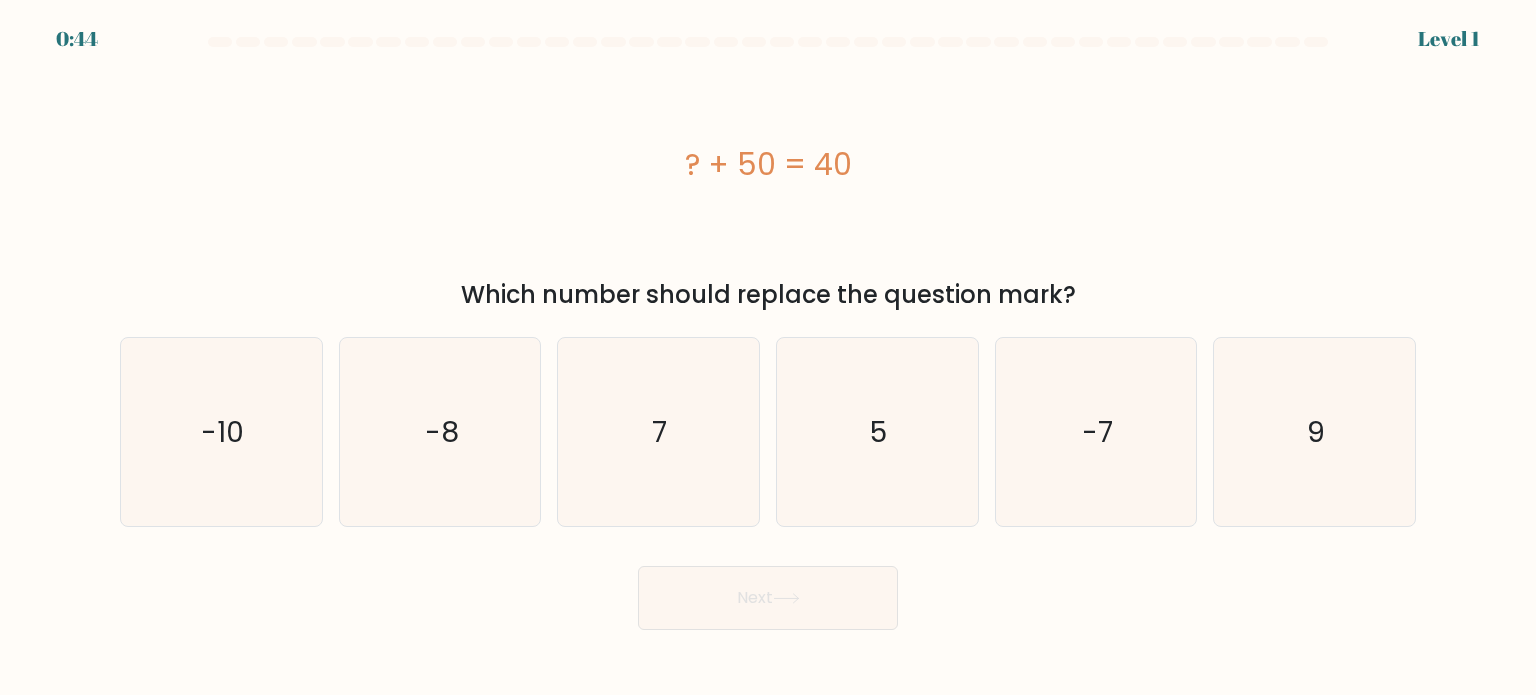 scroll, scrollTop: 0, scrollLeft: 0, axis: both 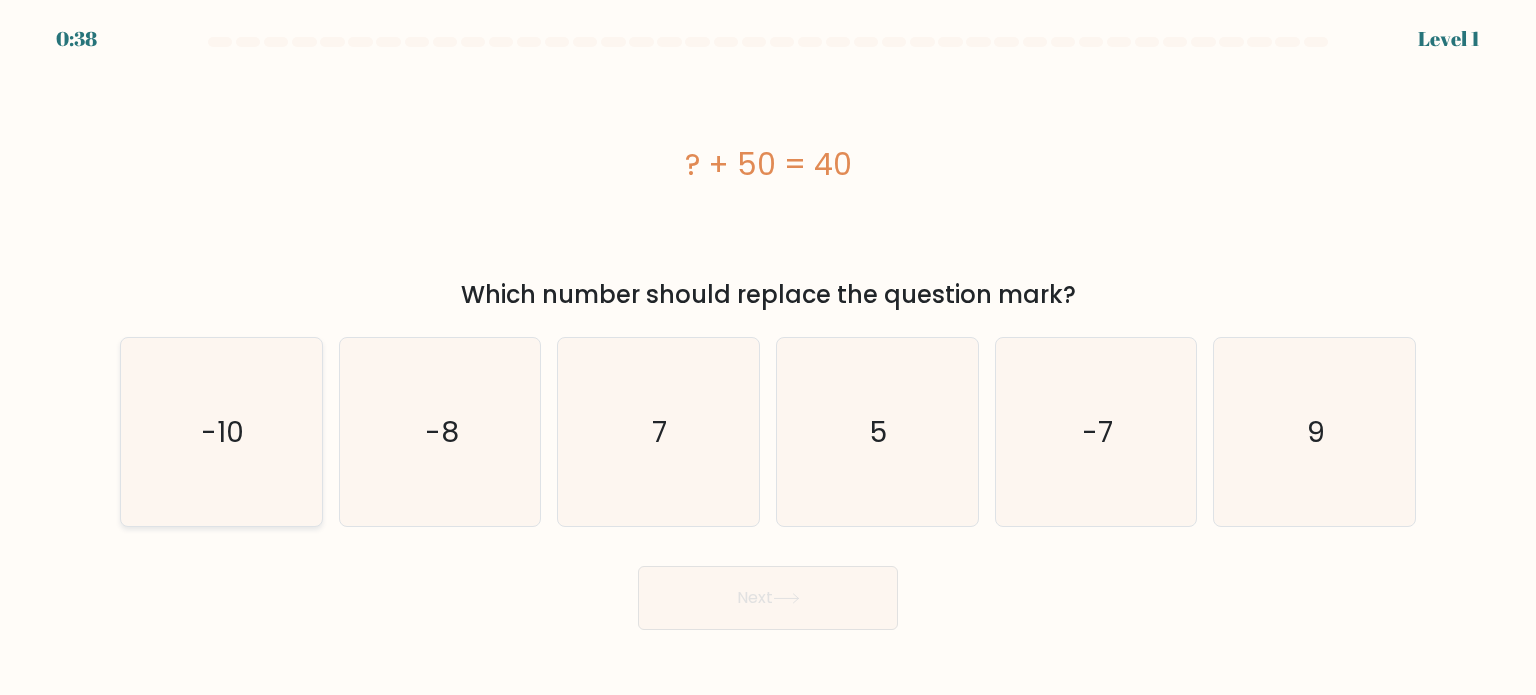click on "-10" 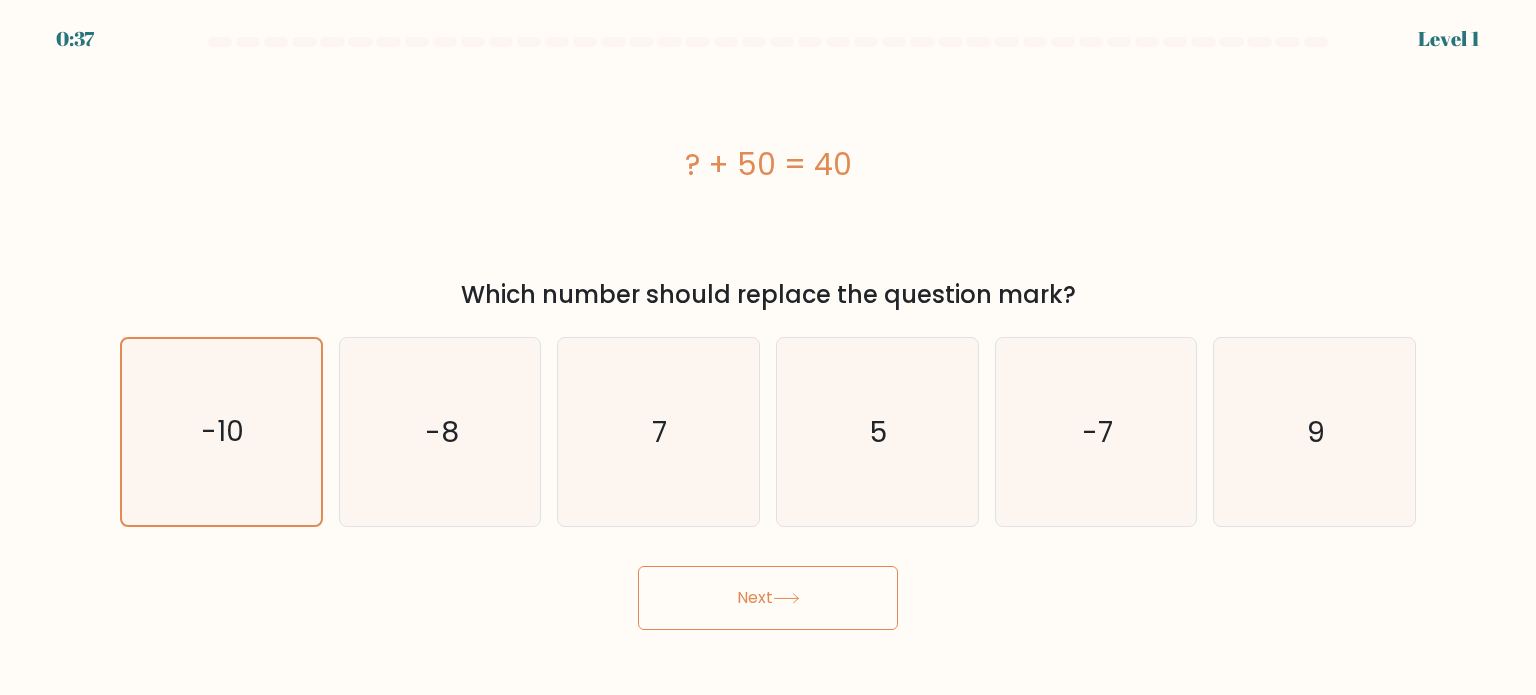 click on "Next" at bounding box center [768, 598] 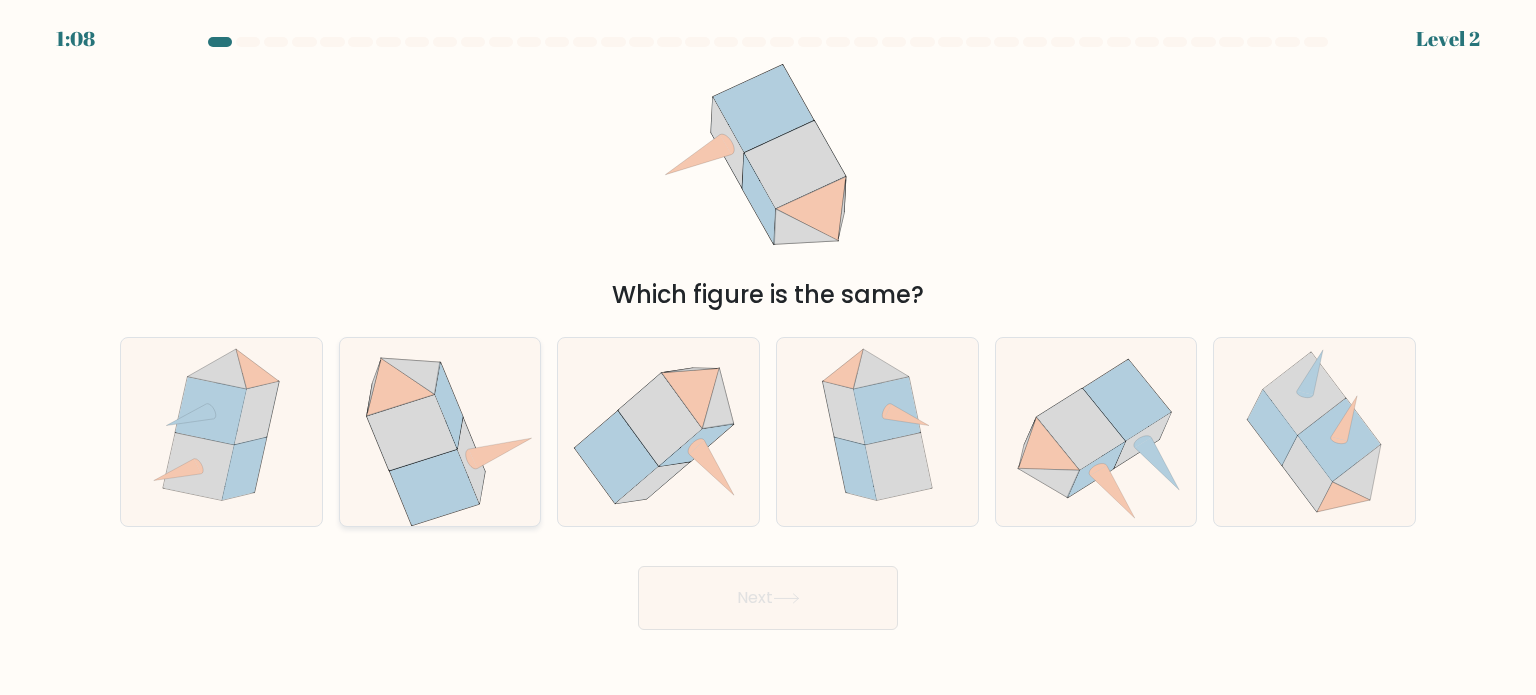 click 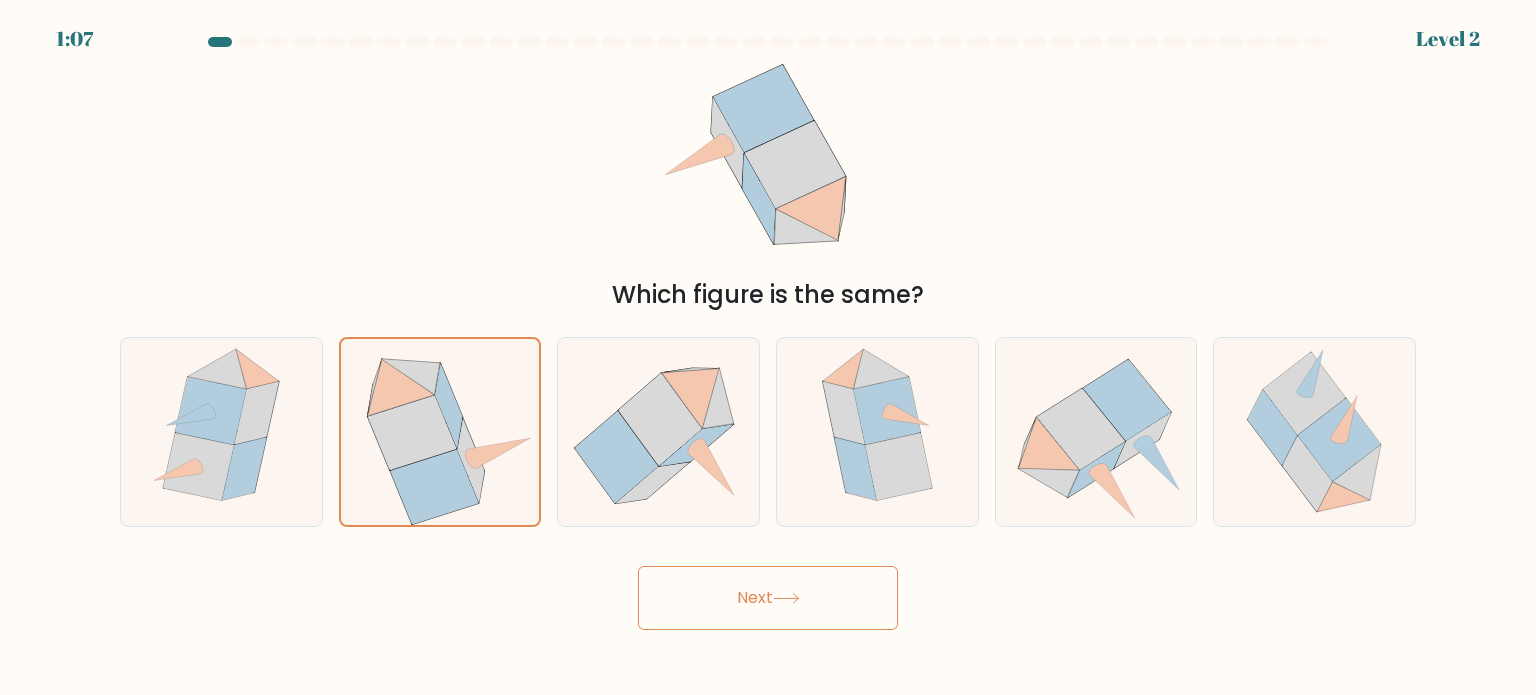 click on "Next" at bounding box center (768, 598) 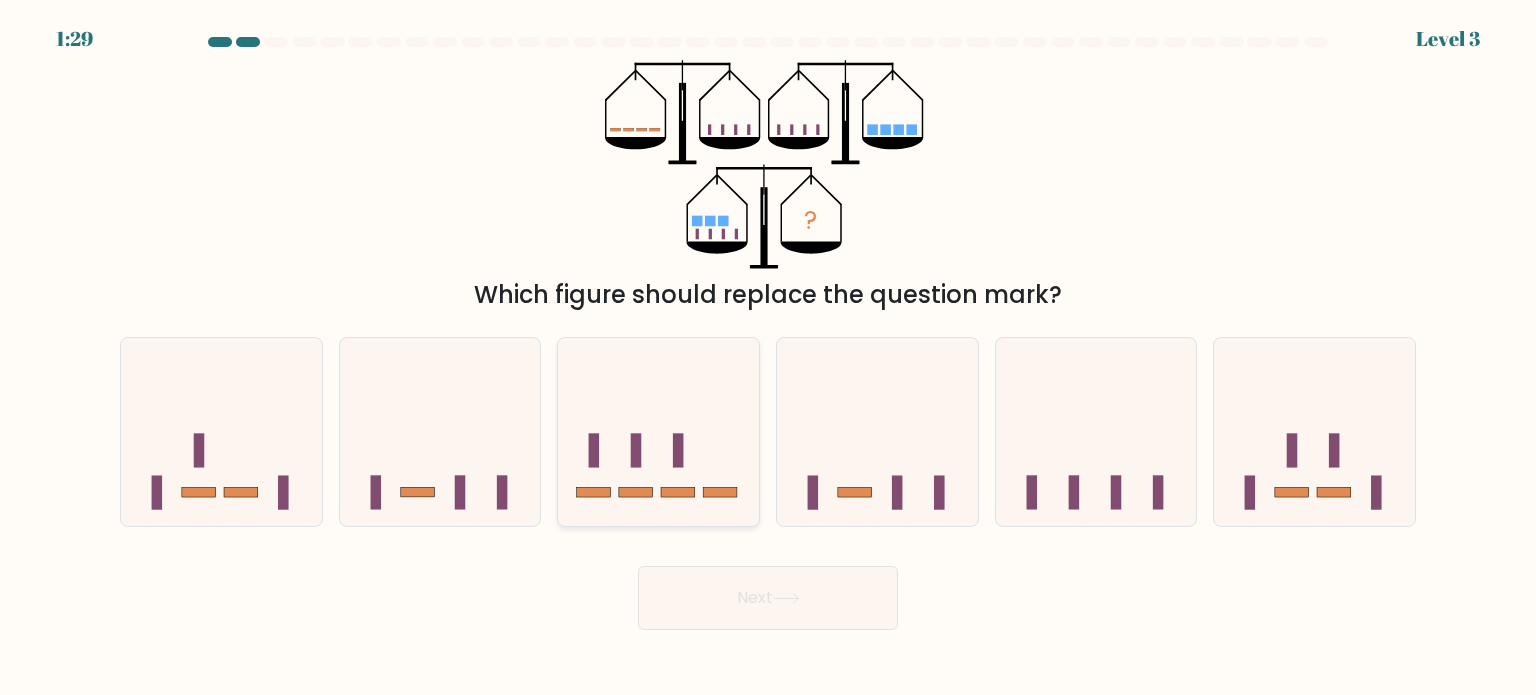 click 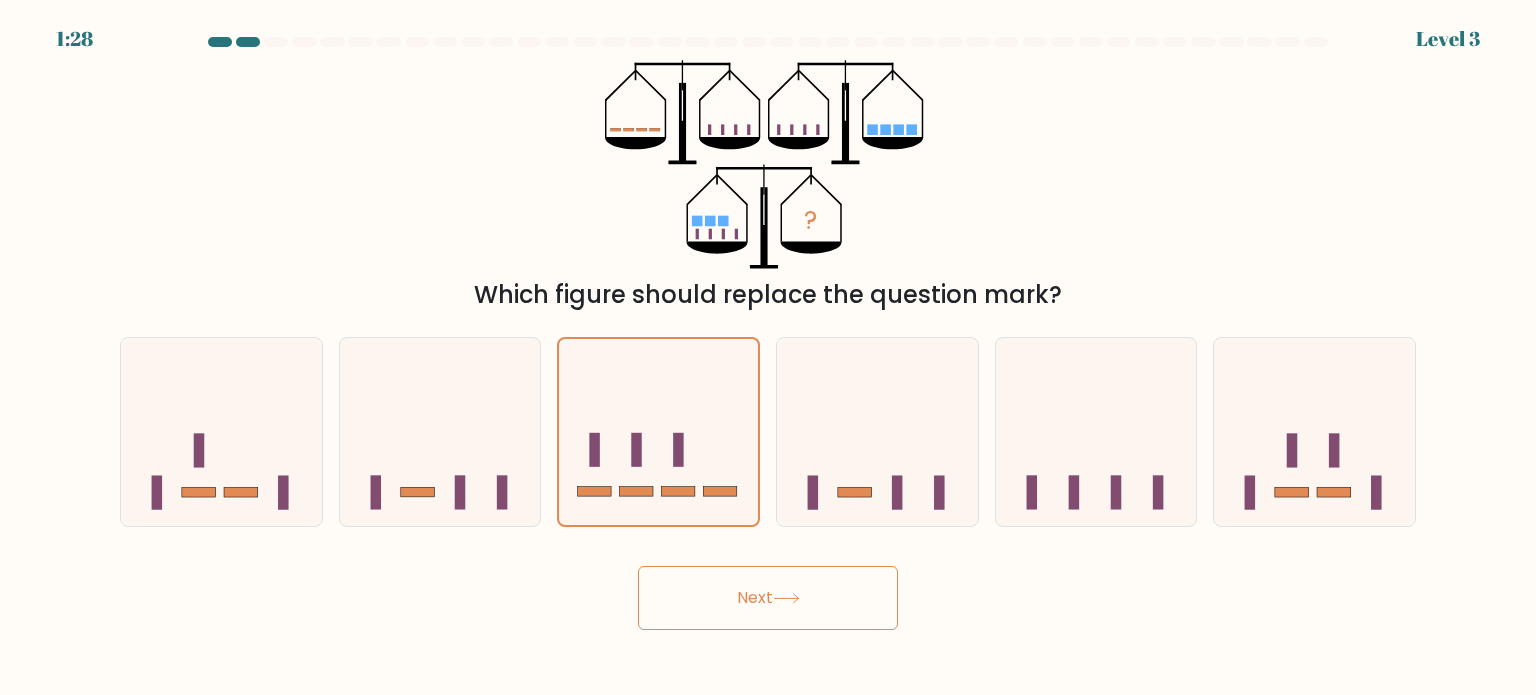 click on "Next" at bounding box center (768, 598) 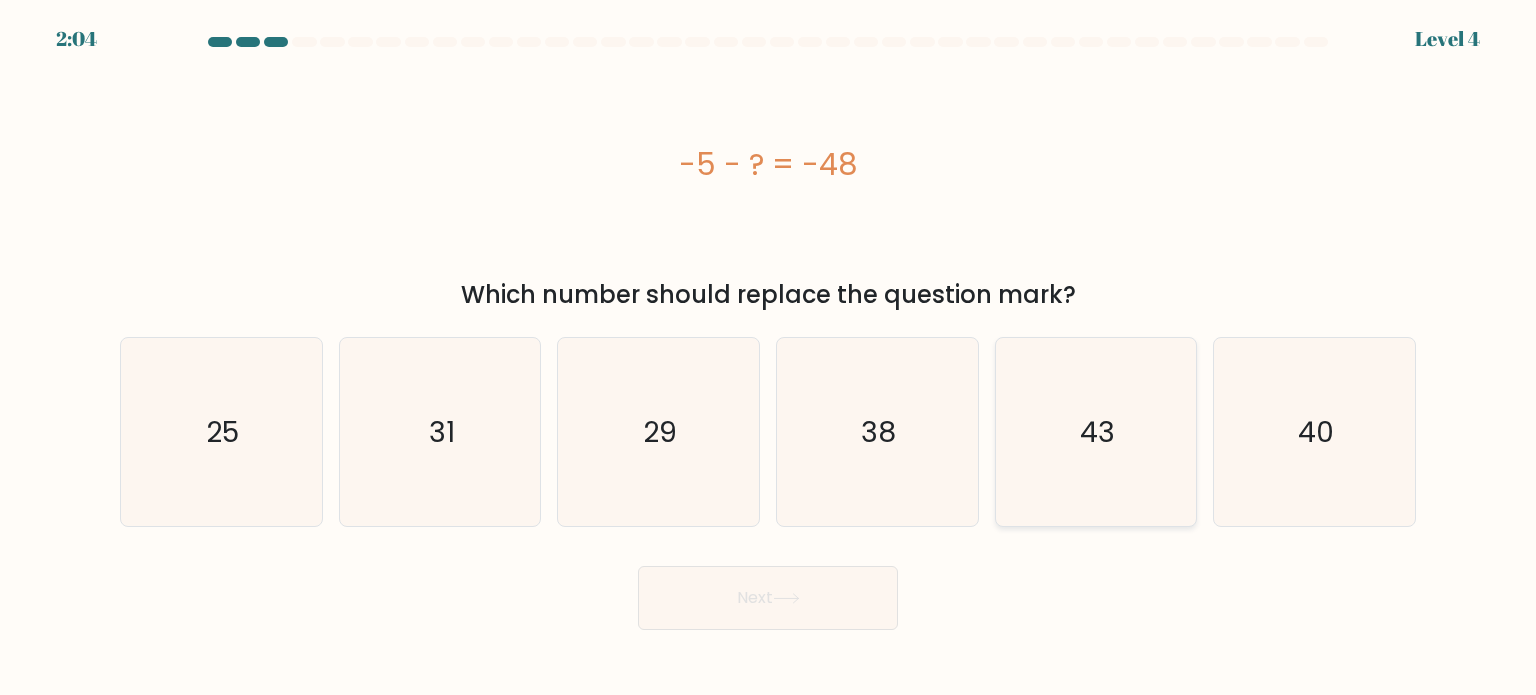 click on "43" 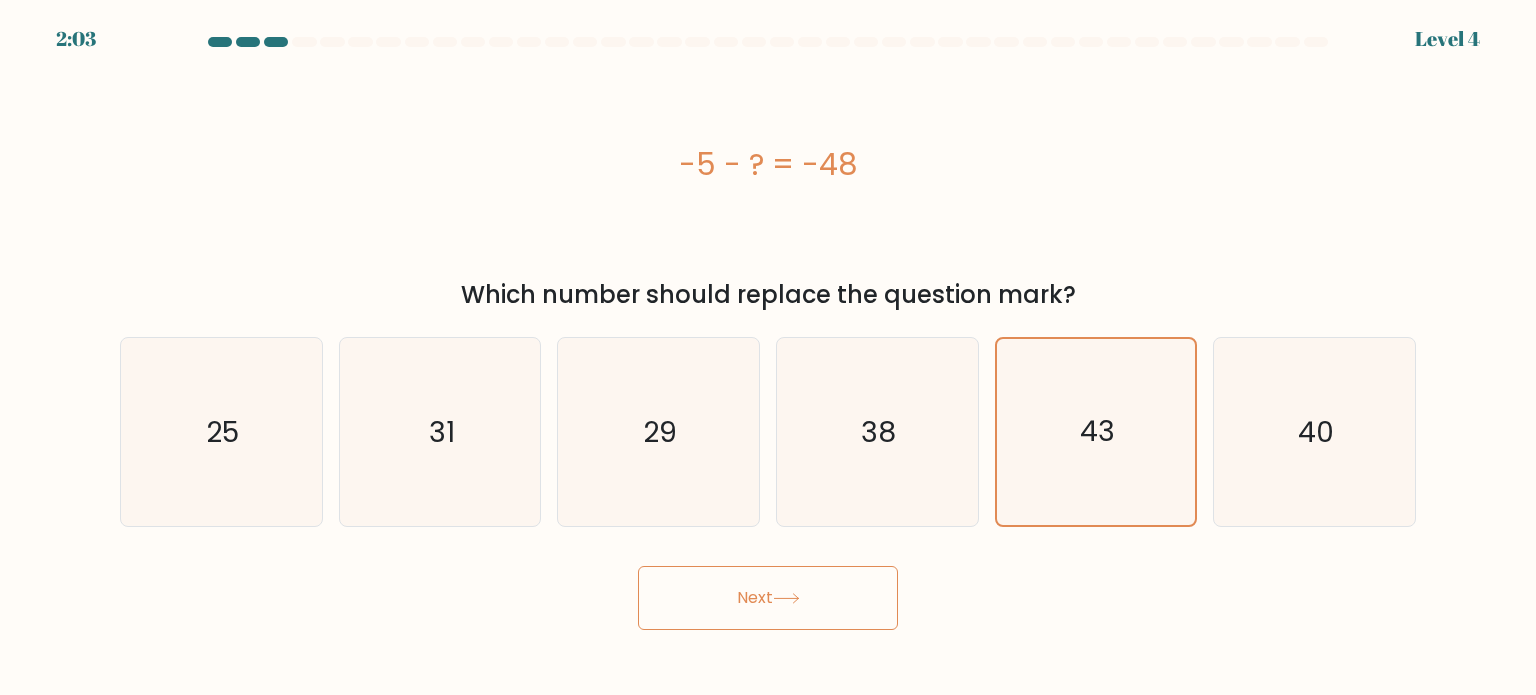 click on "Next" at bounding box center [768, 598] 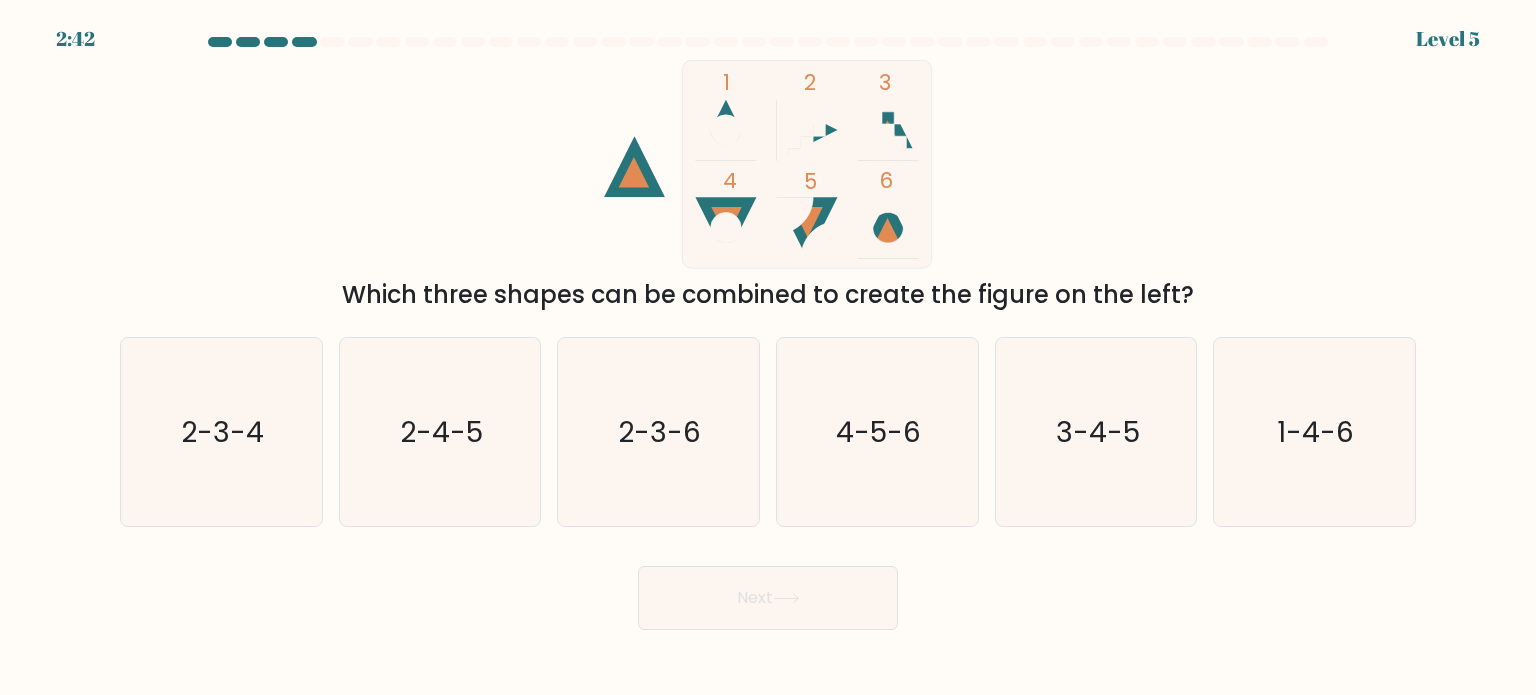drag, startPoint x: 400, startPoint y: 295, endPoint x: 1200, endPoint y: 291, distance: 800.01 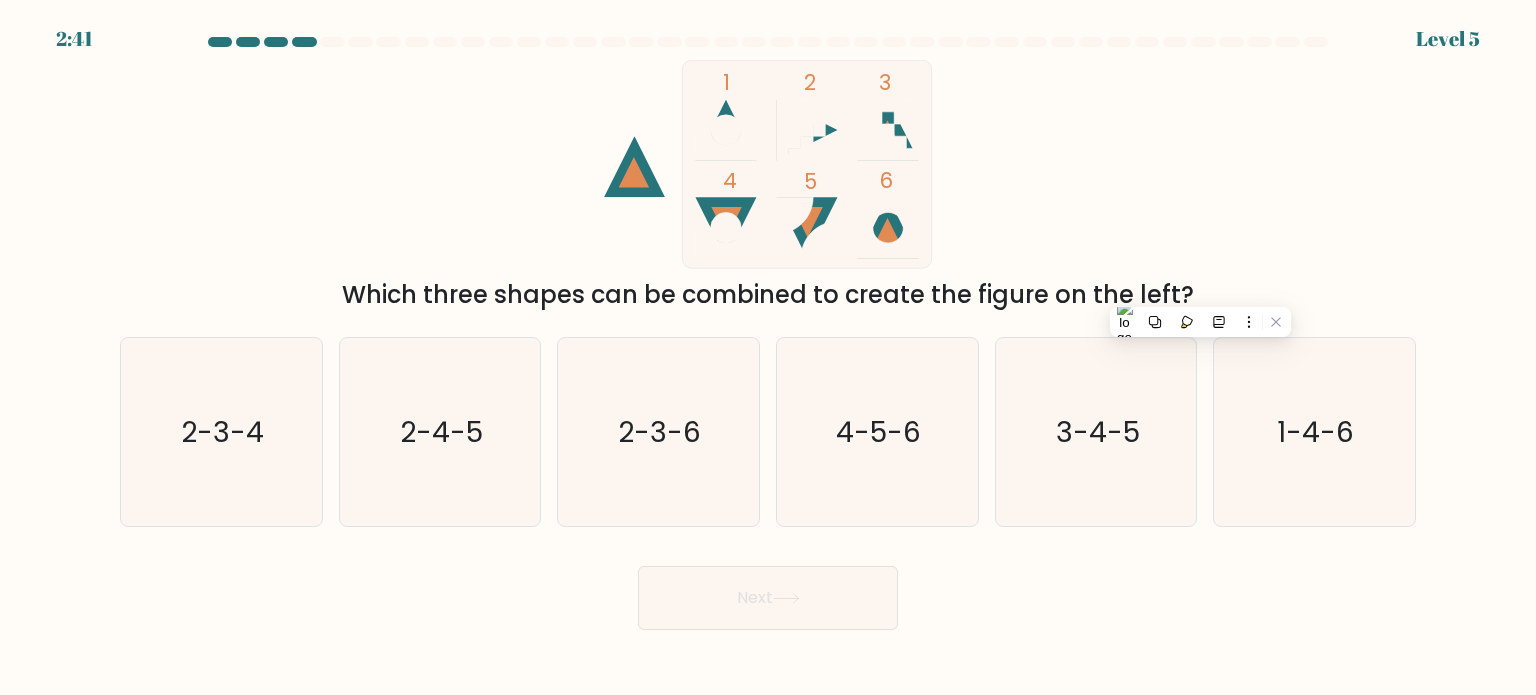 click on "1
2
3
4
5
6
Which three shapes can be combined to create the figure on the left?" at bounding box center (768, 186) 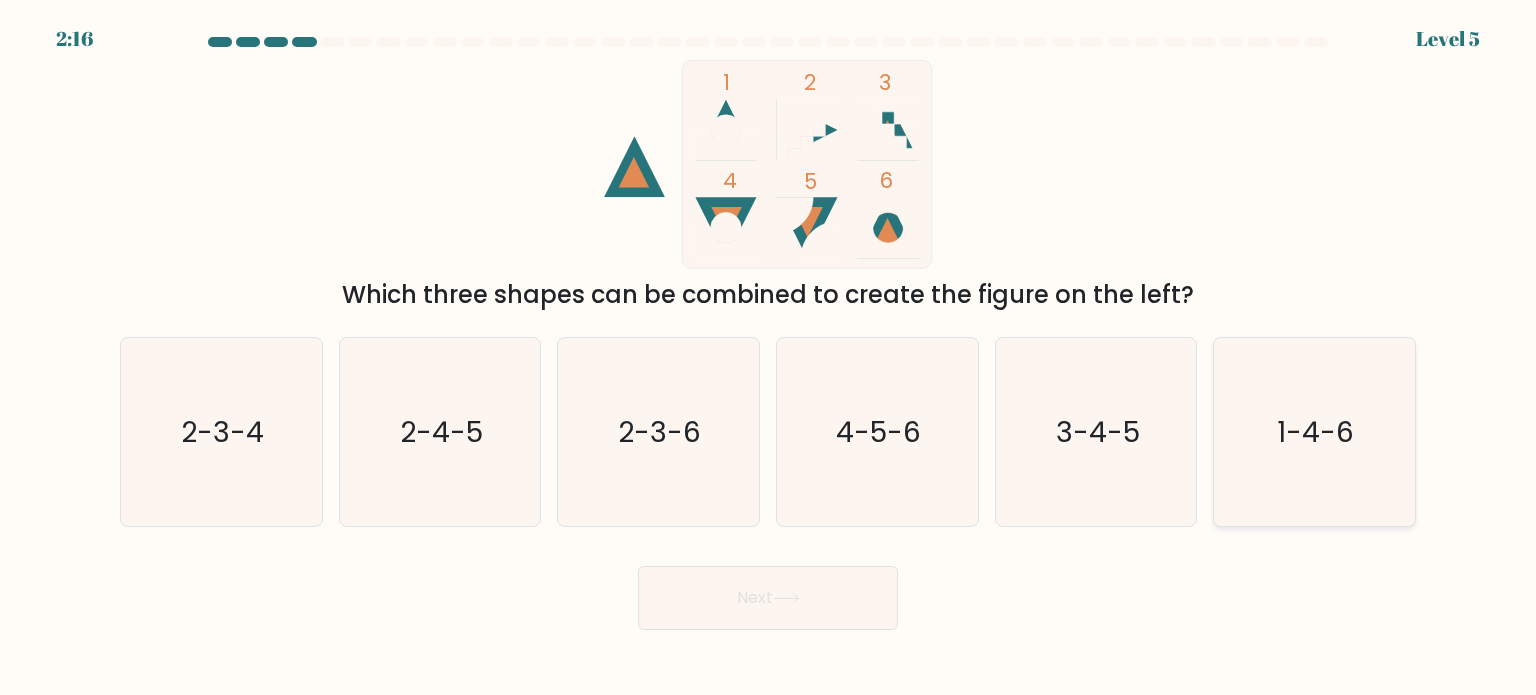 click on "1-4-6" 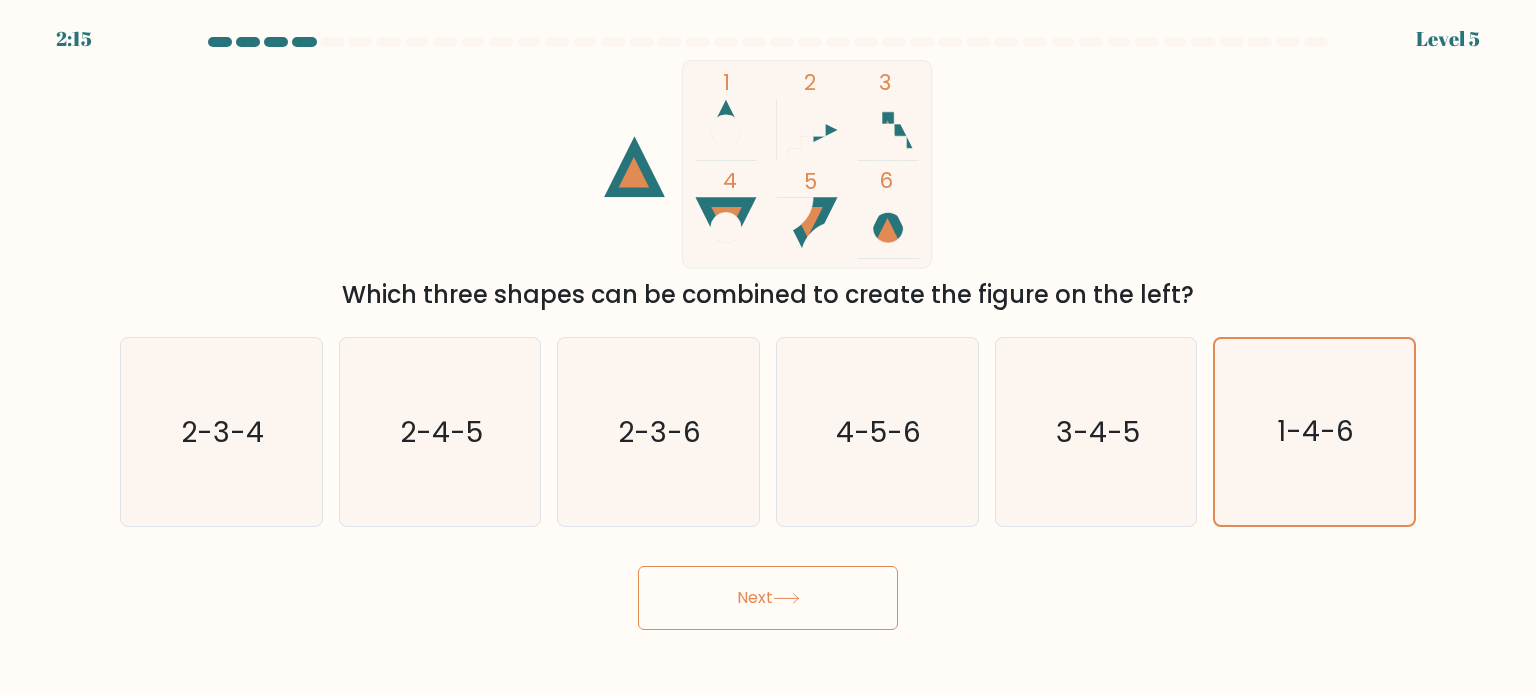 click on "Next" at bounding box center (768, 598) 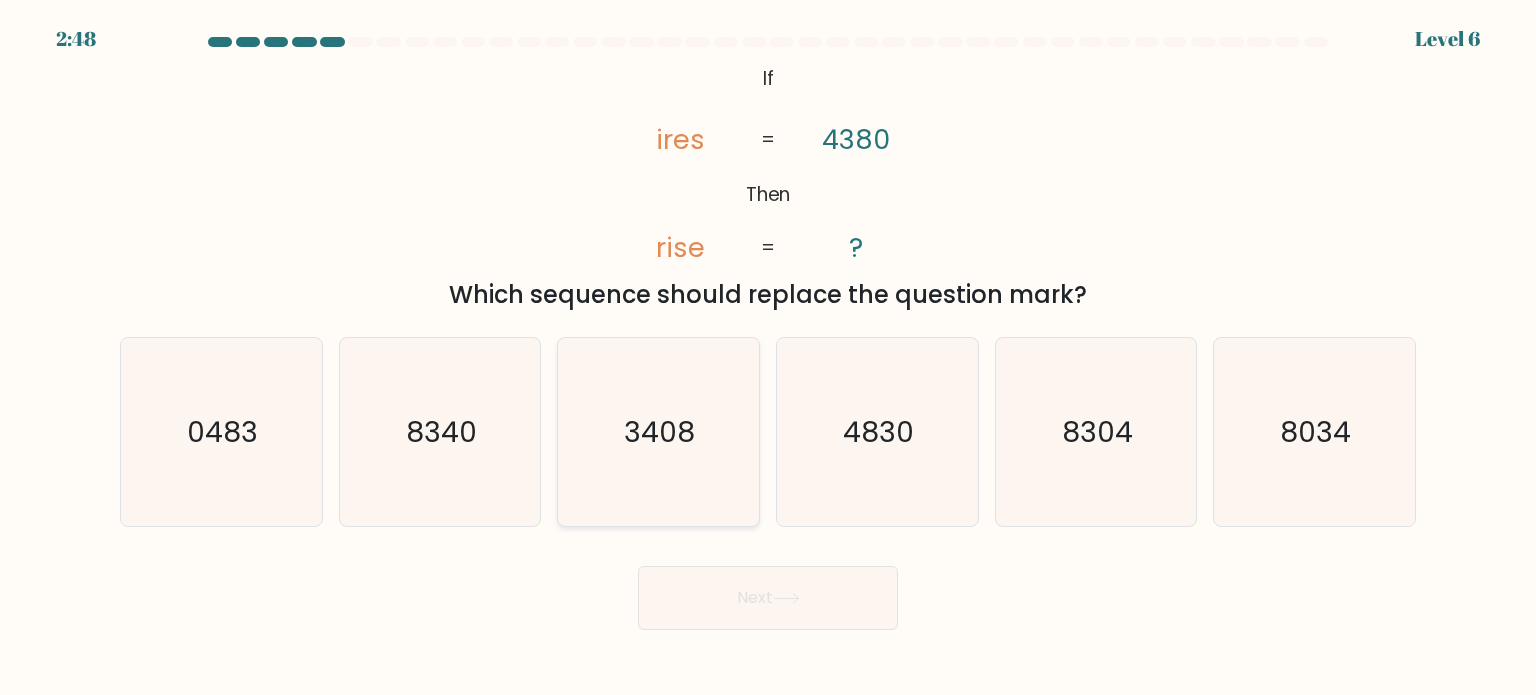 click on "3408" 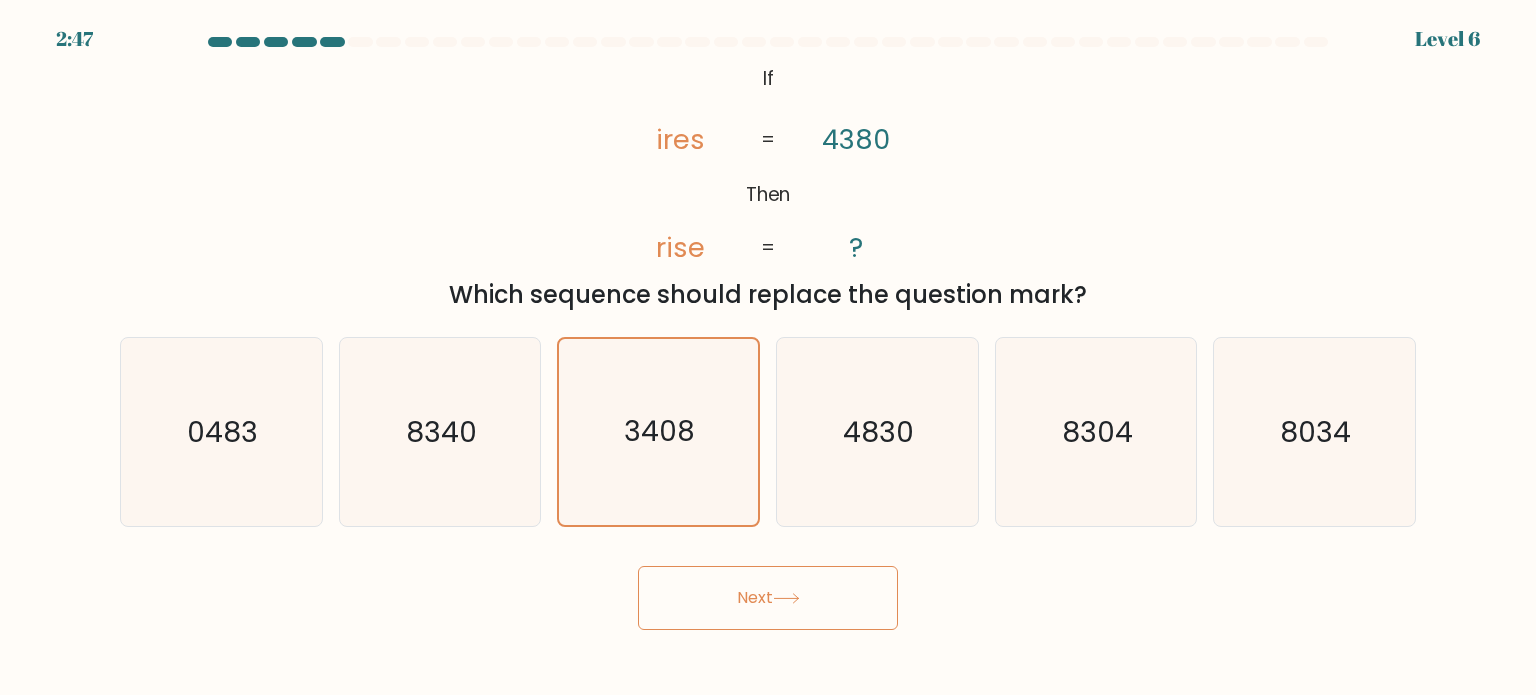 click on "Next" at bounding box center (768, 598) 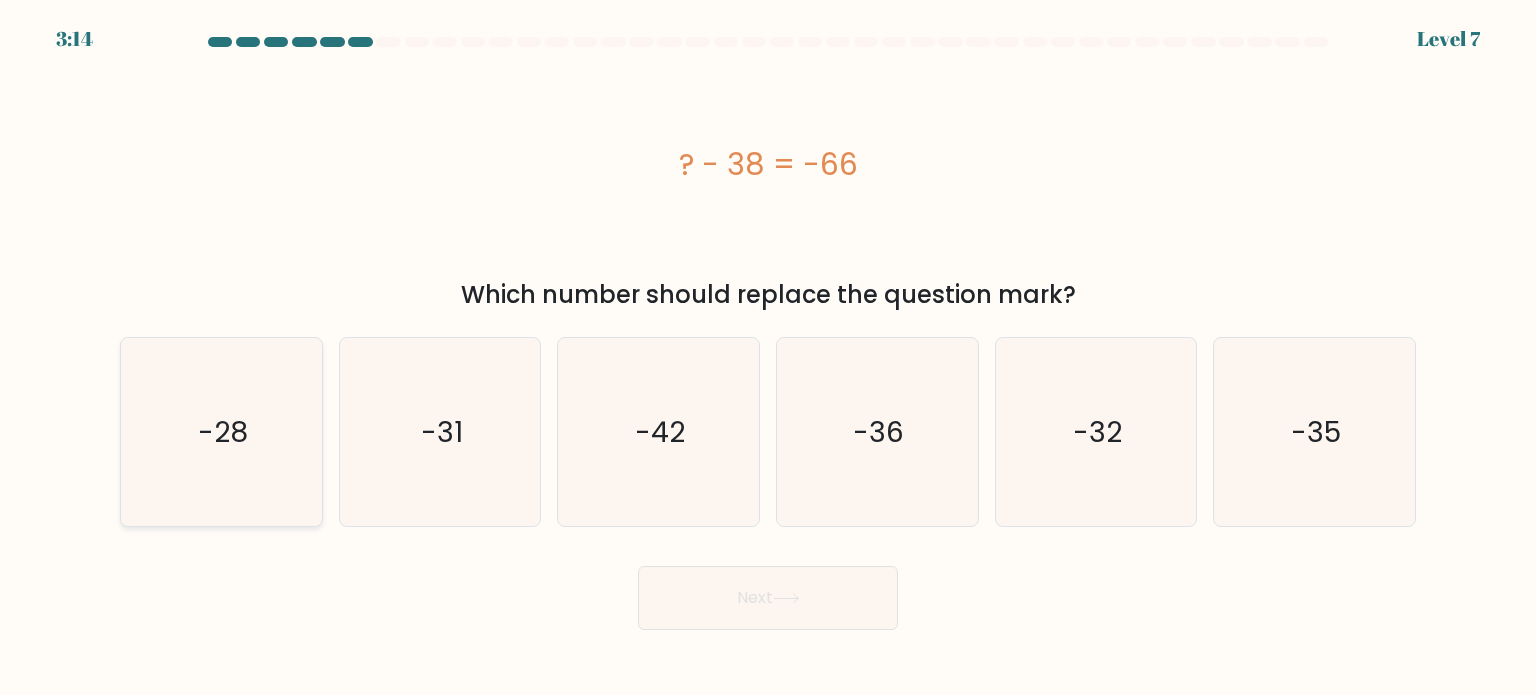click on "-28" 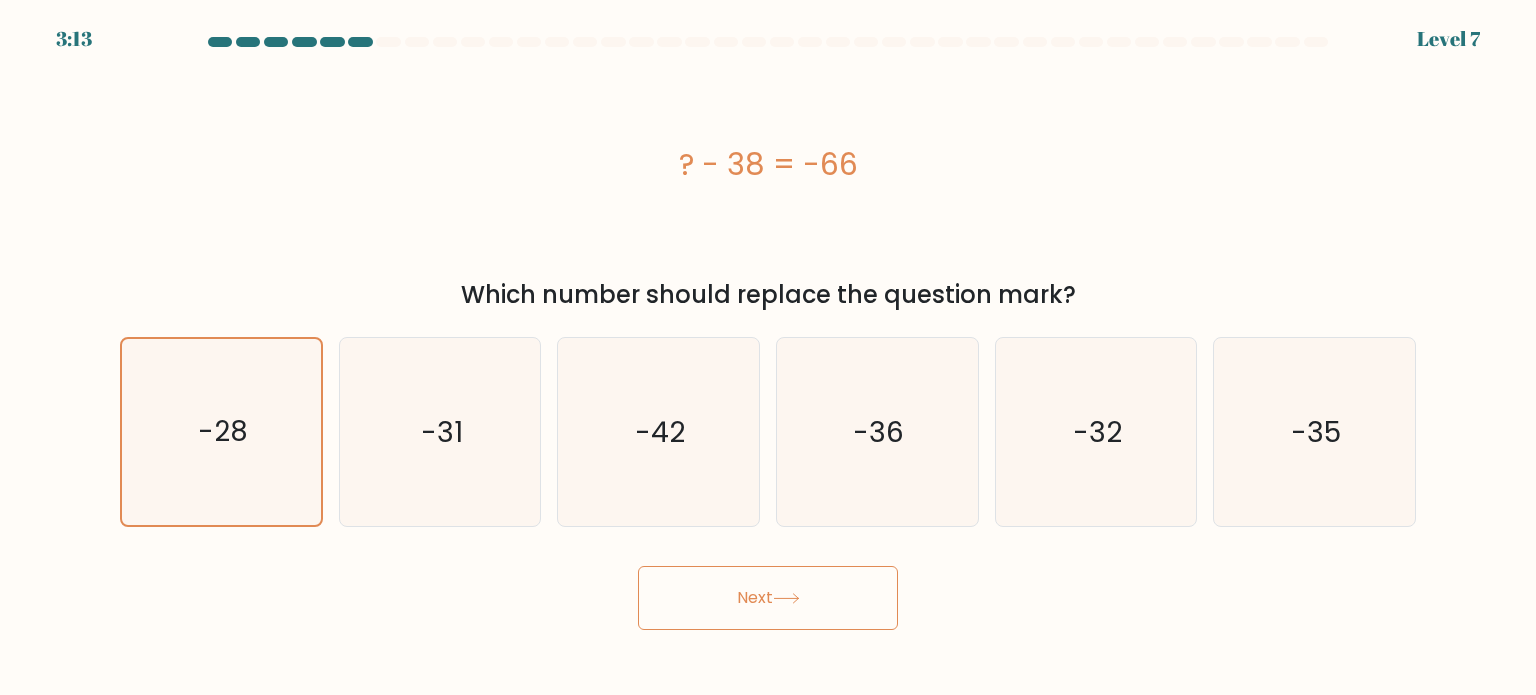 click on "Next" at bounding box center [768, 598] 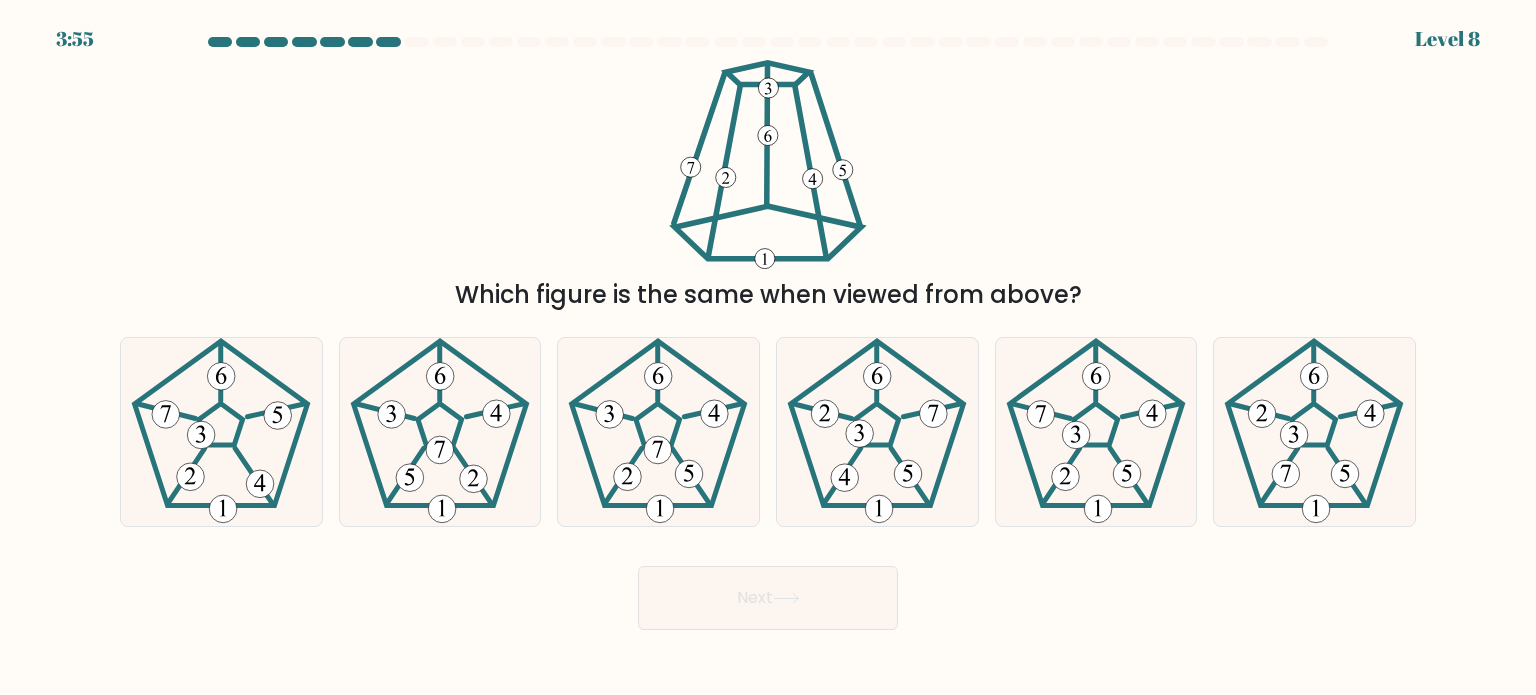 click at bounding box center [1316, 42] 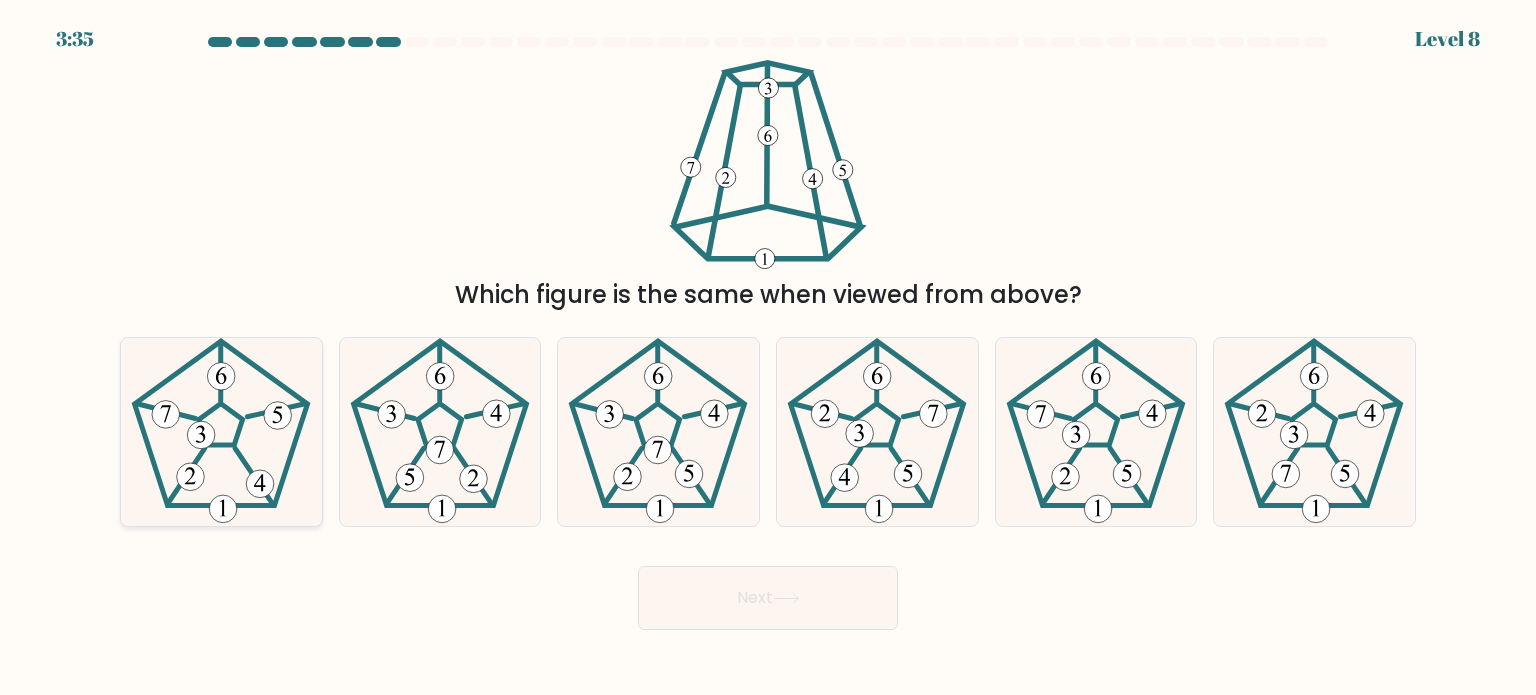 click 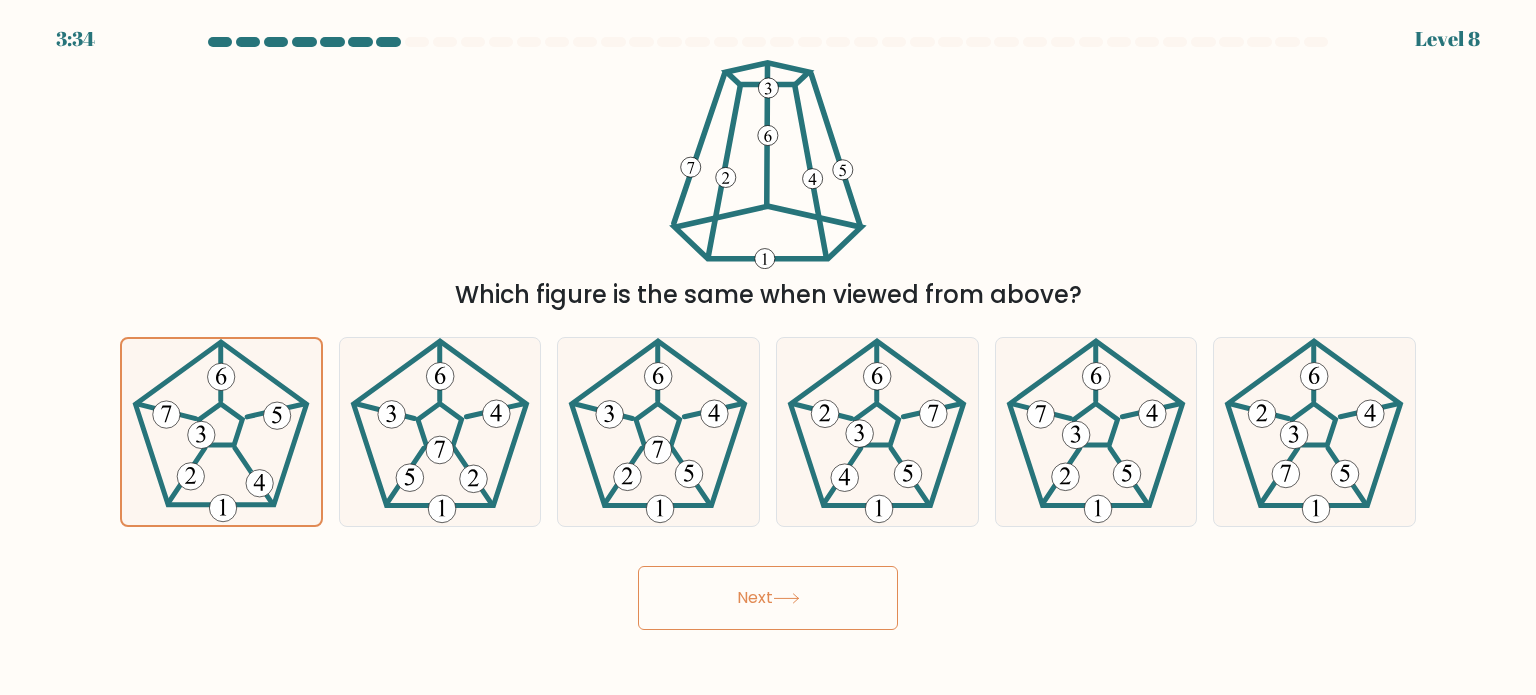 click on "Next" at bounding box center (768, 598) 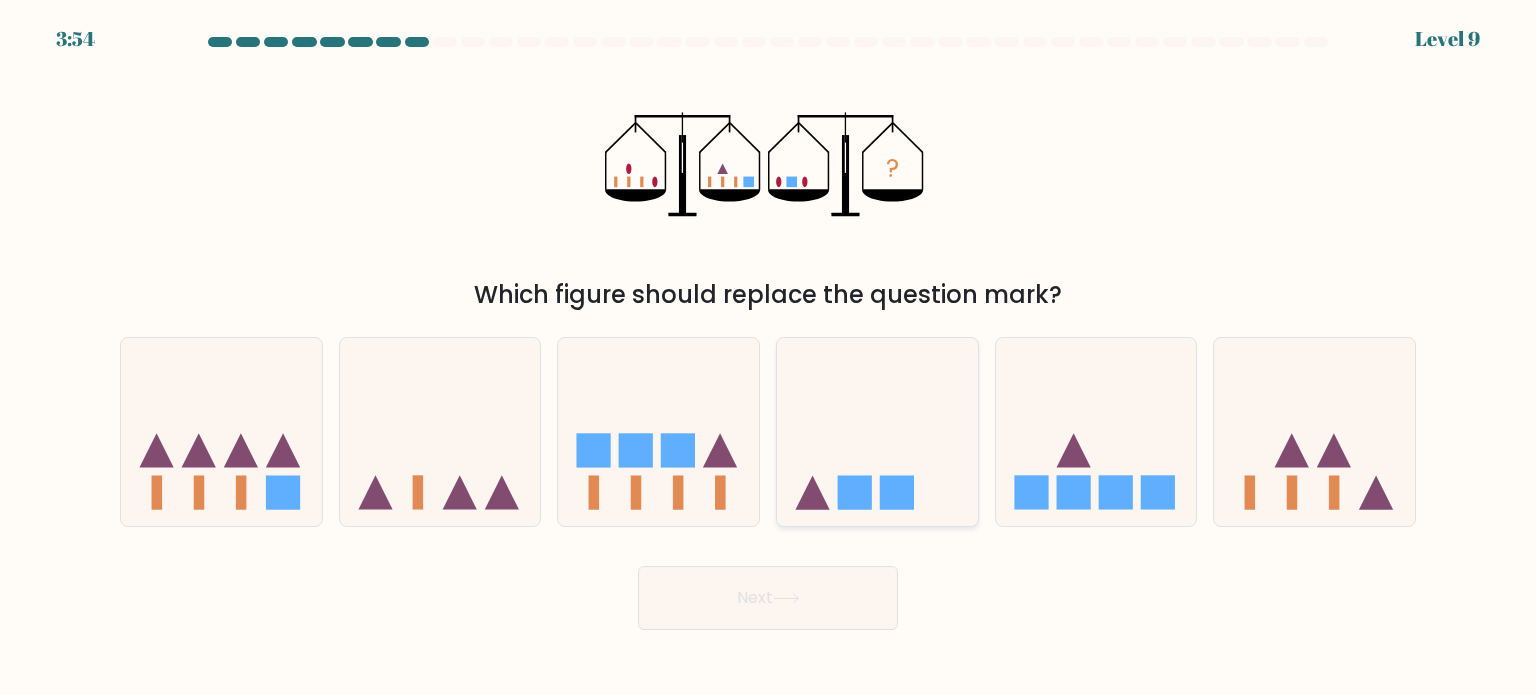 click 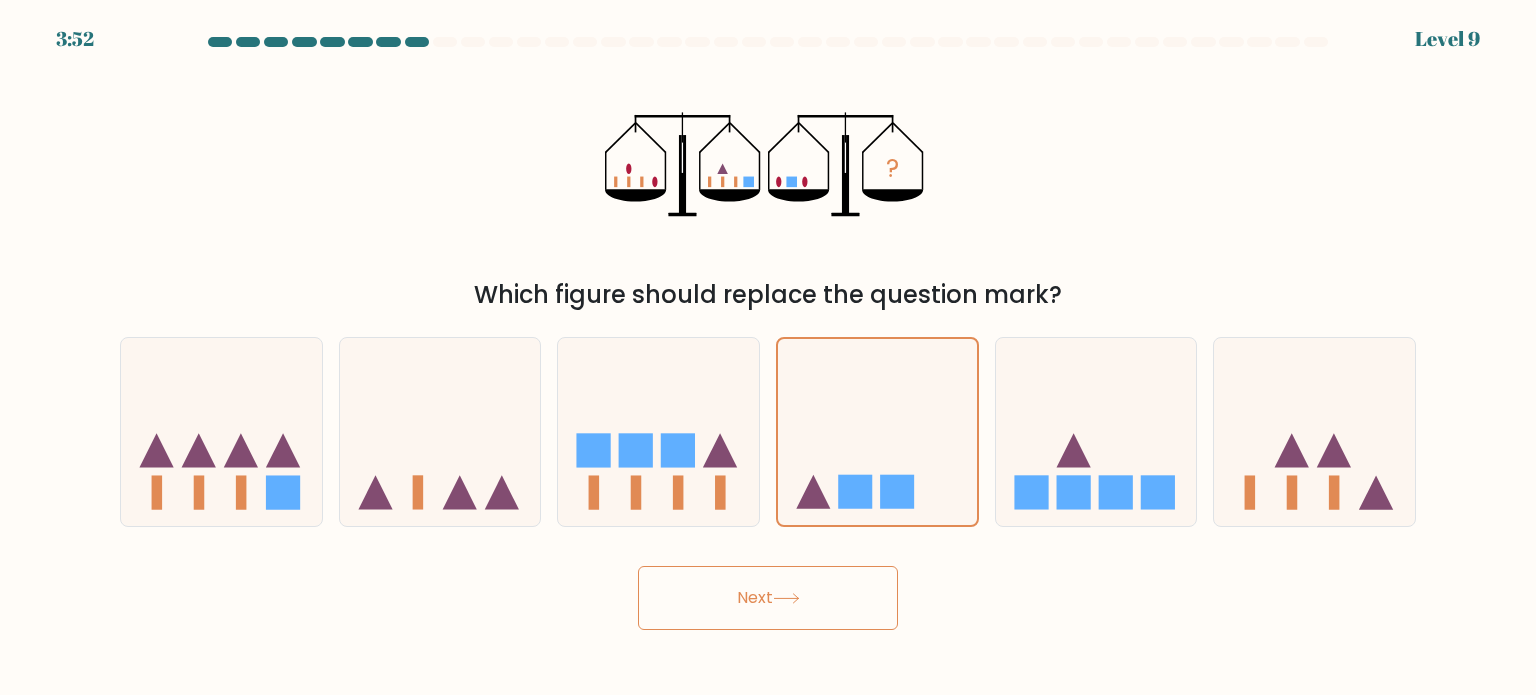 click on "Next" at bounding box center [768, 598] 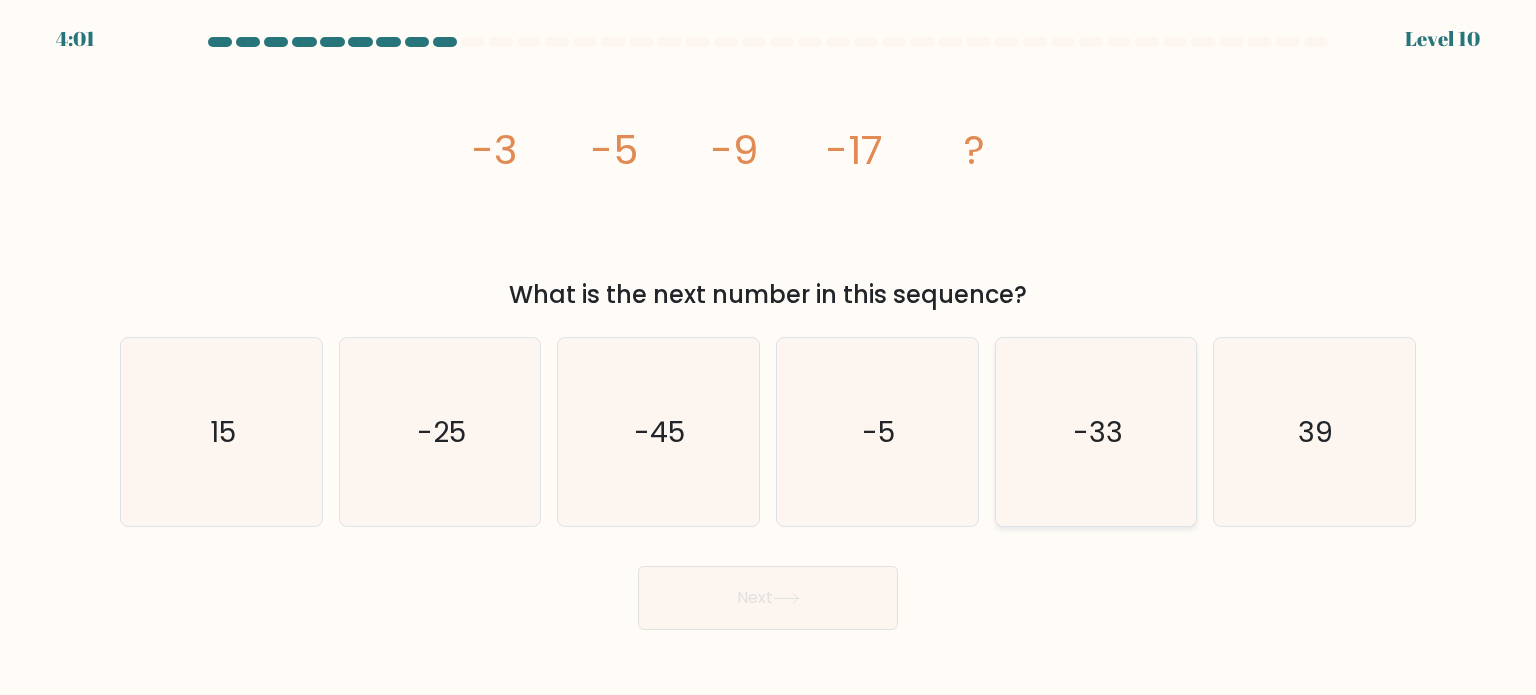 click on "-33" 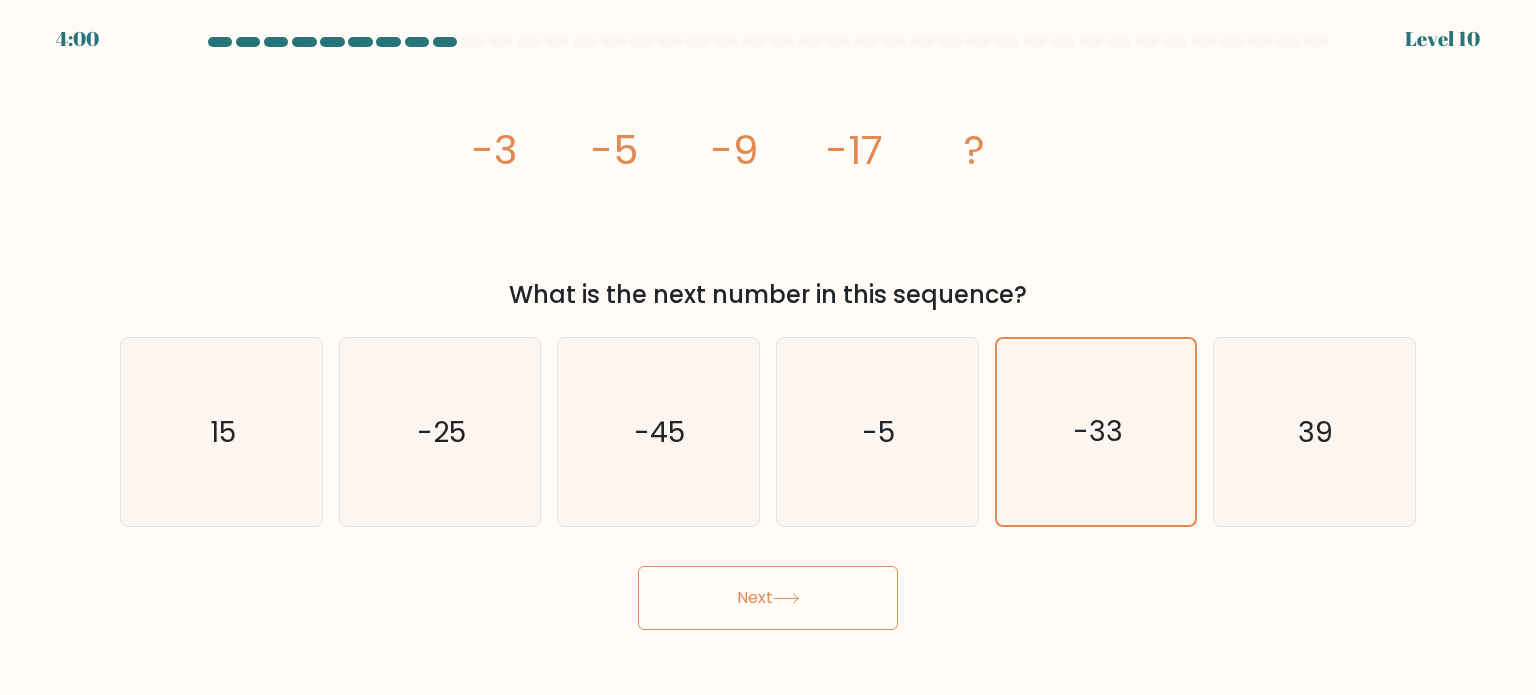 click on "Next" at bounding box center [768, 598] 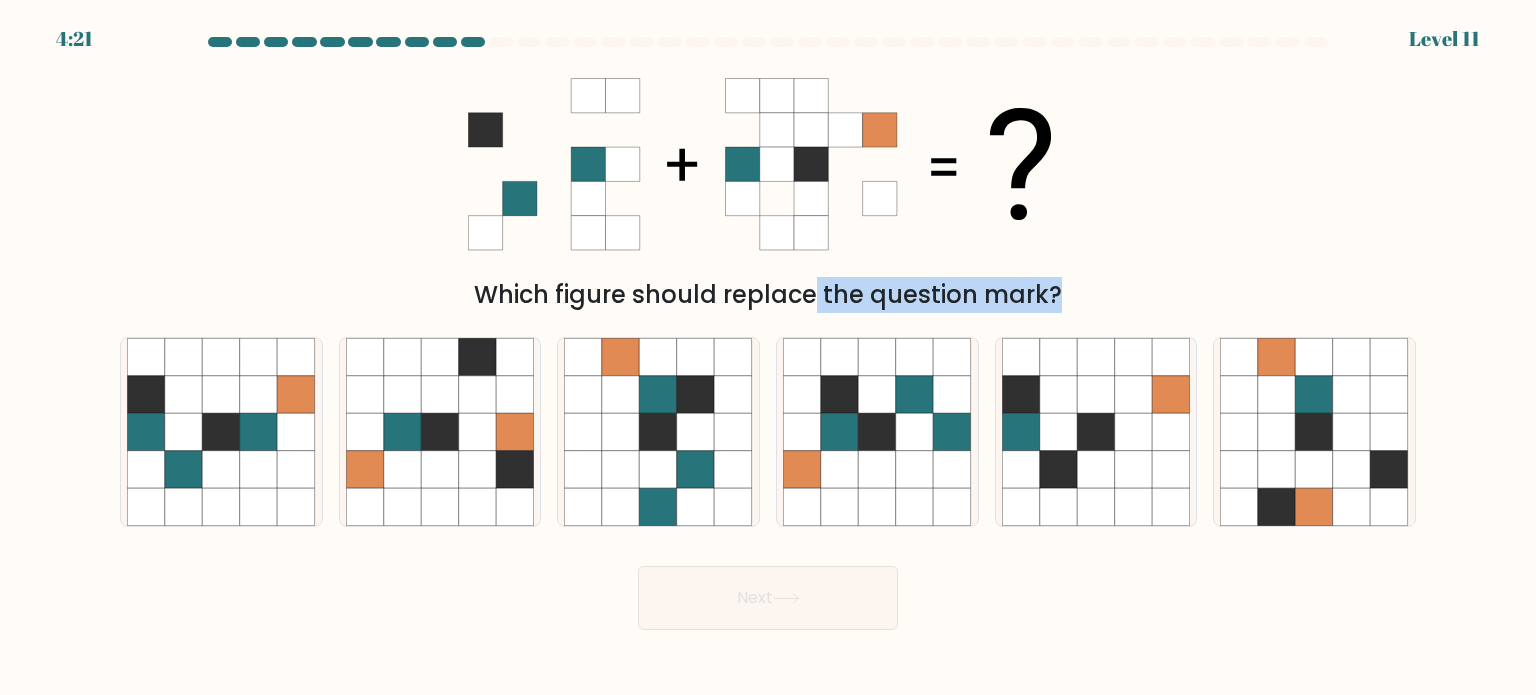 drag, startPoint x: 723, startPoint y: 305, endPoint x: 992, endPoint y: 327, distance: 269.89813 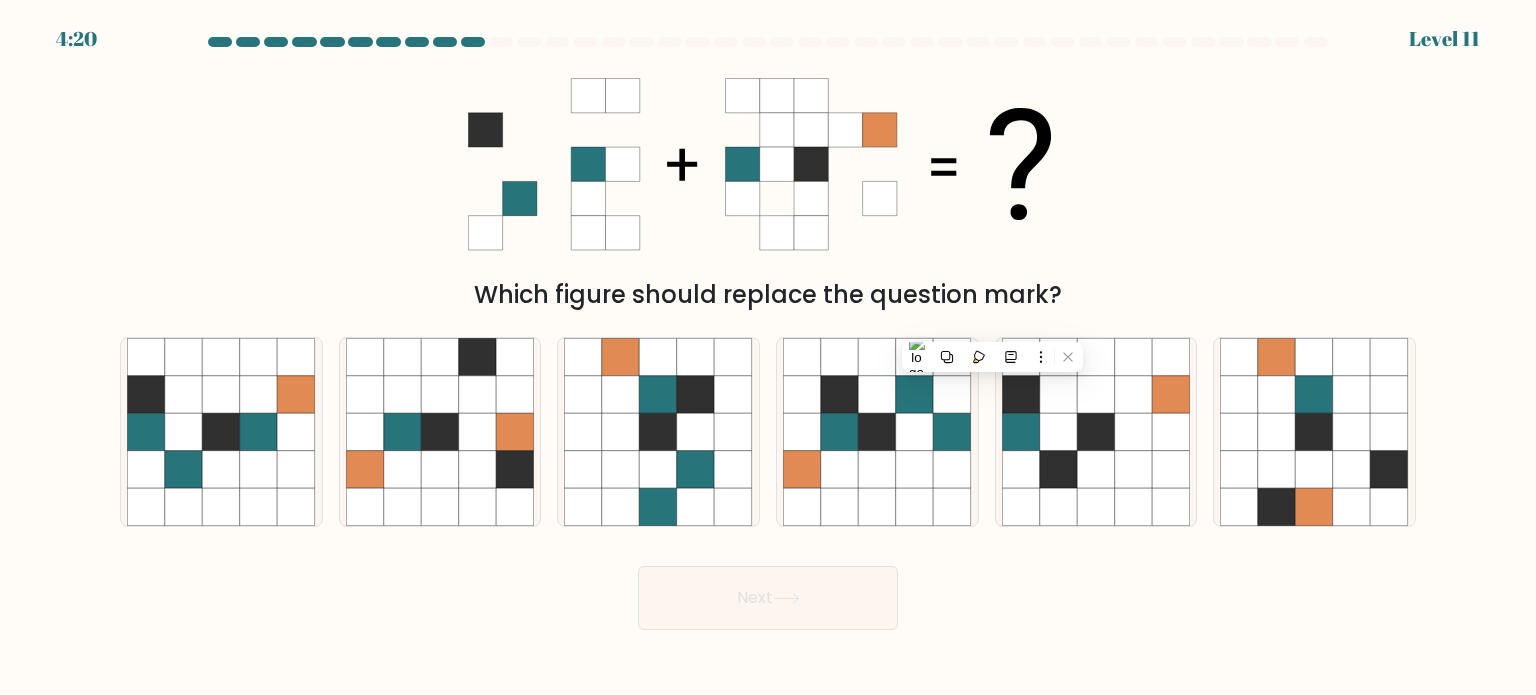 click on "Which figure should replace the question mark?" at bounding box center [768, 186] 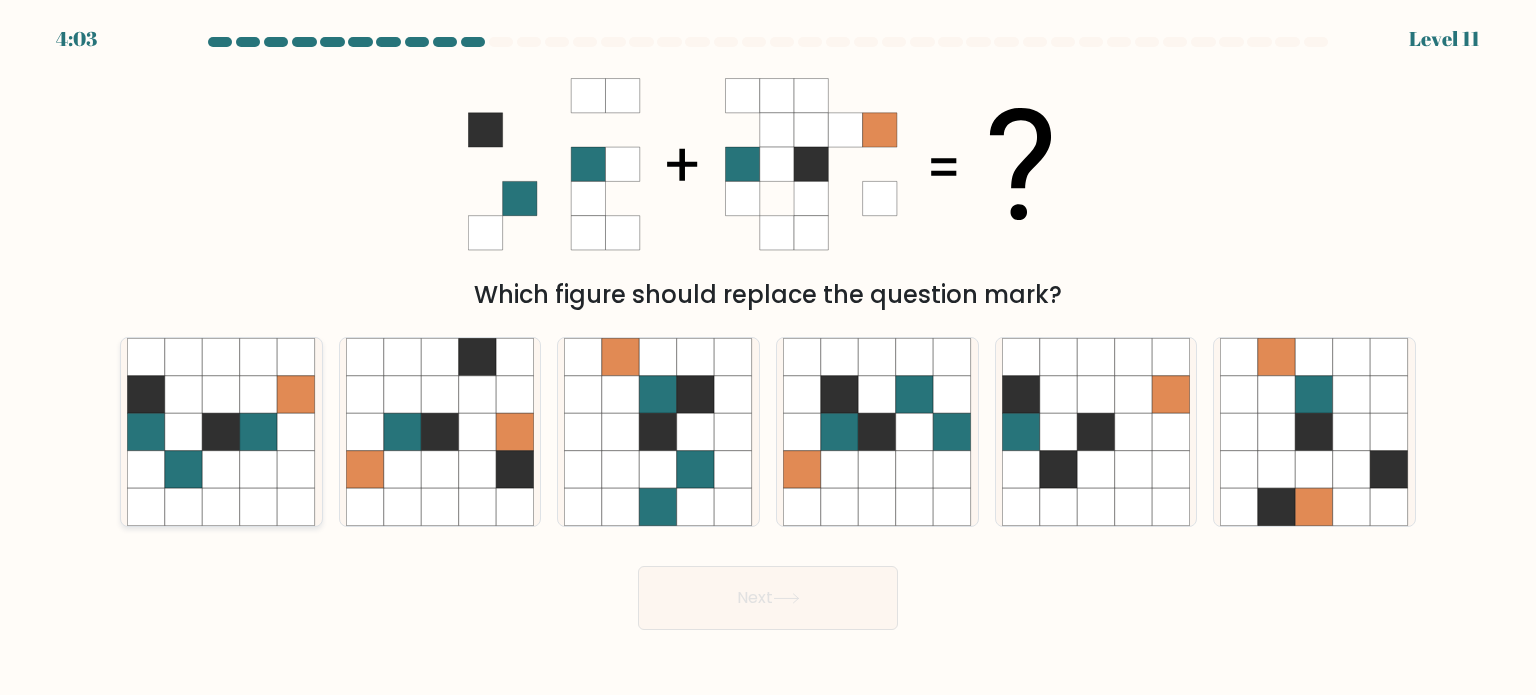 click 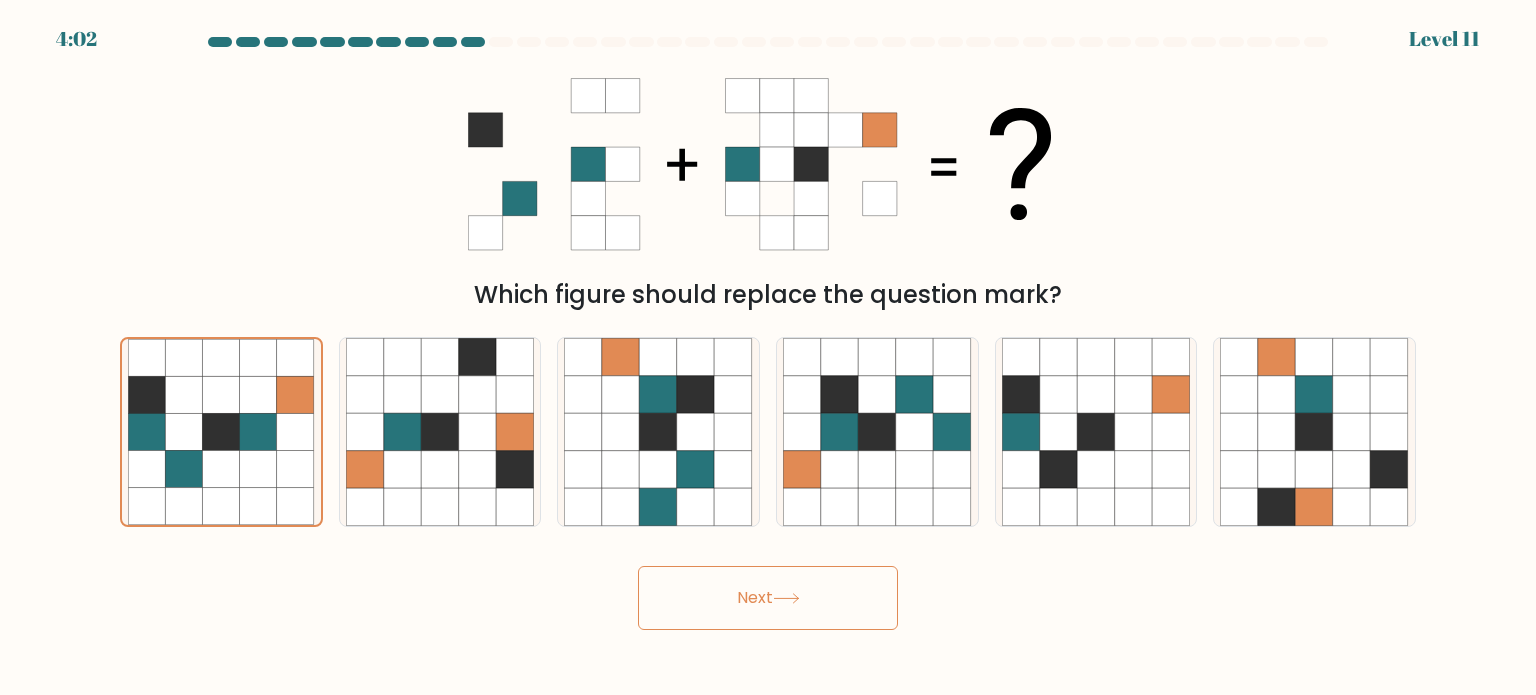 click 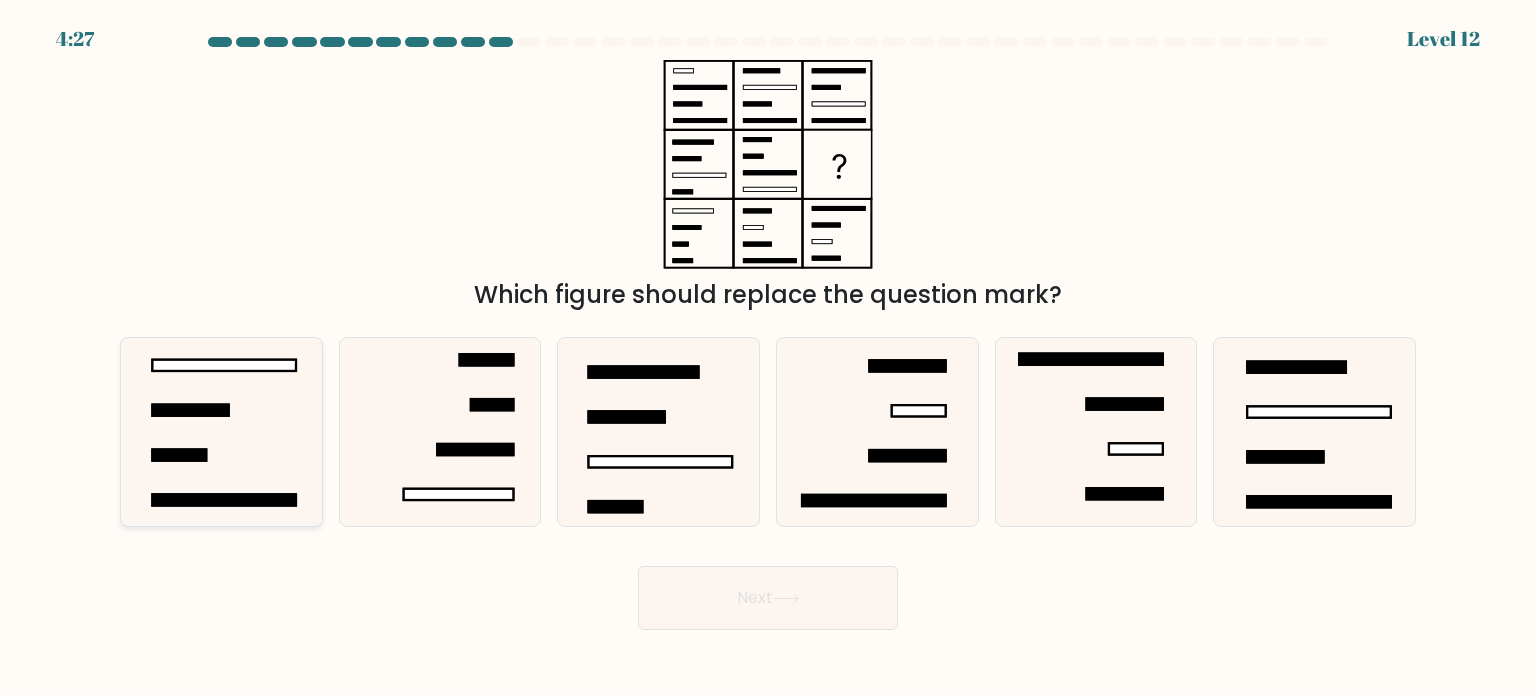 click 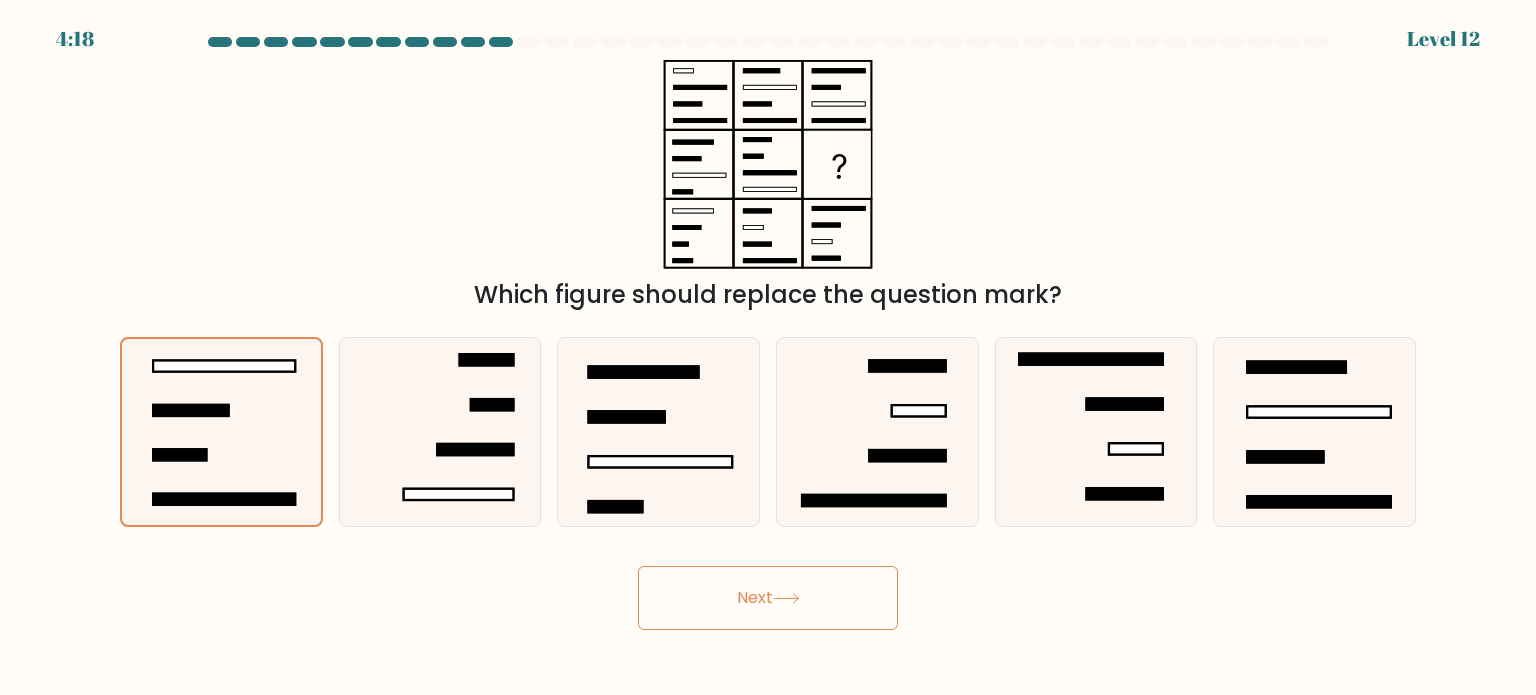 click on "Next" at bounding box center (768, 598) 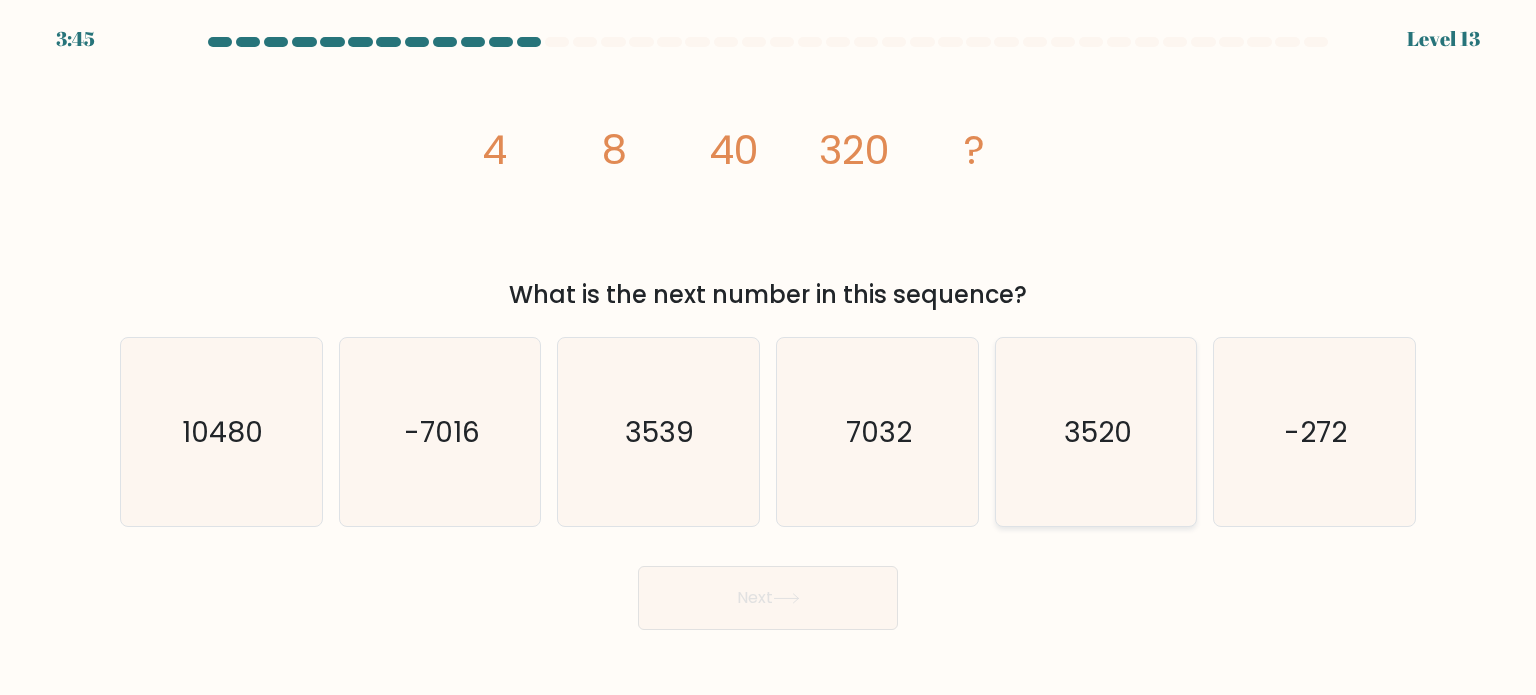 click on "3520" 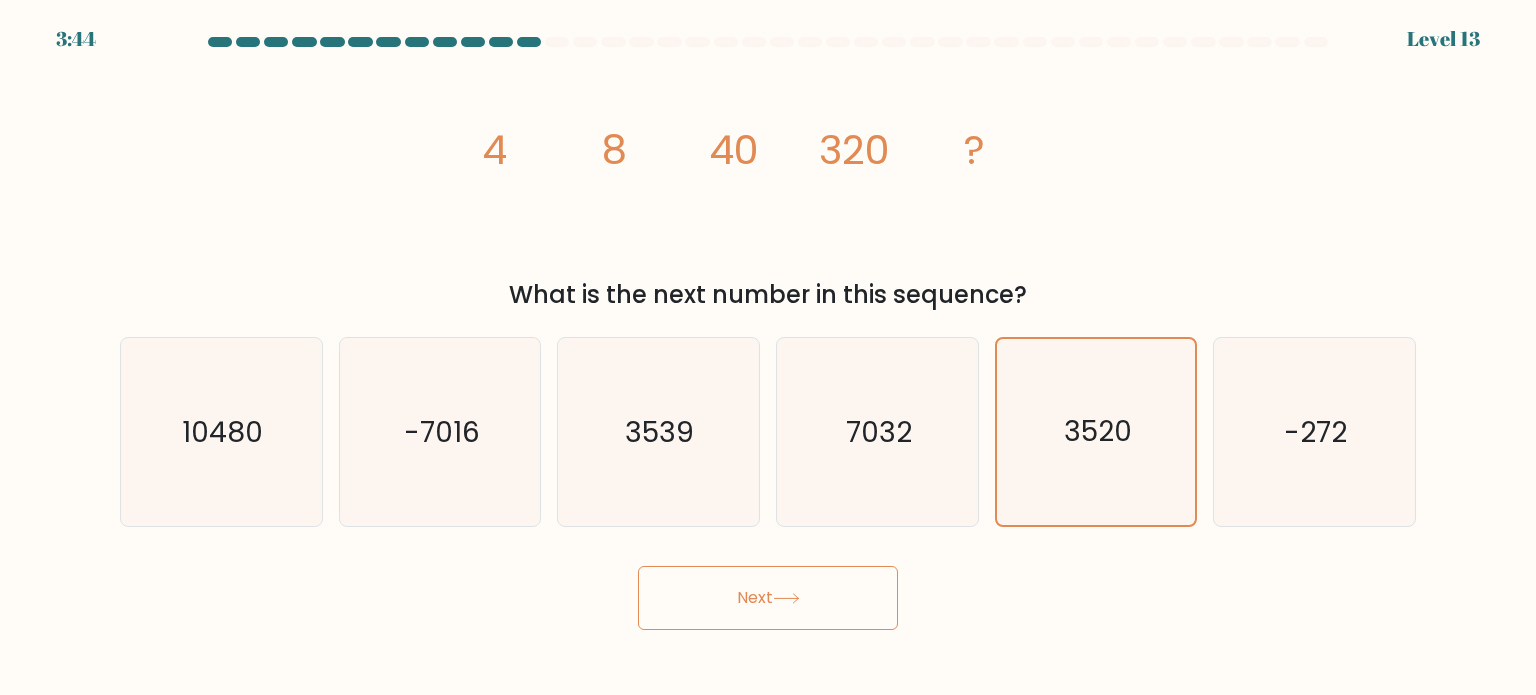click on "Next" at bounding box center [768, 598] 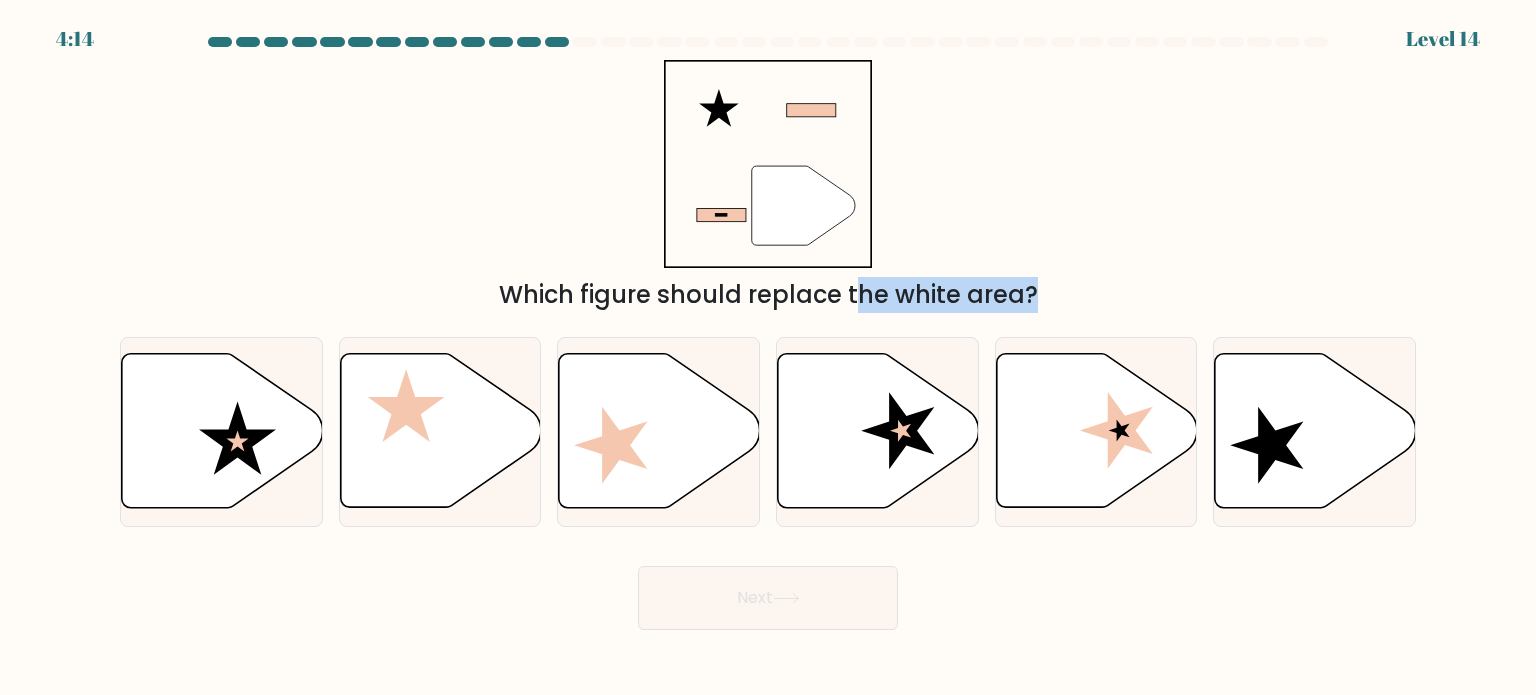 drag, startPoint x: 683, startPoint y: 297, endPoint x: 1016, endPoint y: 312, distance: 333.33768 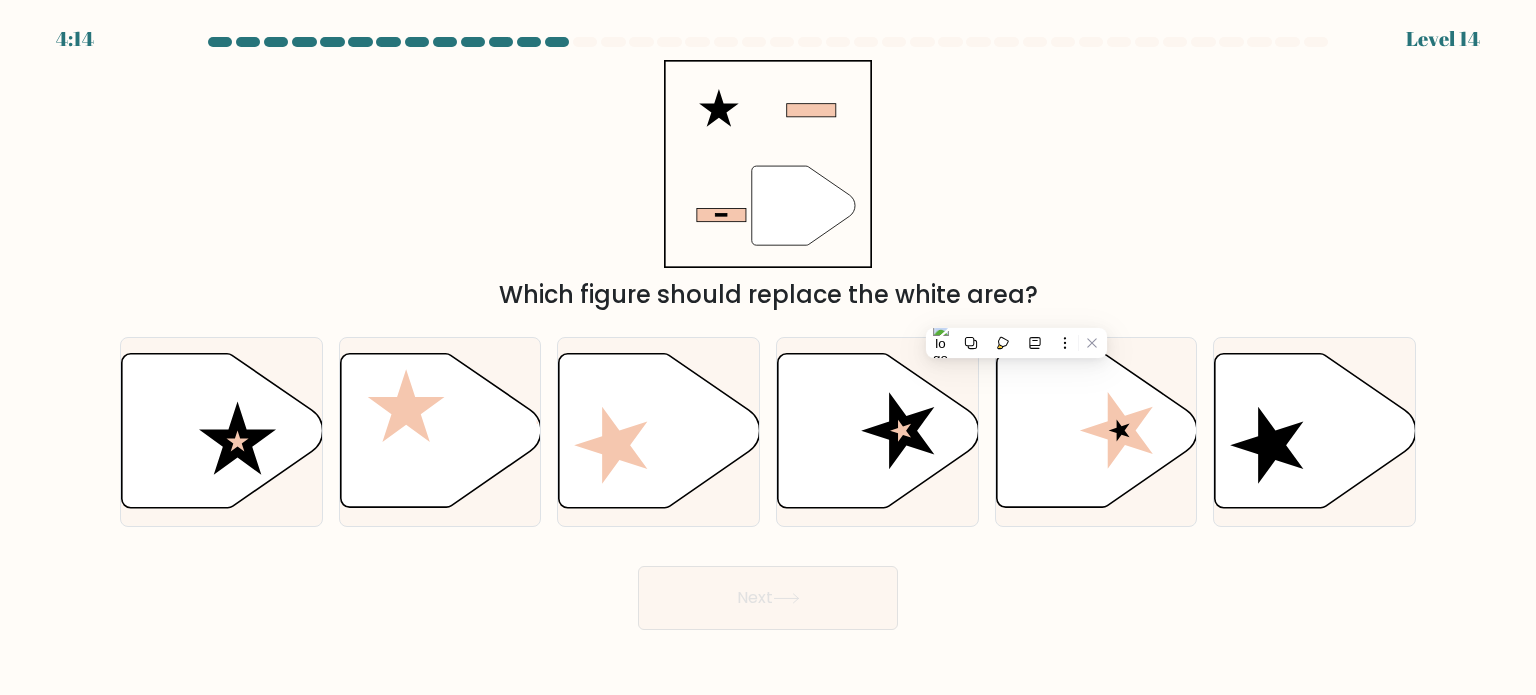 click on ""
Which figure should replace the white area?" at bounding box center [768, 186] 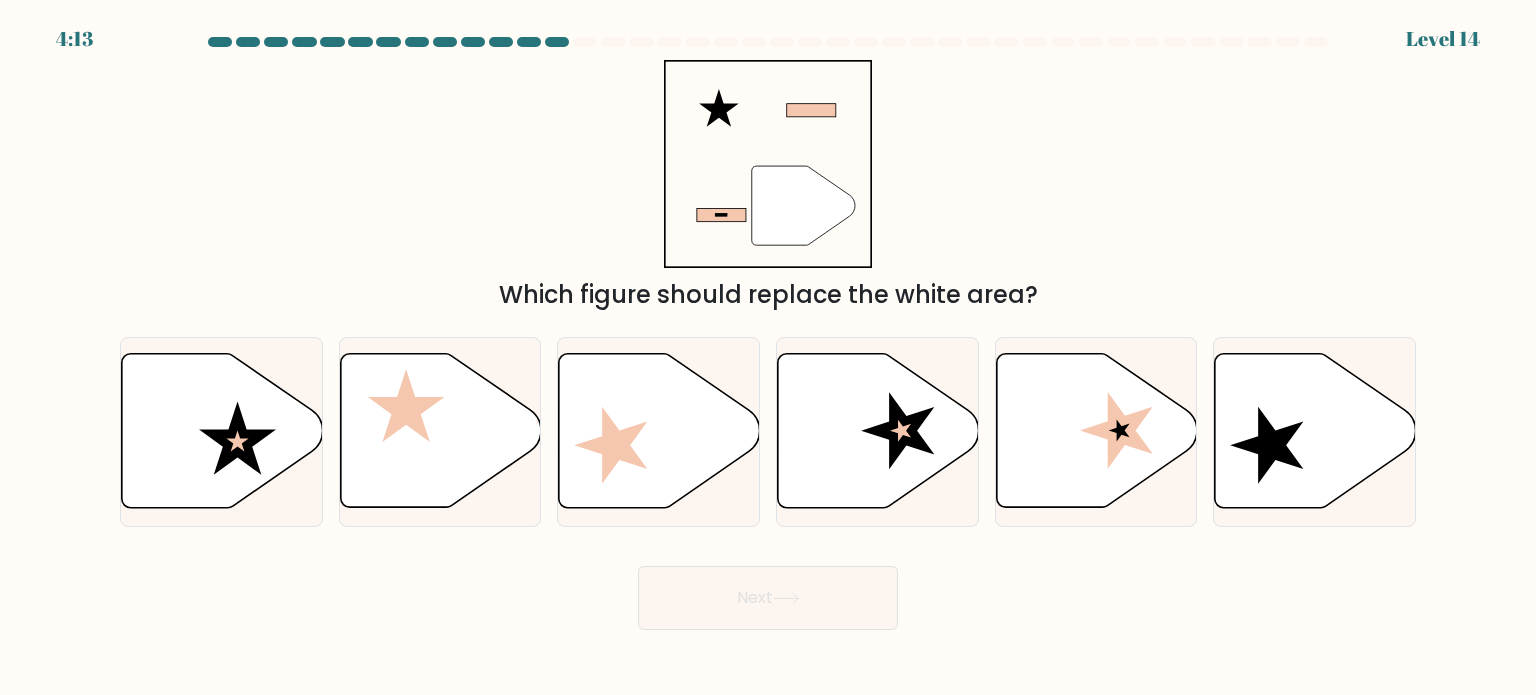 click 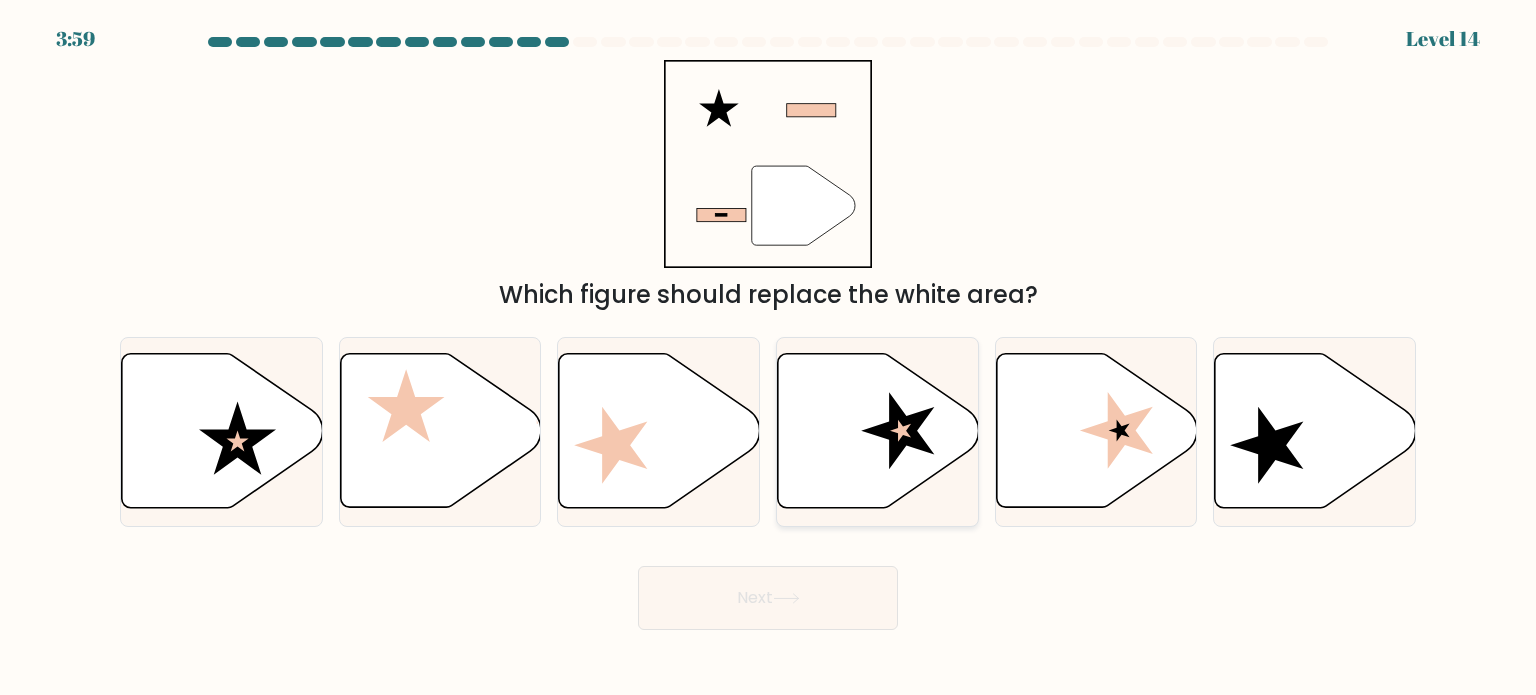 click 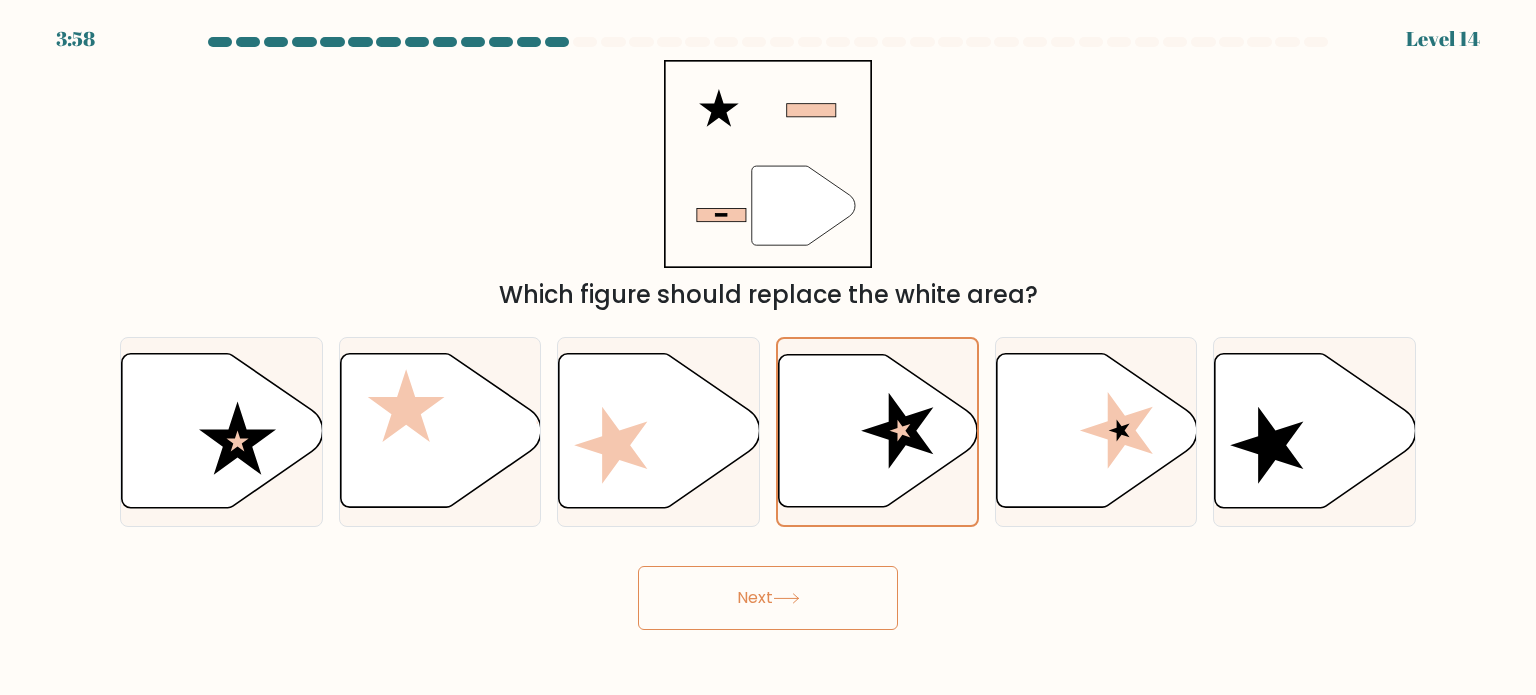 click on "Next" at bounding box center [768, 598] 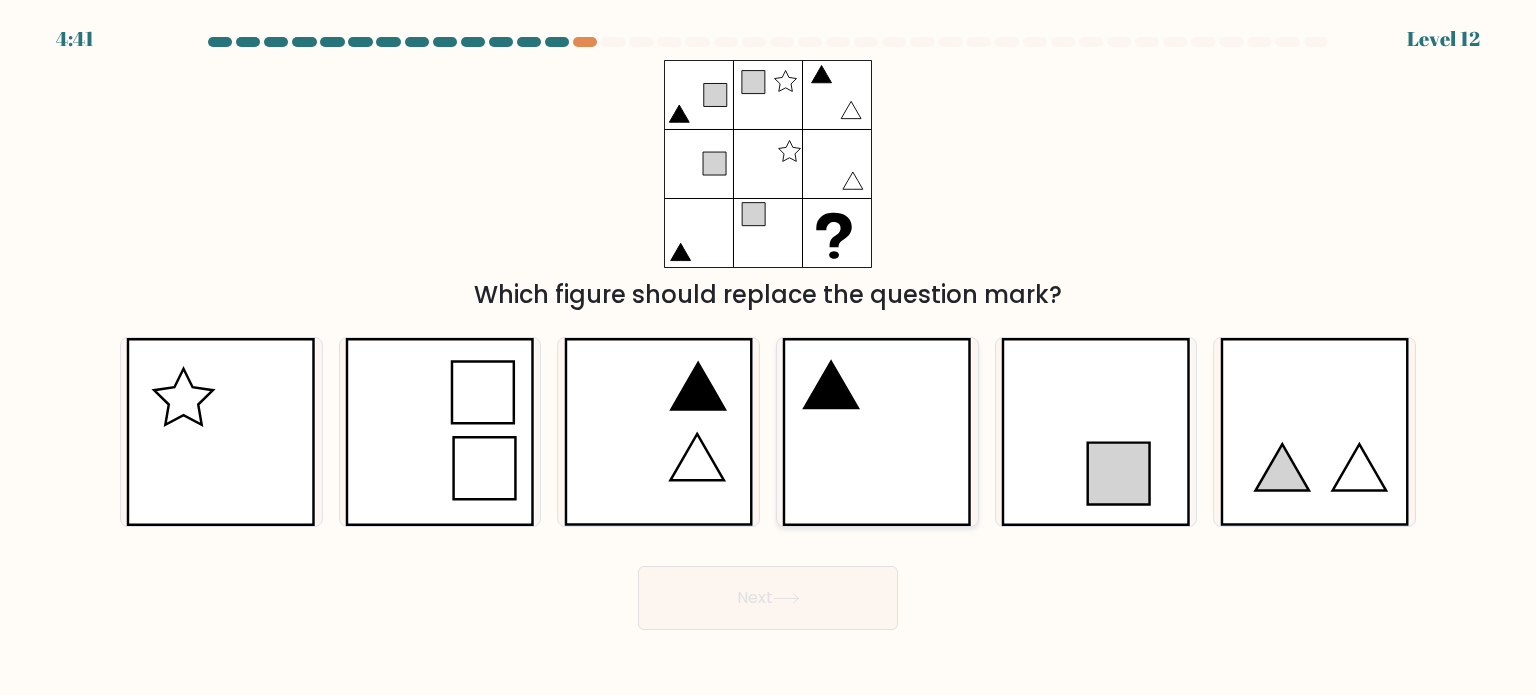 click 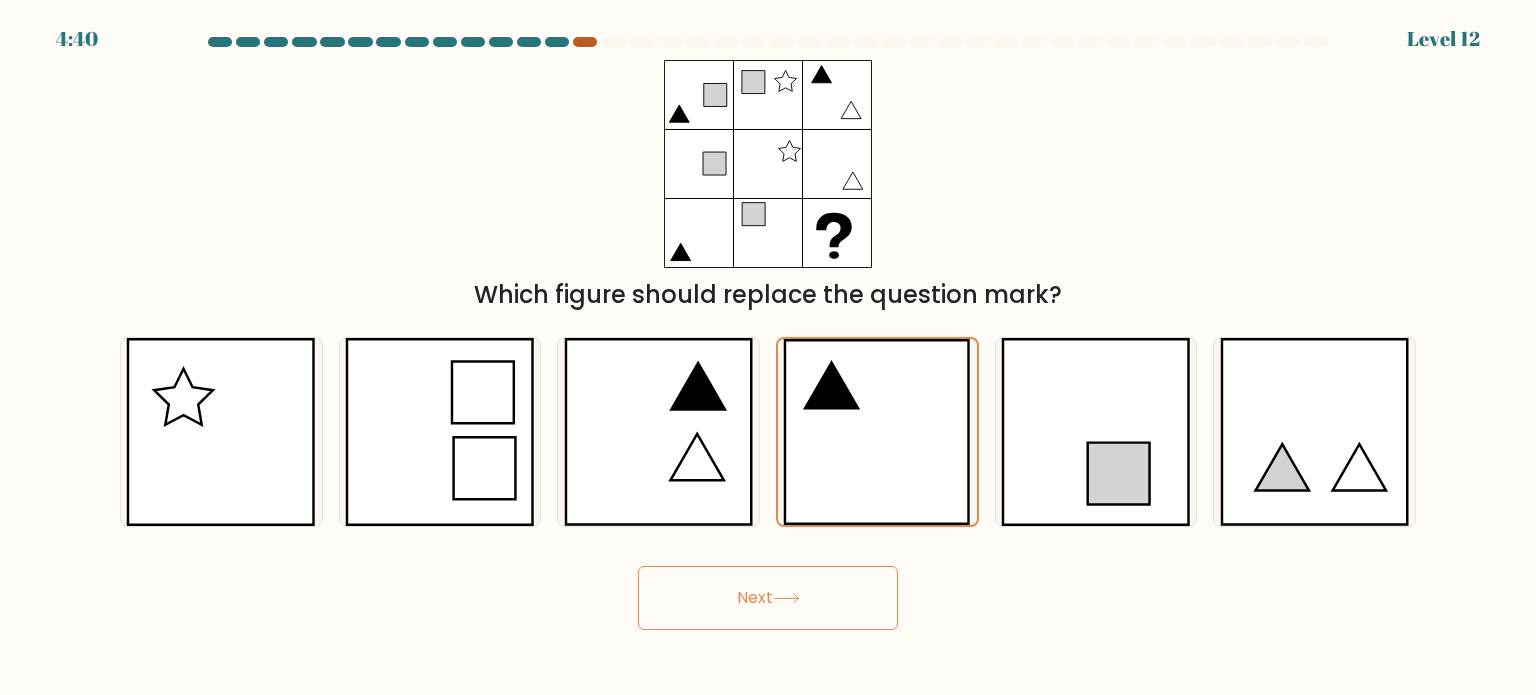 click at bounding box center (585, 42) 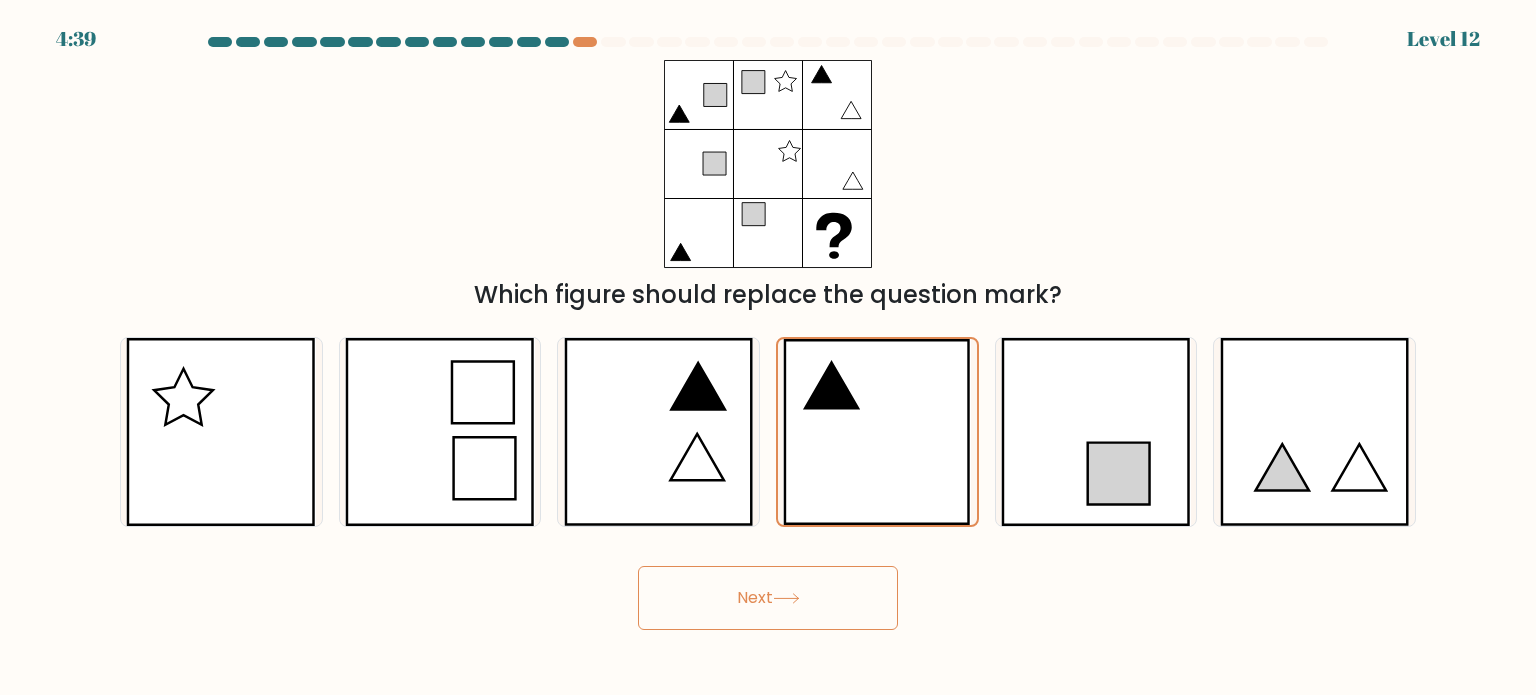 click at bounding box center [557, 42] 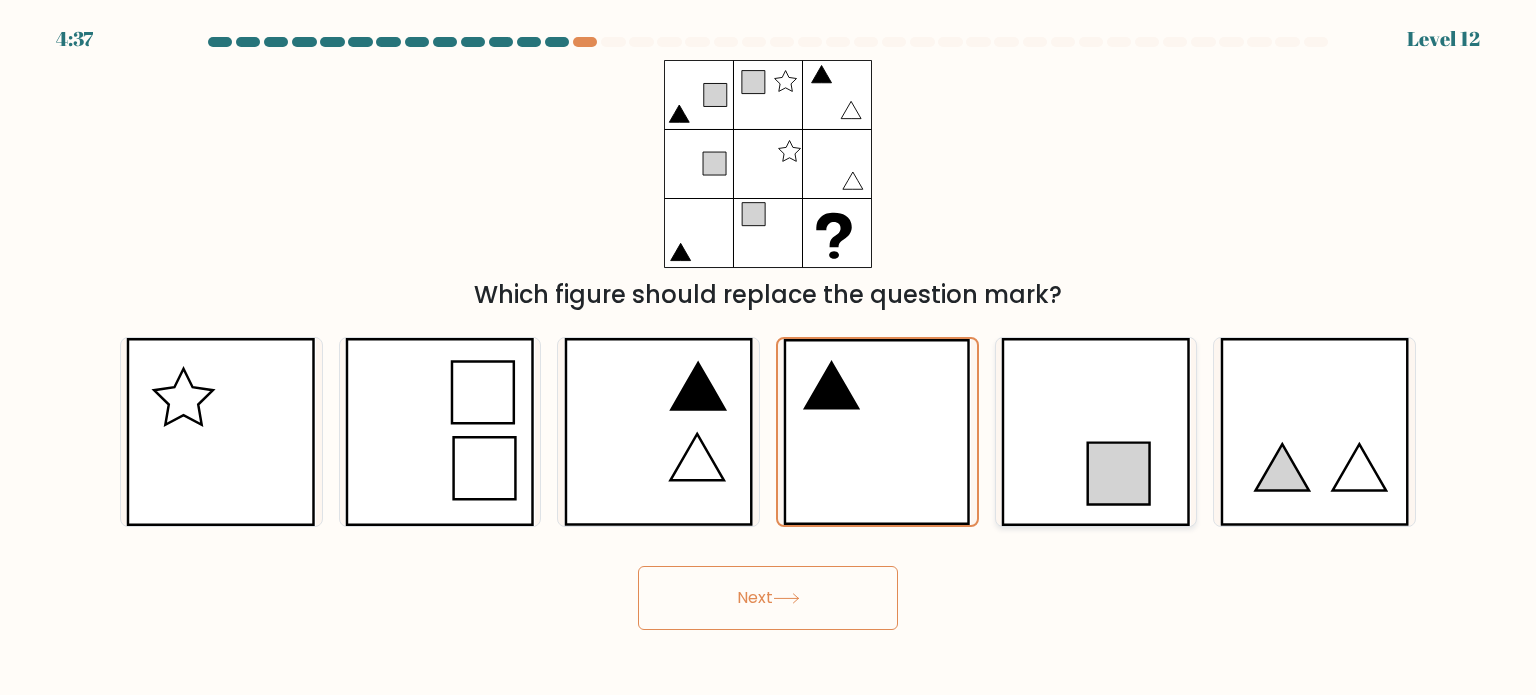 click 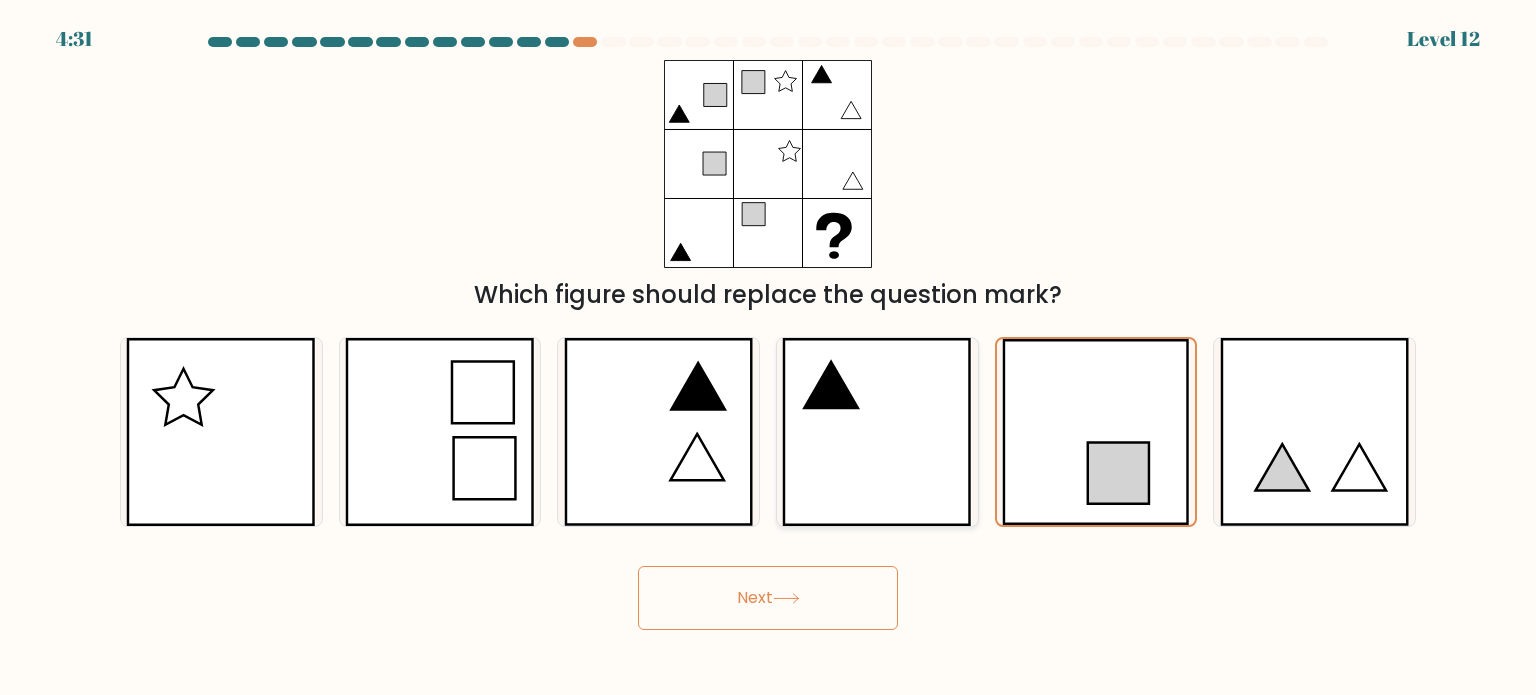 click 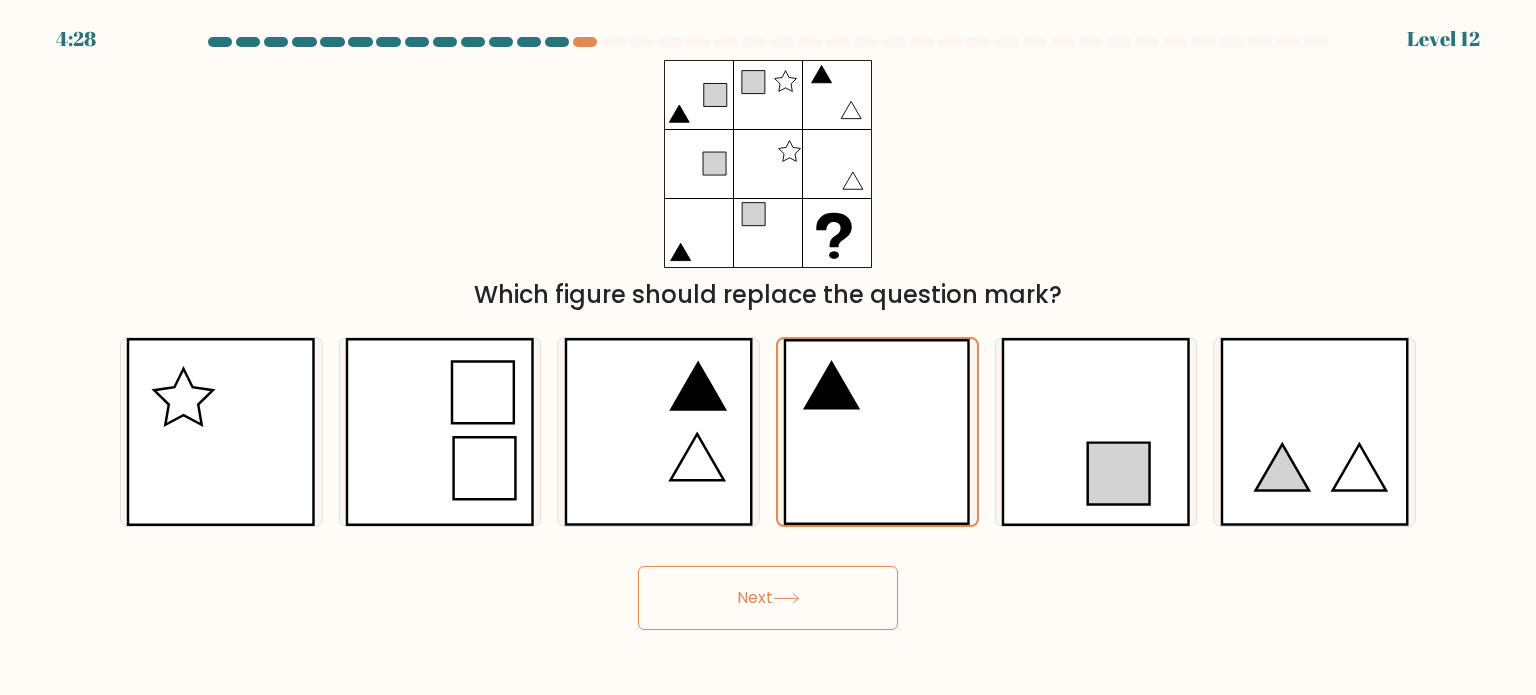 click on "Next" at bounding box center (768, 598) 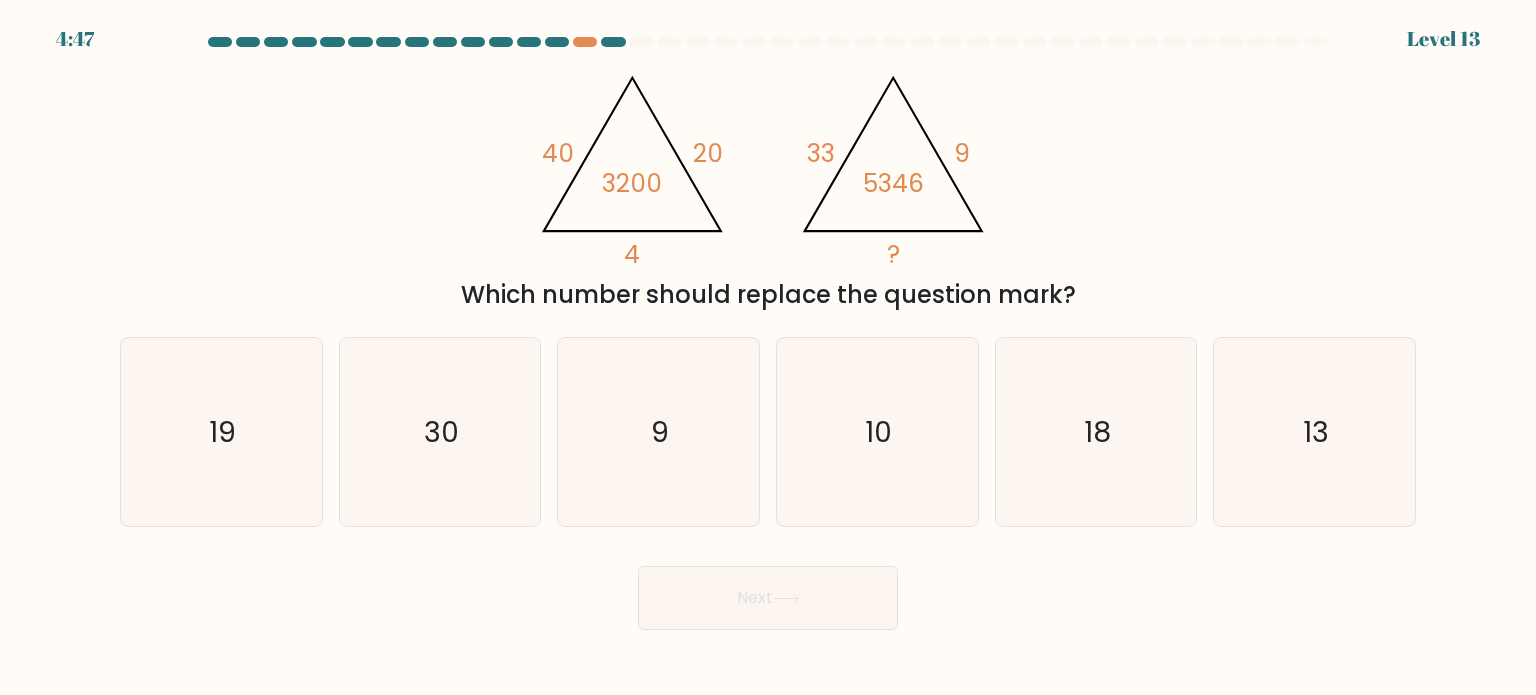 click on "e.
18" at bounding box center [1096, 432] 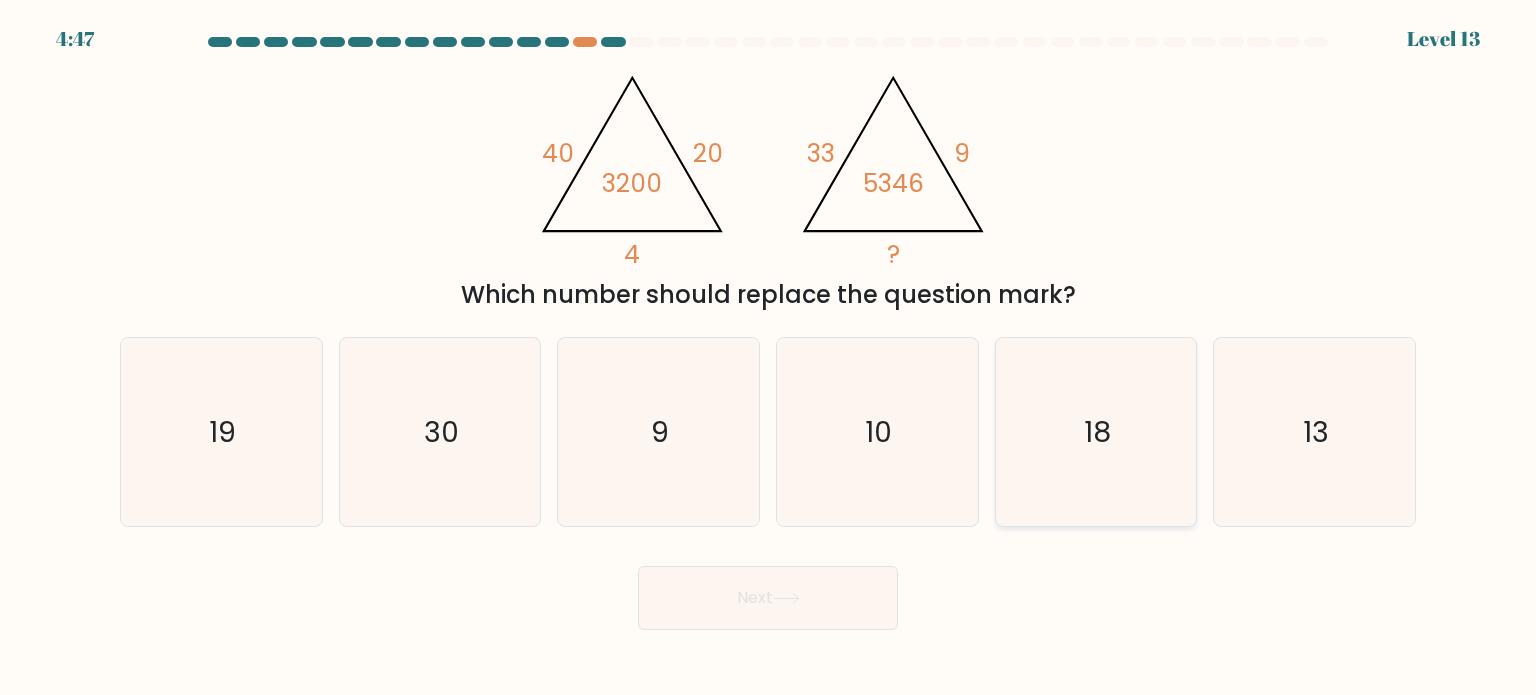 click on "18" 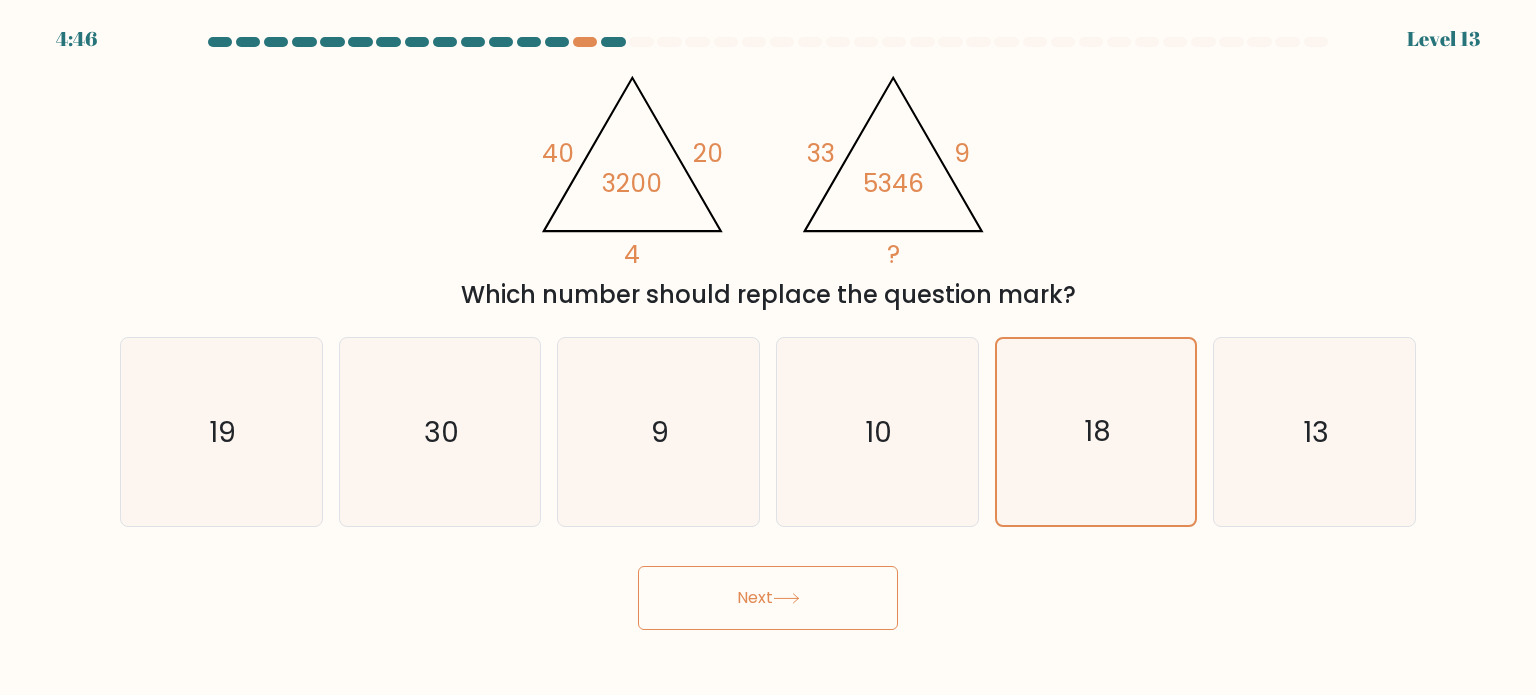 click 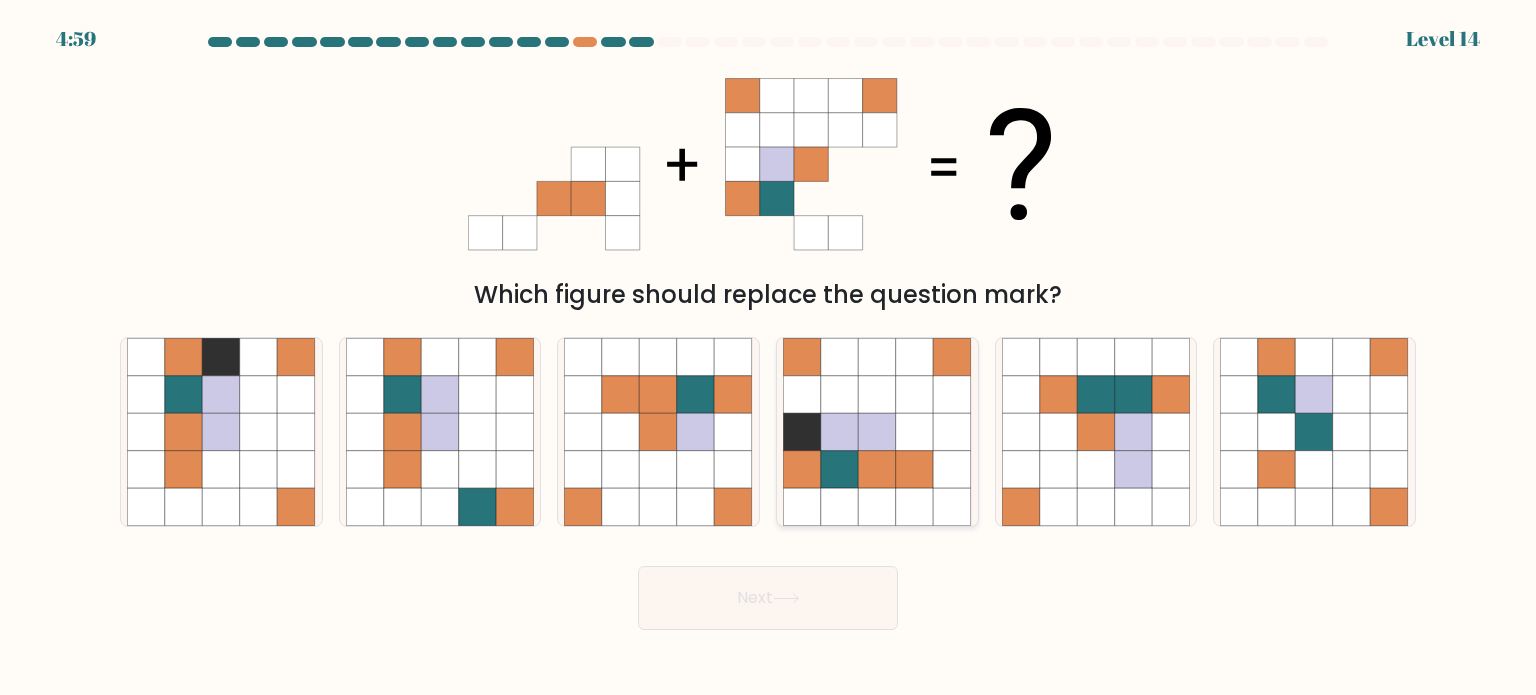 click 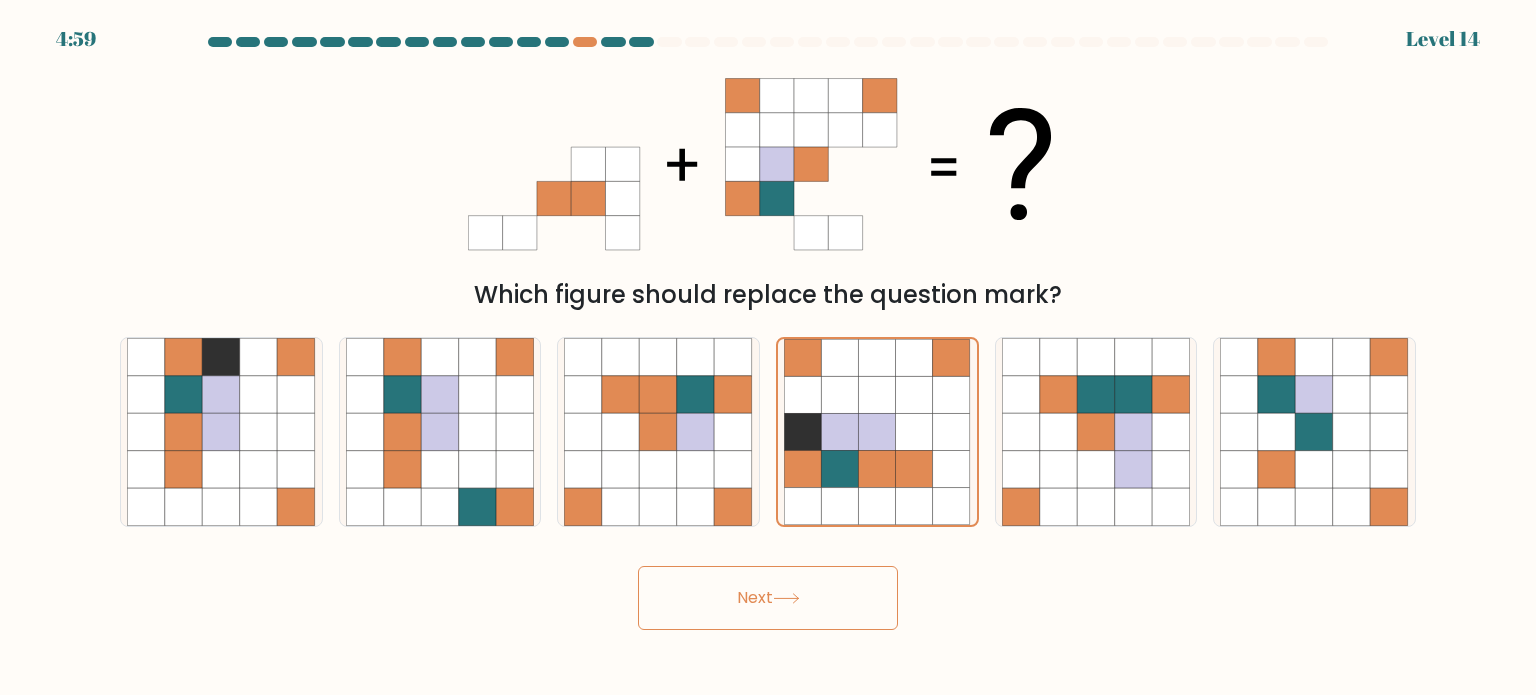 click on "Next" at bounding box center [768, 598] 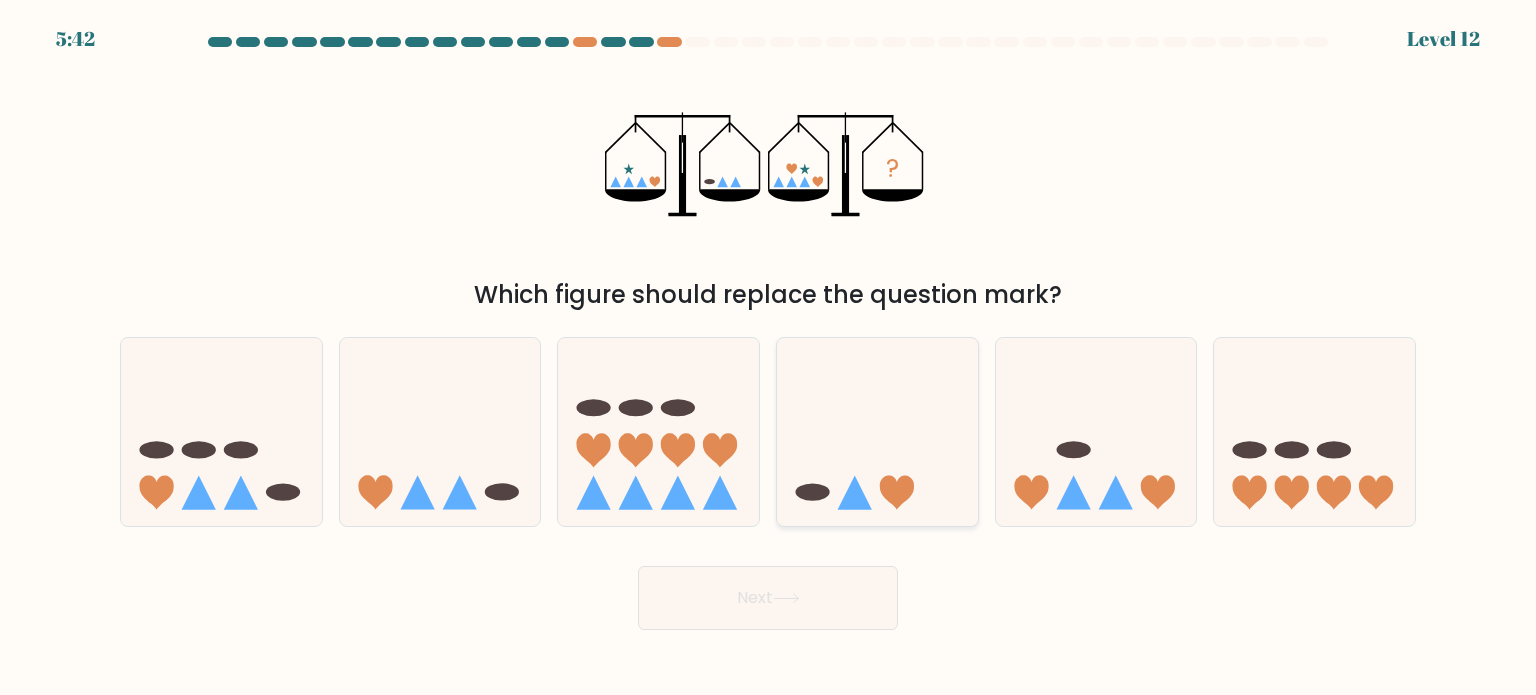 click 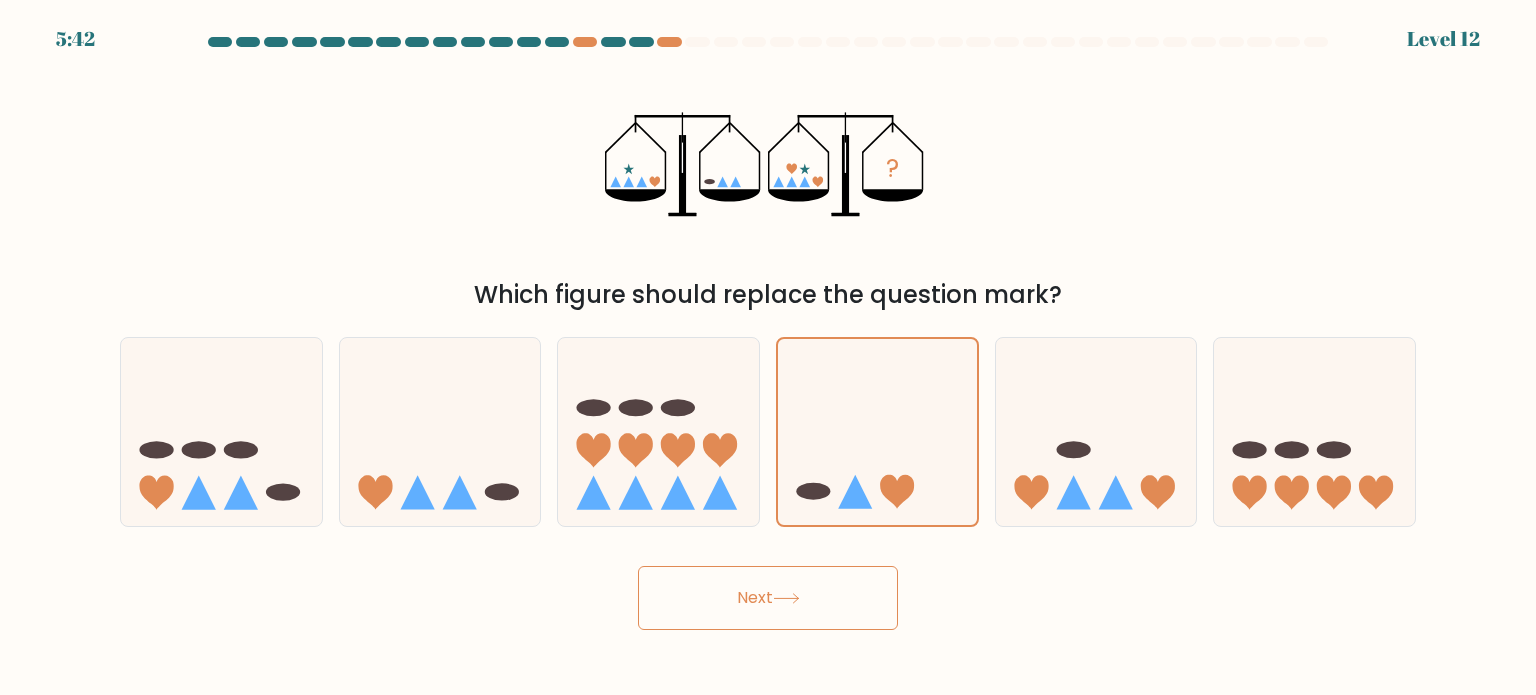 click on "Next" at bounding box center (768, 598) 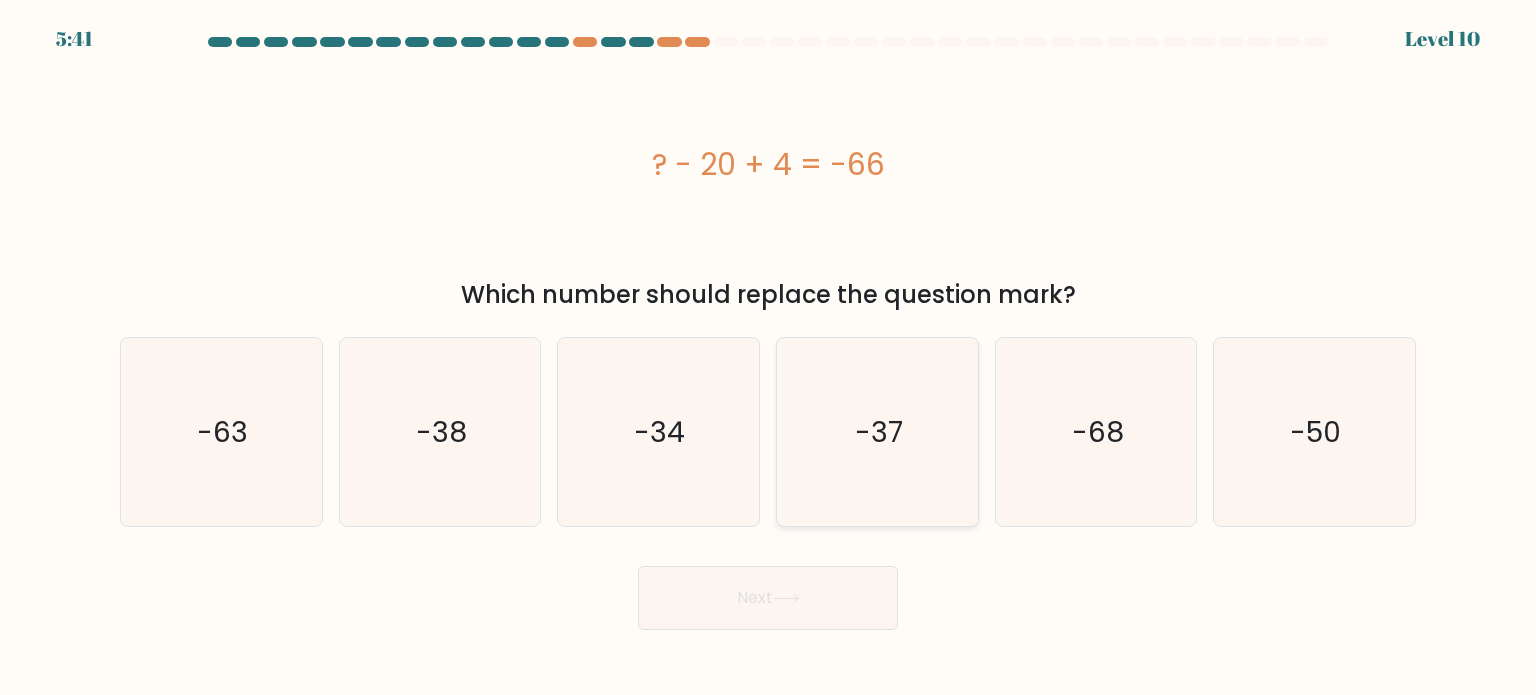 click on "-37" 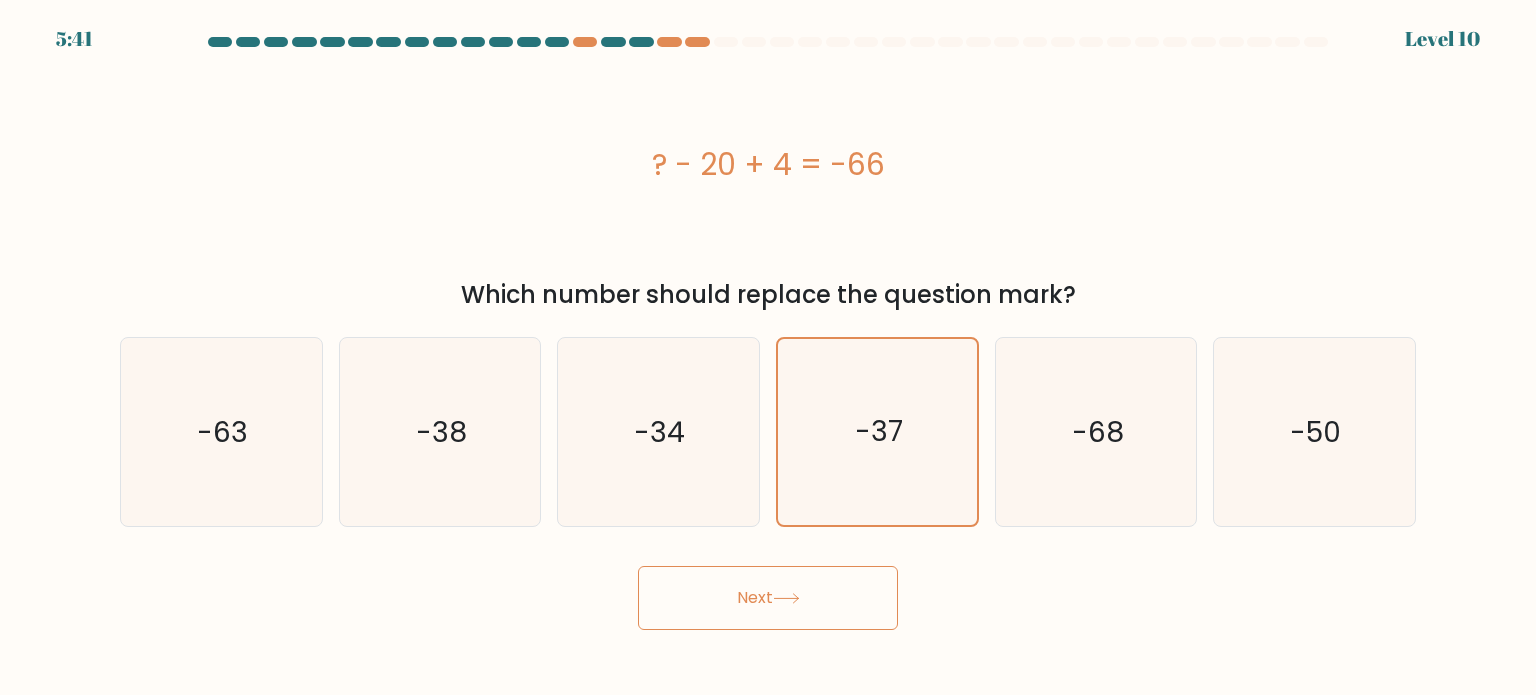 click on "Next" at bounding box center [768, 598] 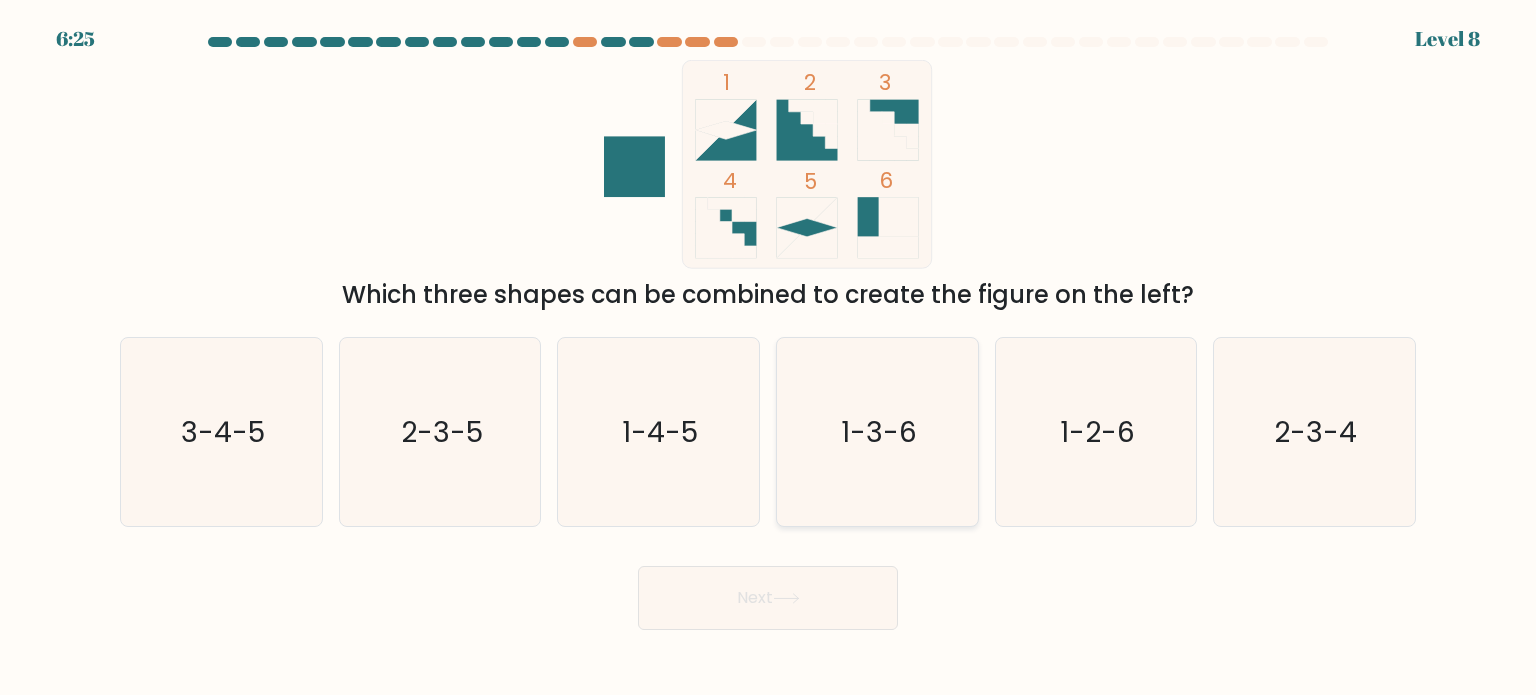 click on "1-3-6" 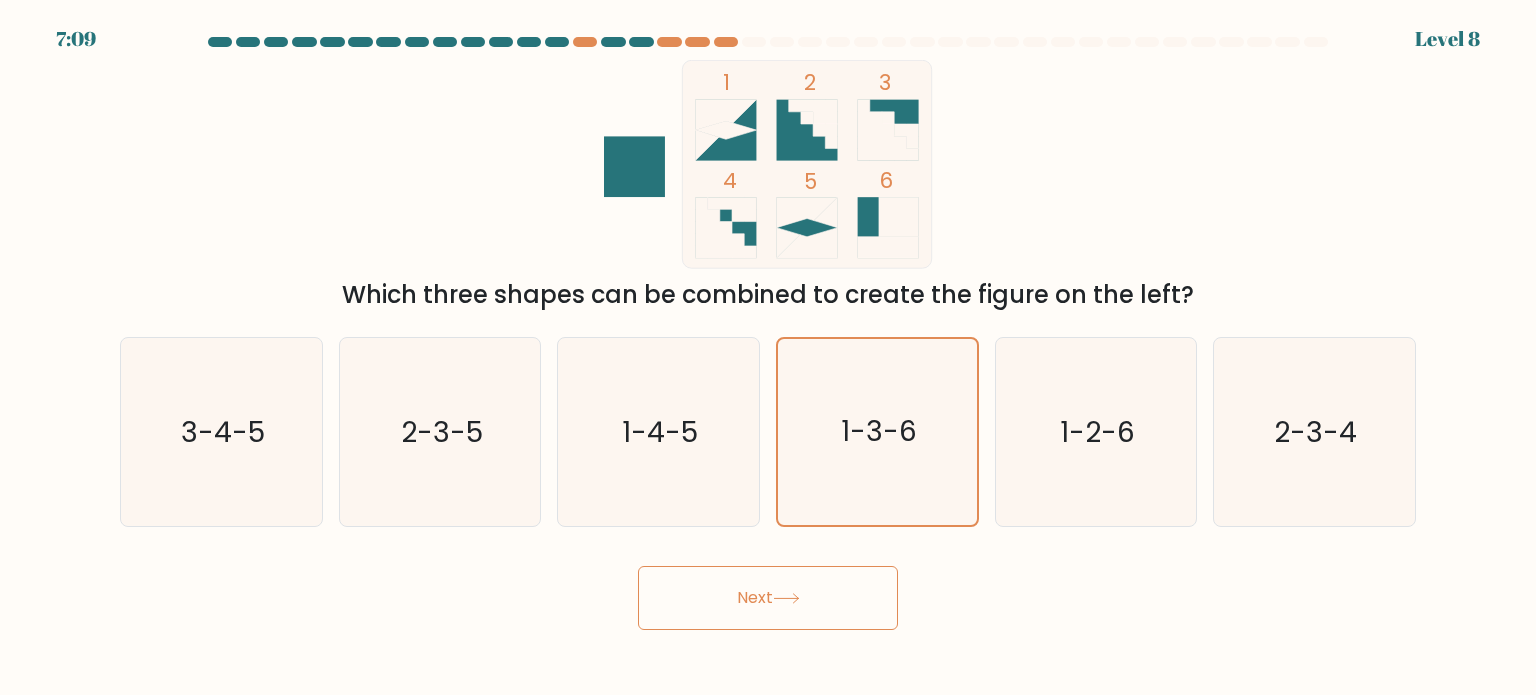 click on "Next" at bounding box center [768, 598] 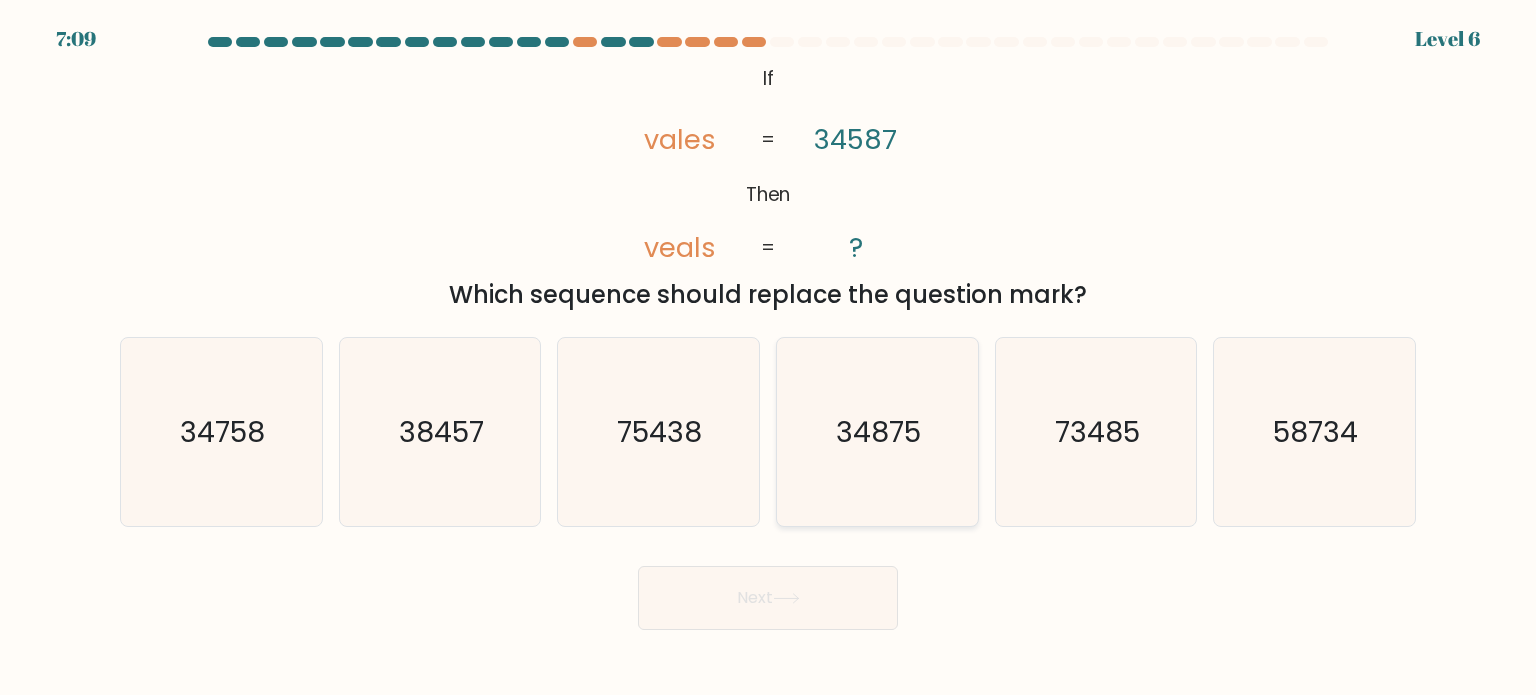 click on "34875" 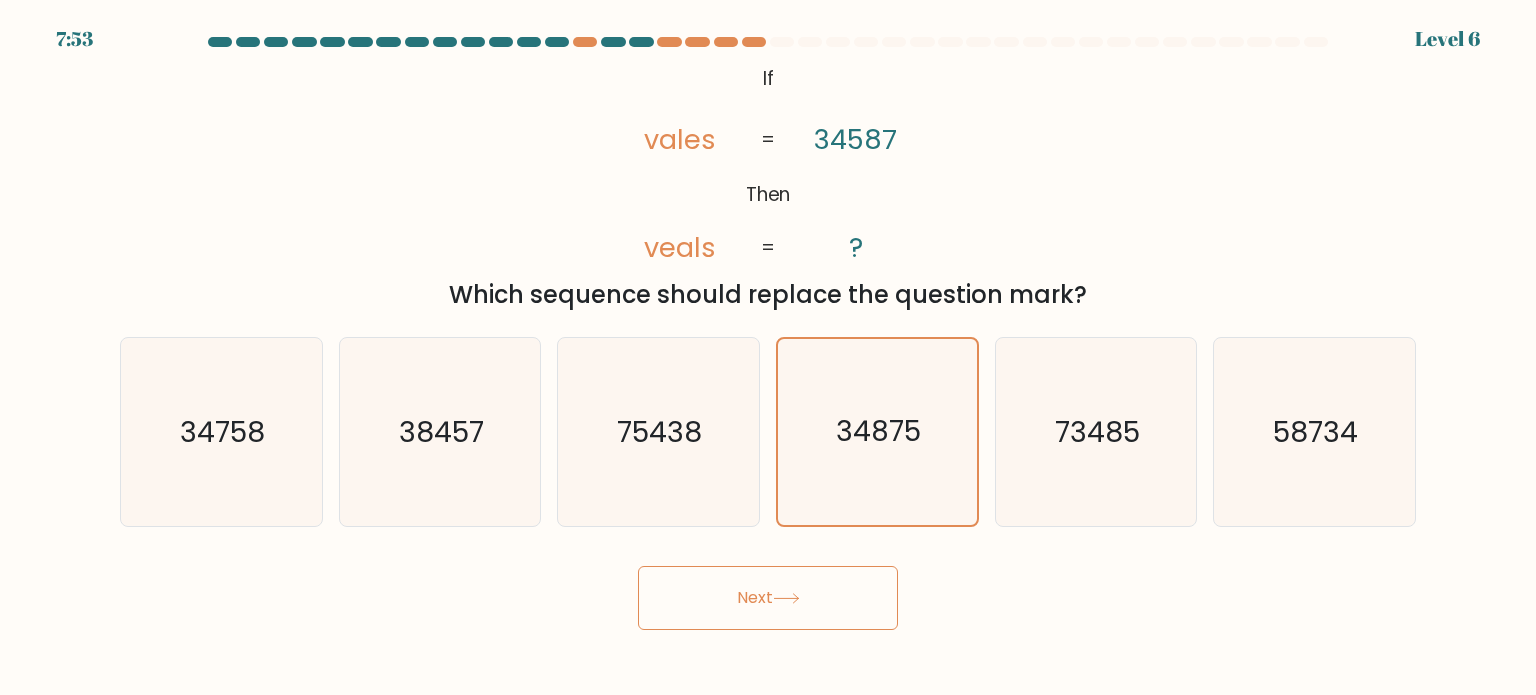 click on "Next" at bounding box center (768, 598) 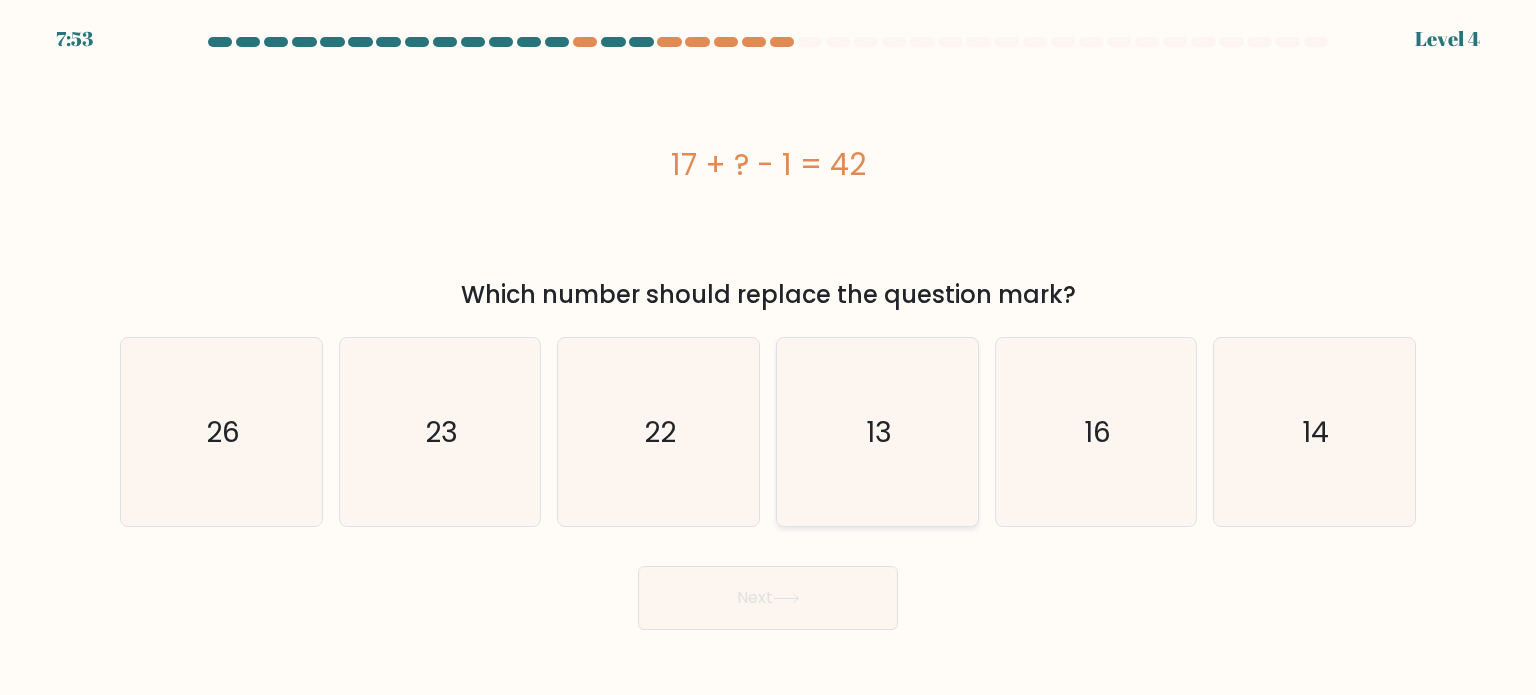 click on "13" 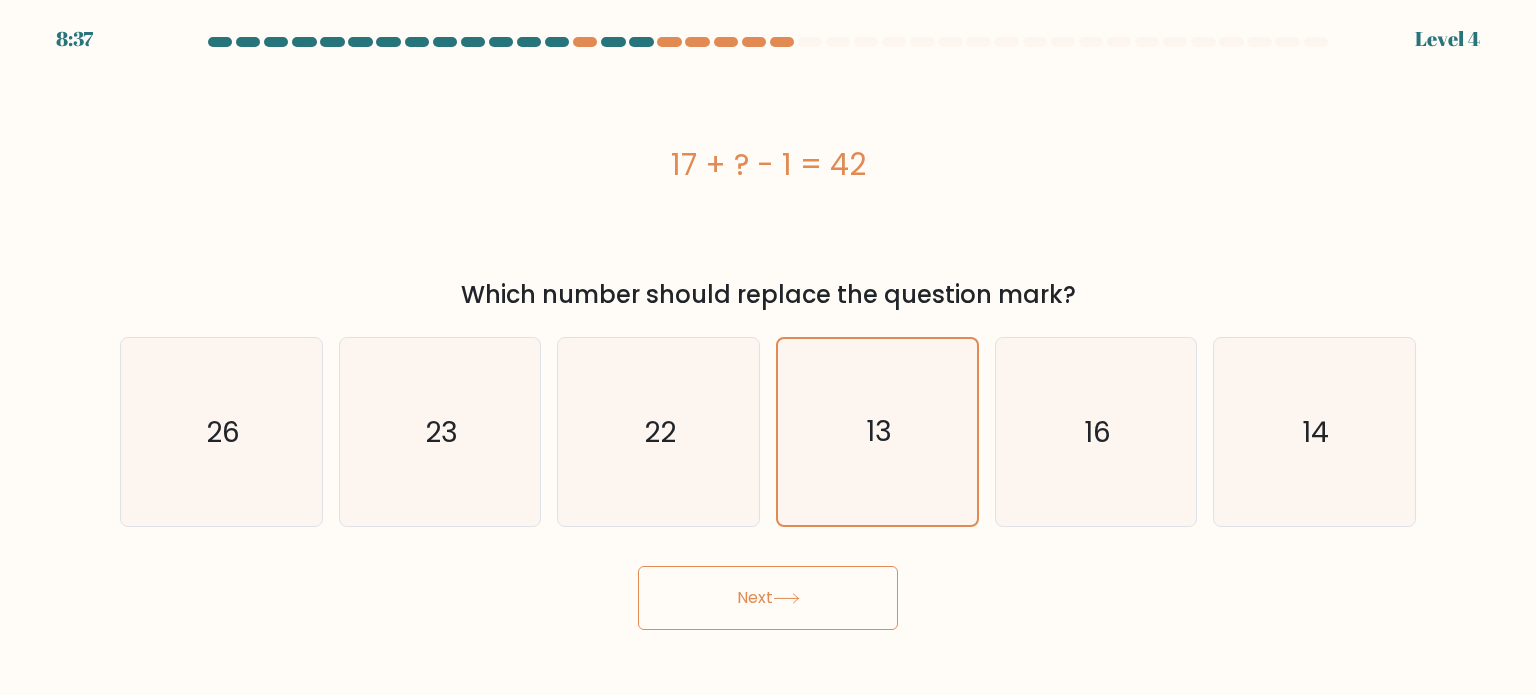click on "8:37
Level 4
a." at bounding box center (768, 347) 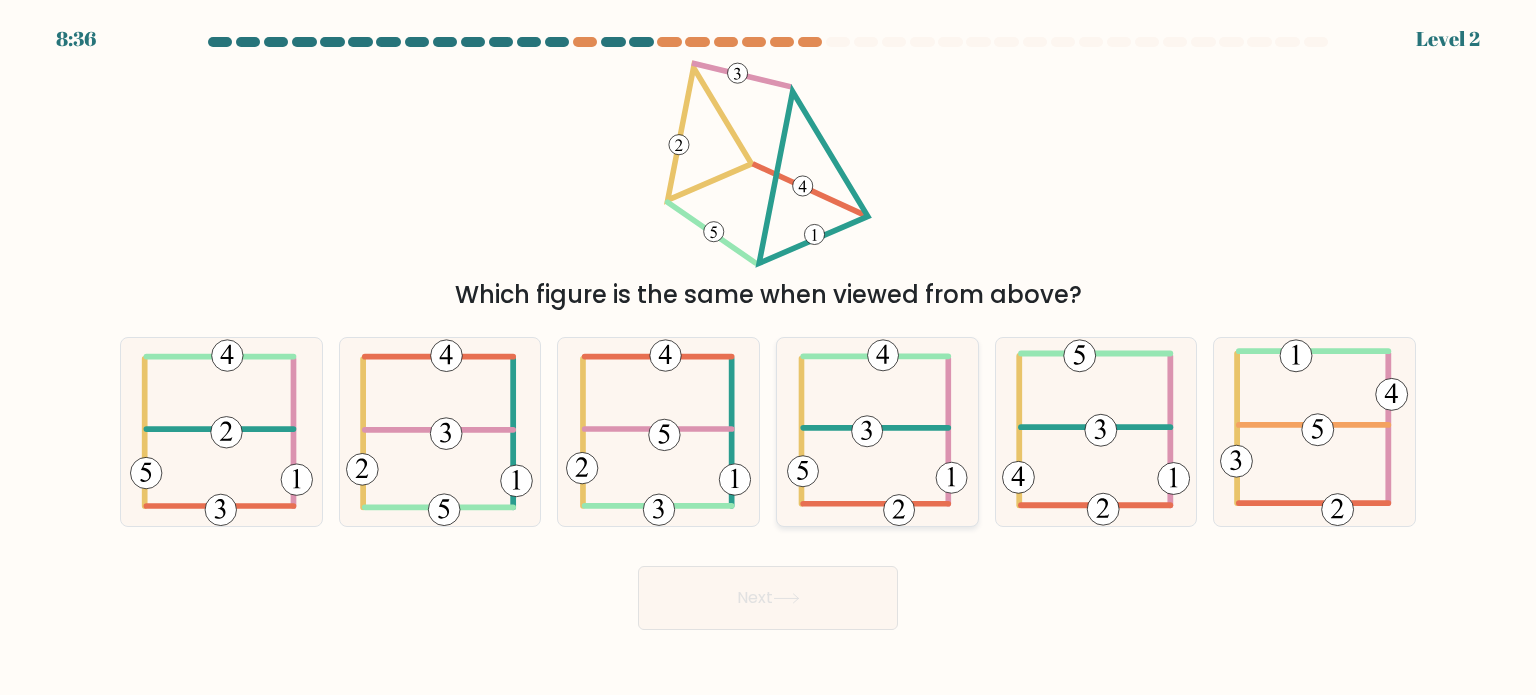 click 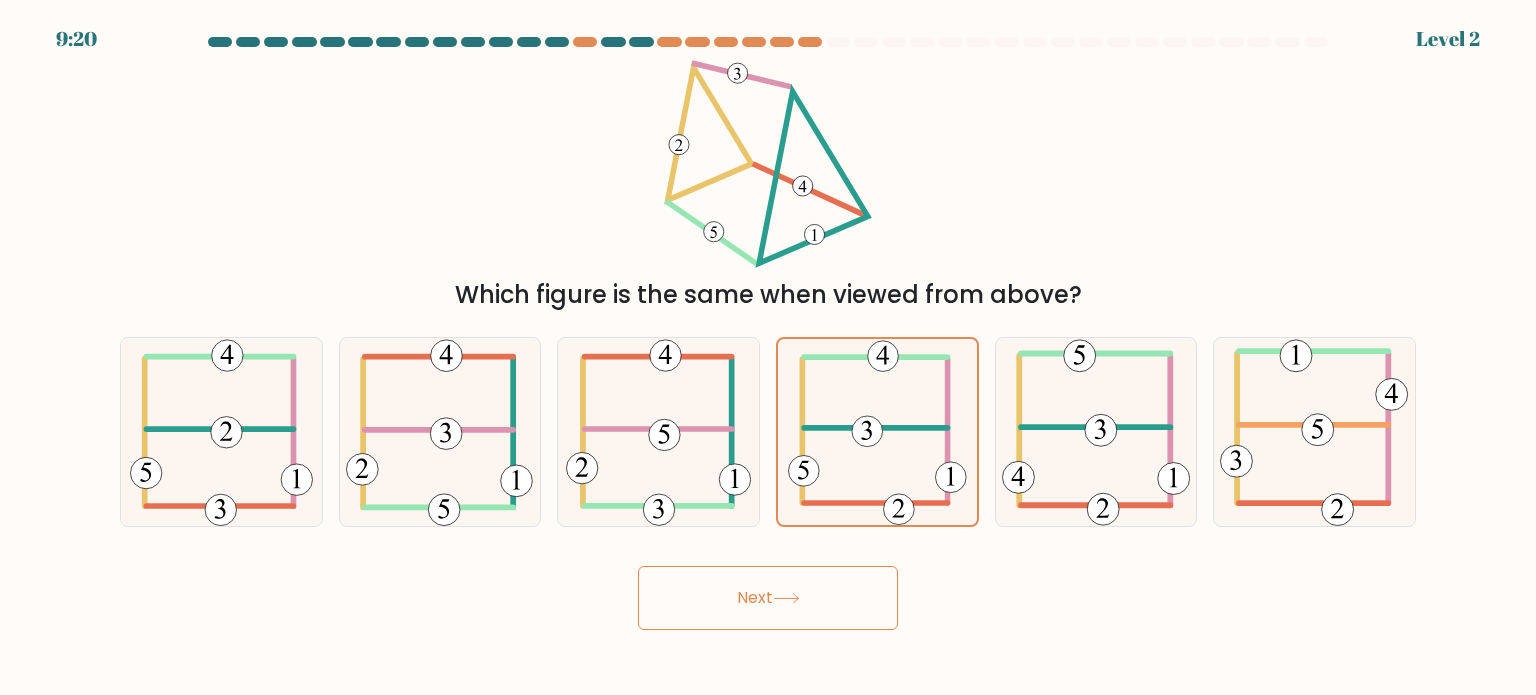 click on "Next" at bounding box center [768, 598] 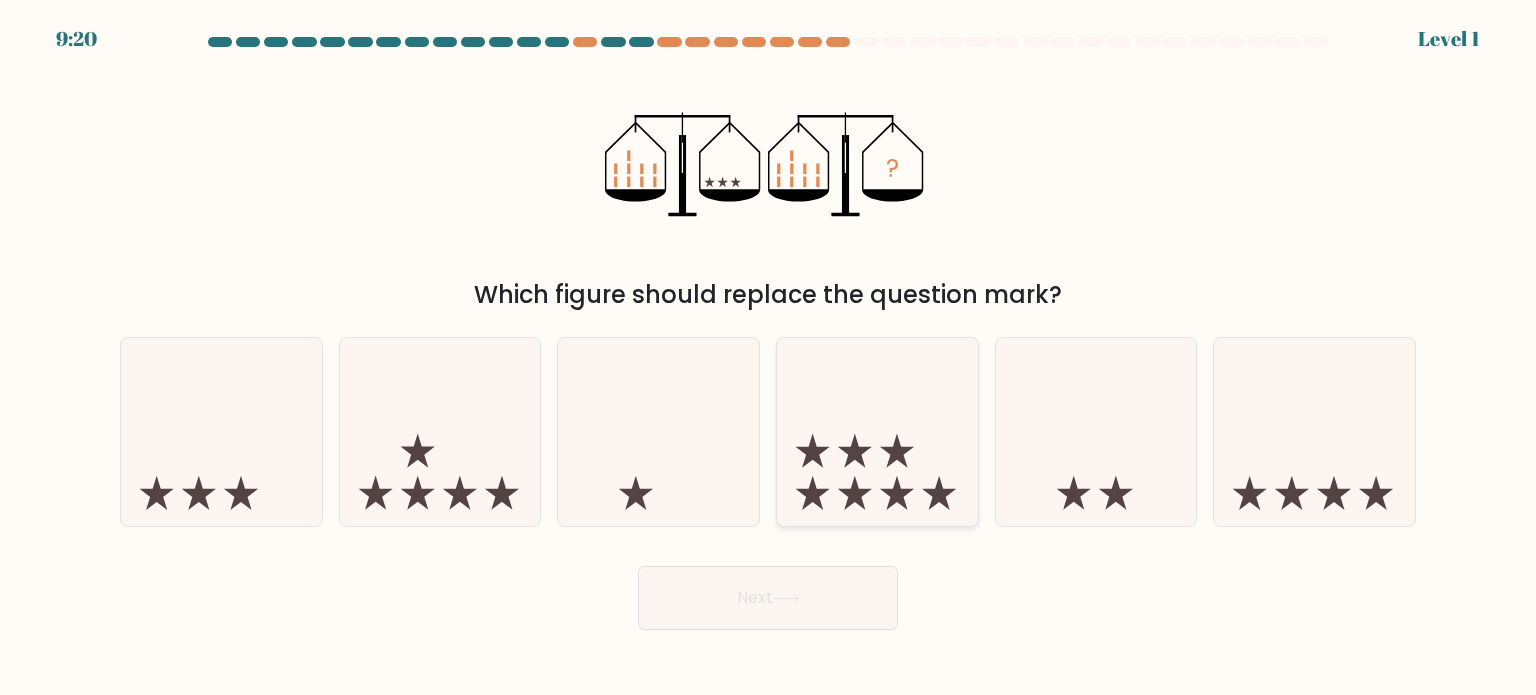 click 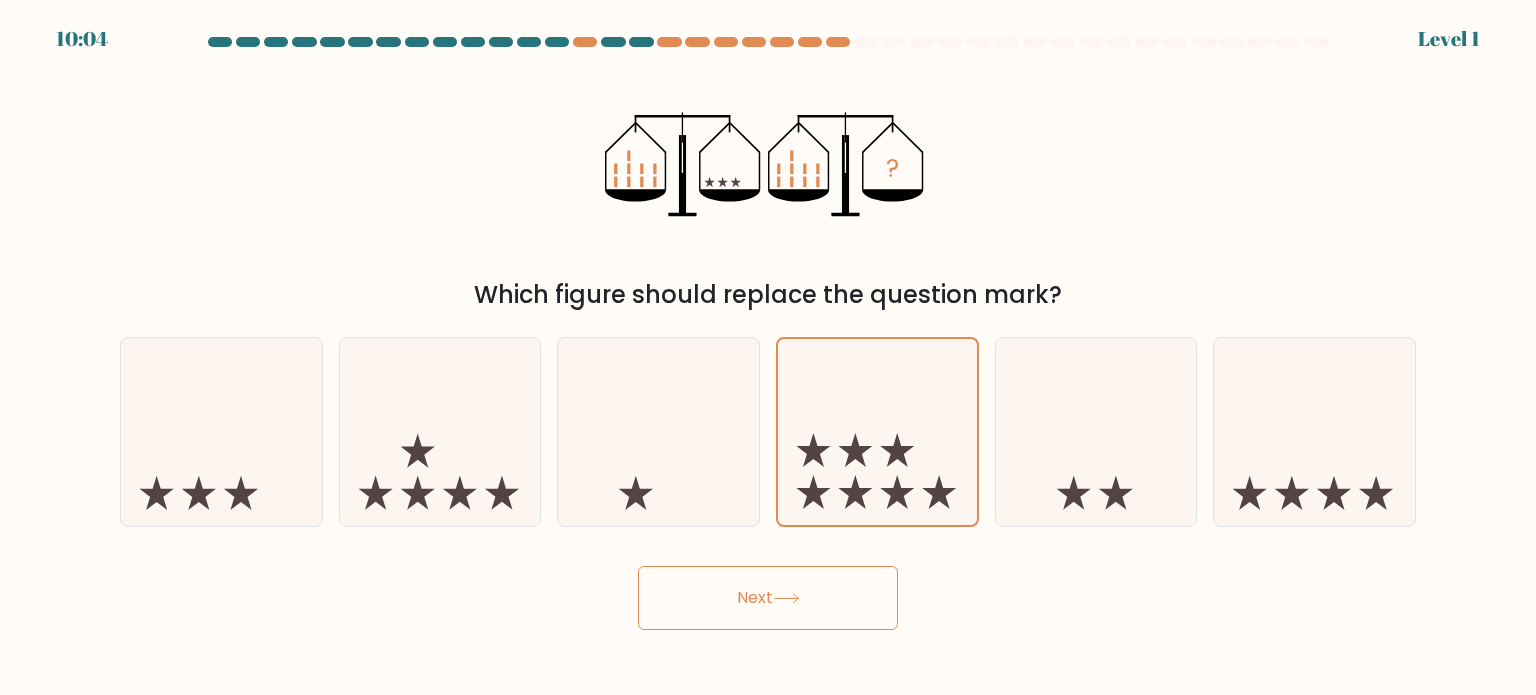 click on "Next" at bounding box center (768, 598) 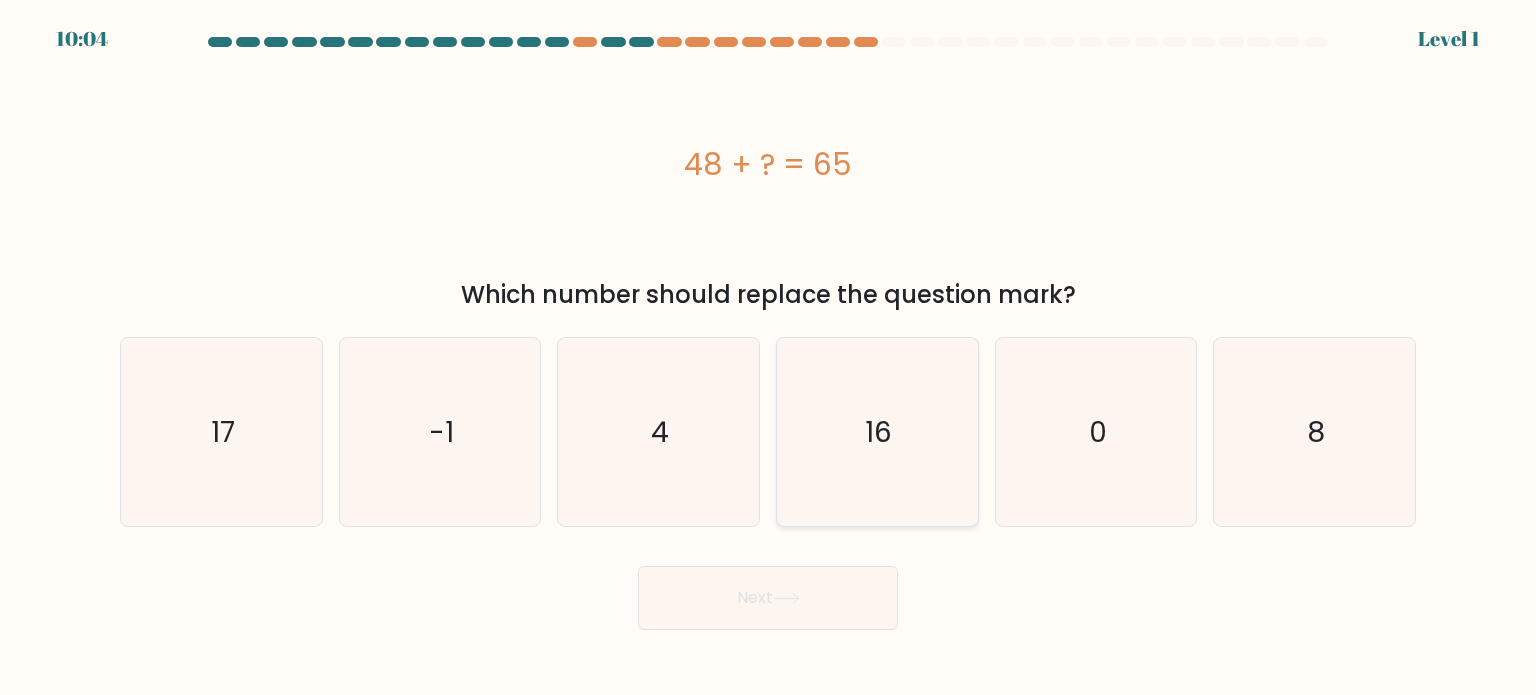 click on "16" 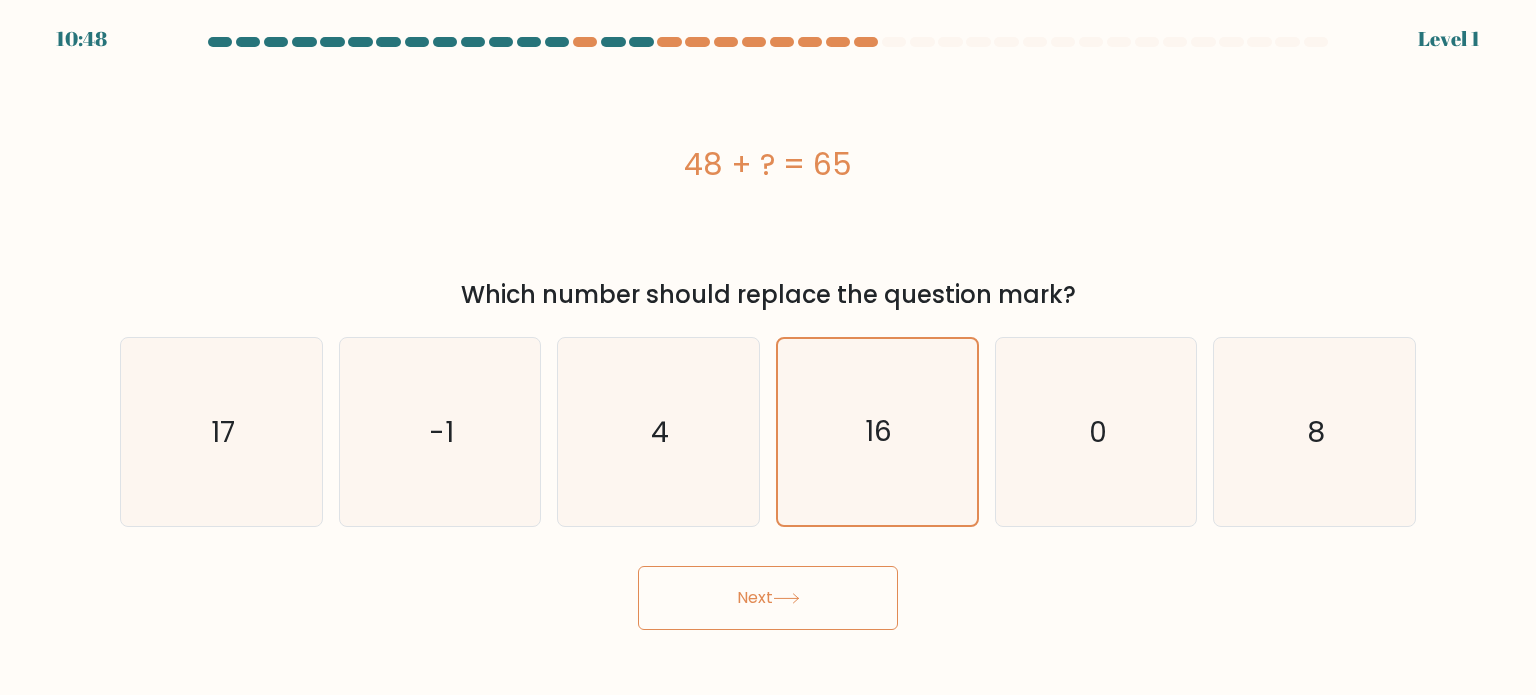 click on "Next" at bounding box center [768, 598] 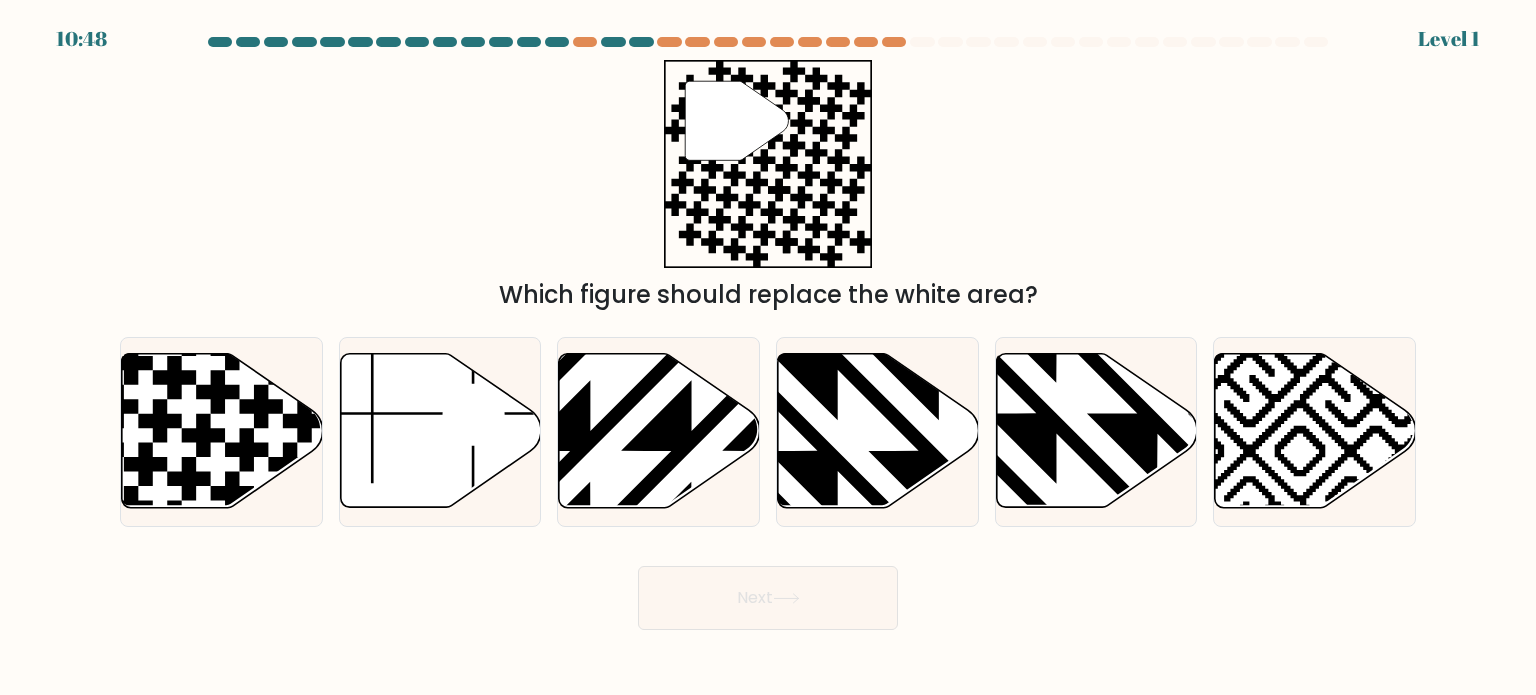 click on "Next" at bounding box center [768, 598] 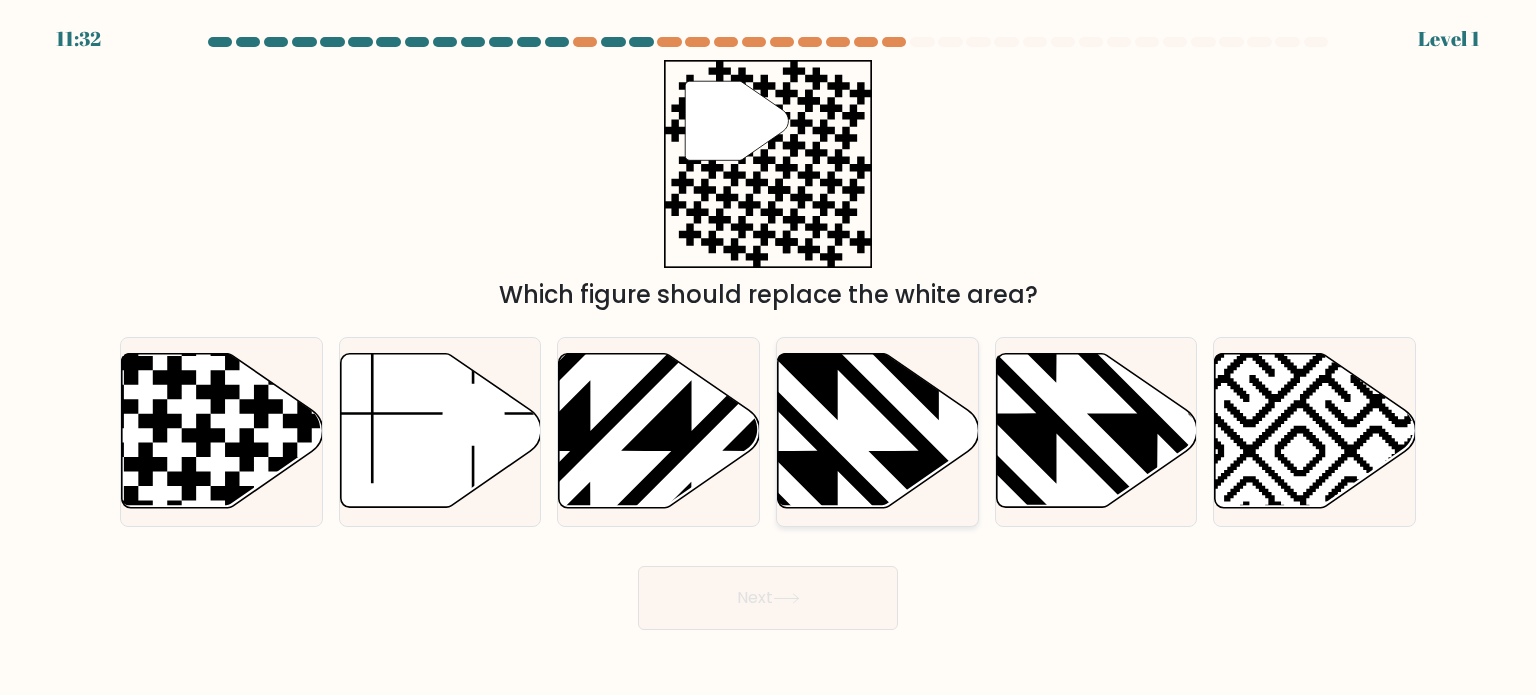 click 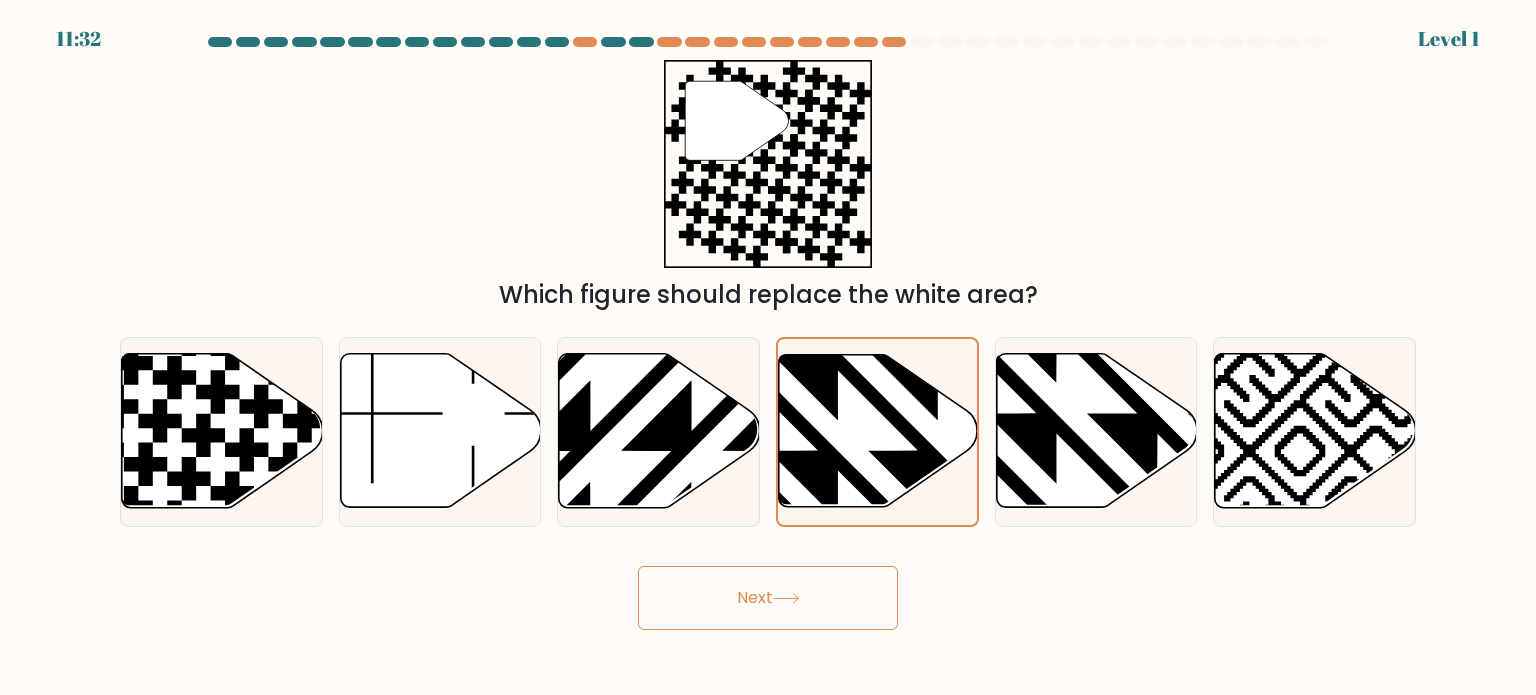 click on "Next" at bounding box center (768, 598) 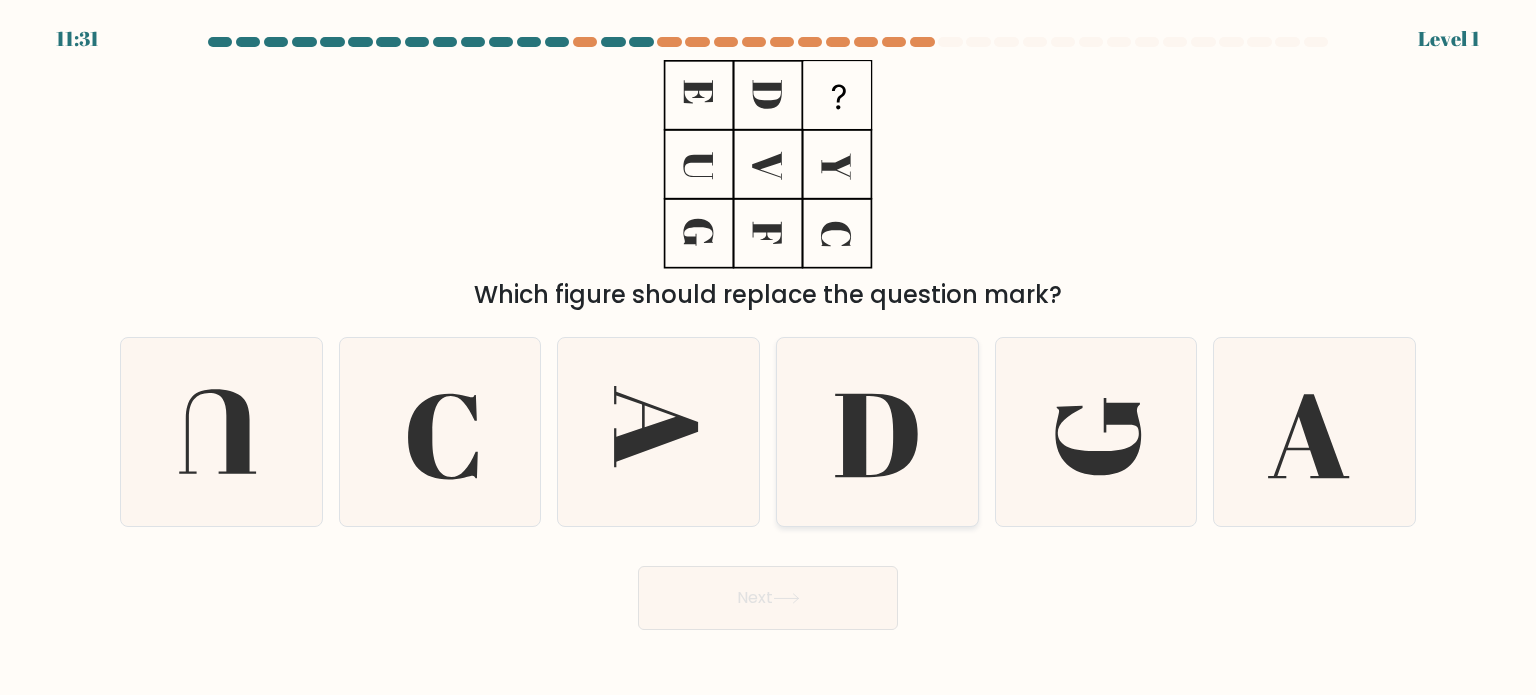 click 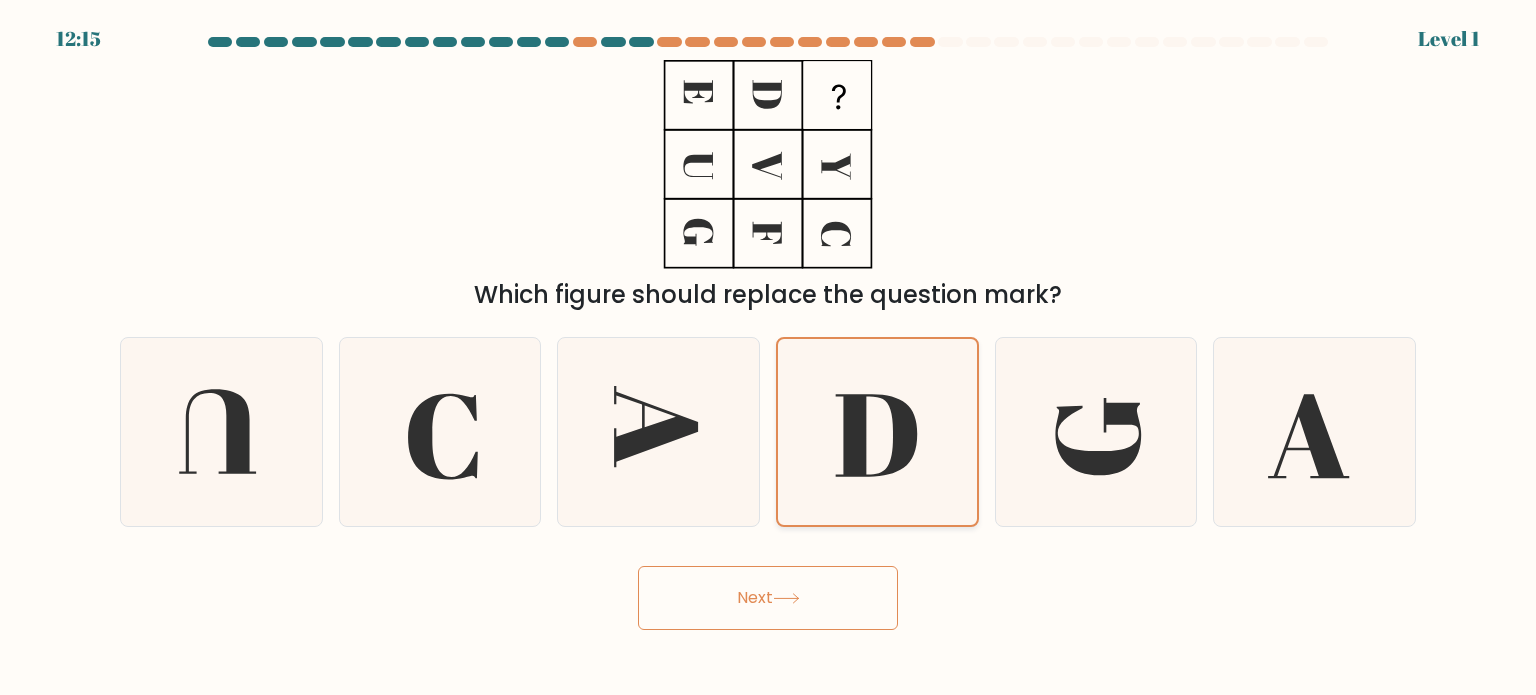 click 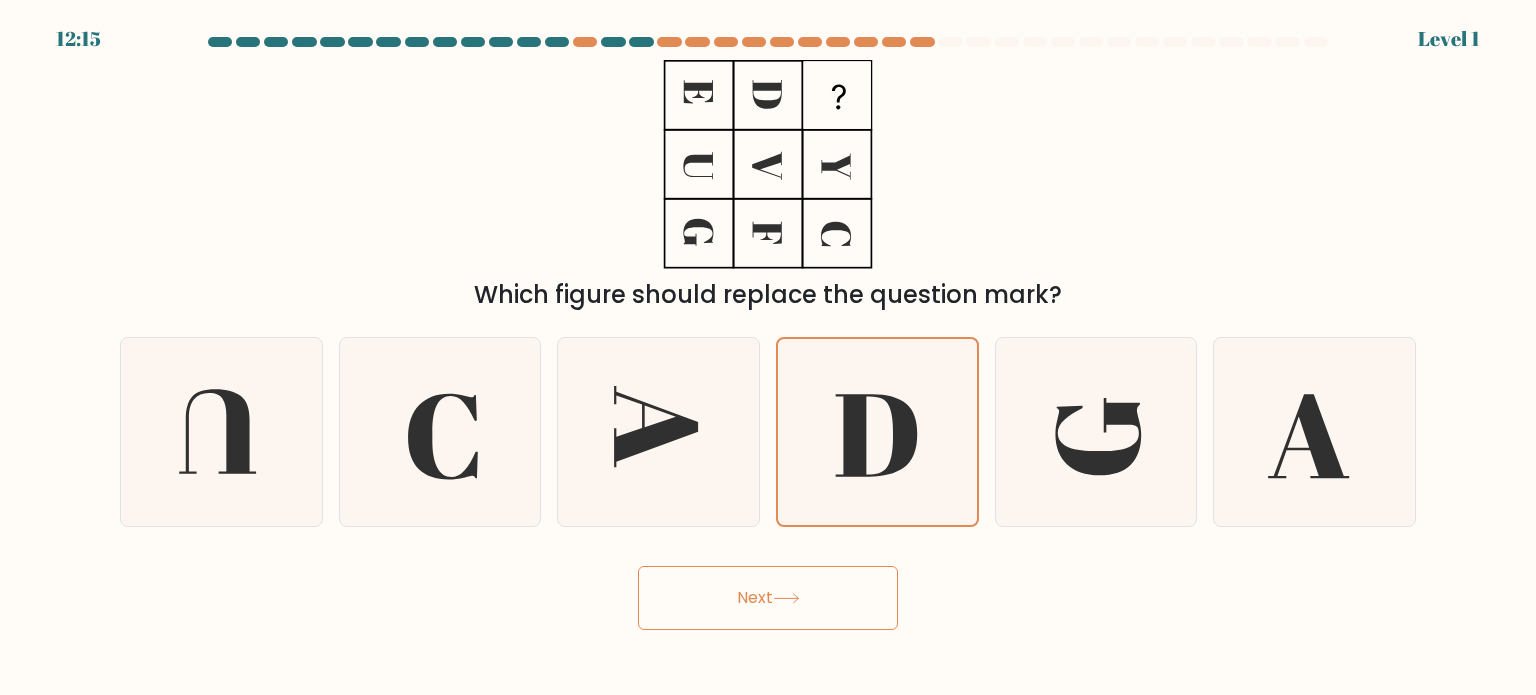 click on "Next" at bounding box center (768, 598) 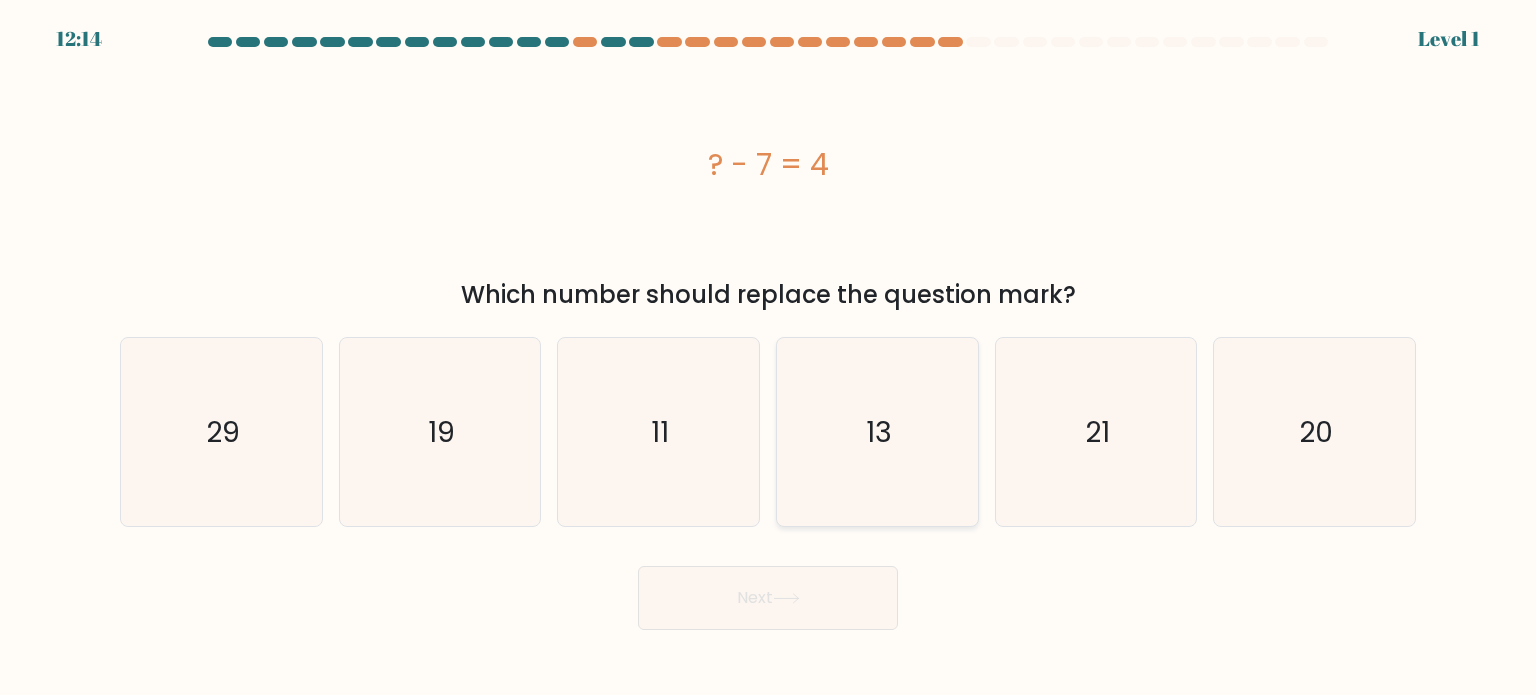 click on "13" 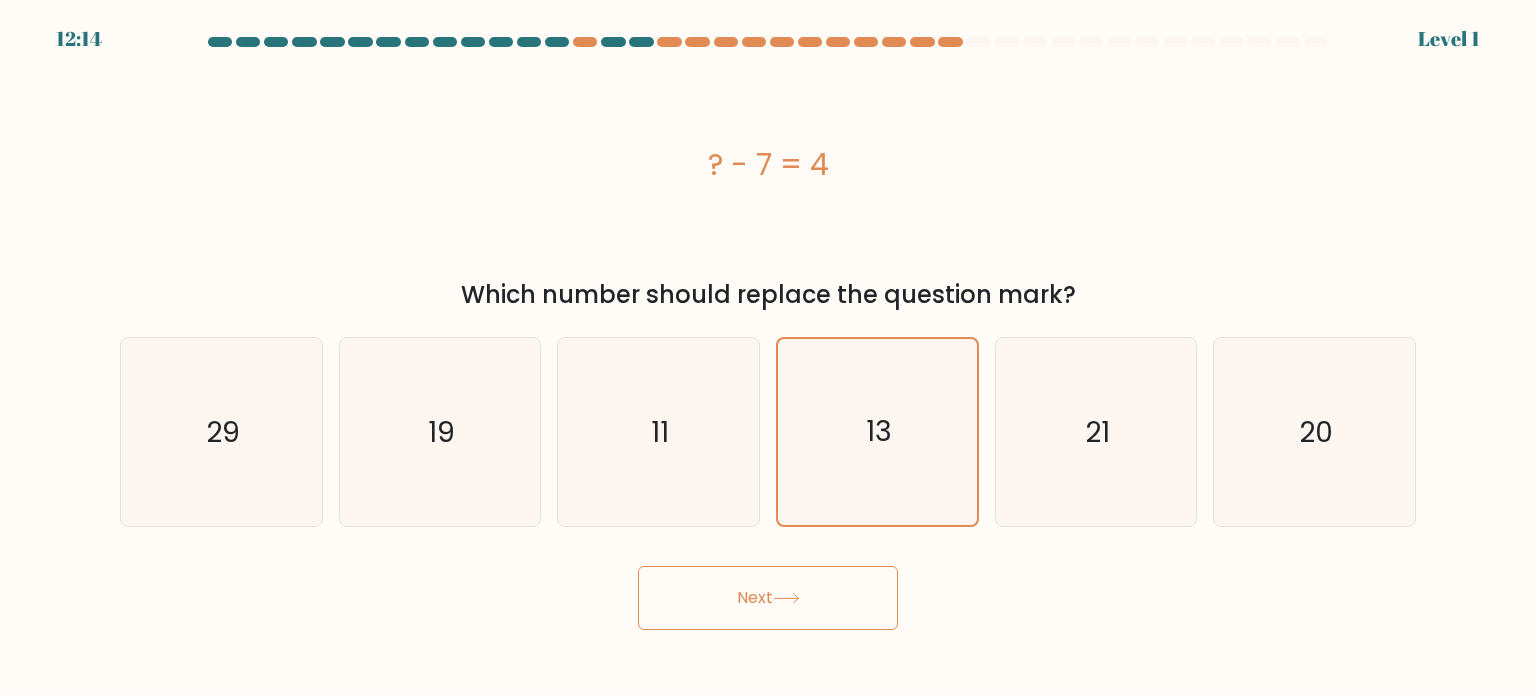 click on "12:14
Level 1" at bounding box center (768, 347) 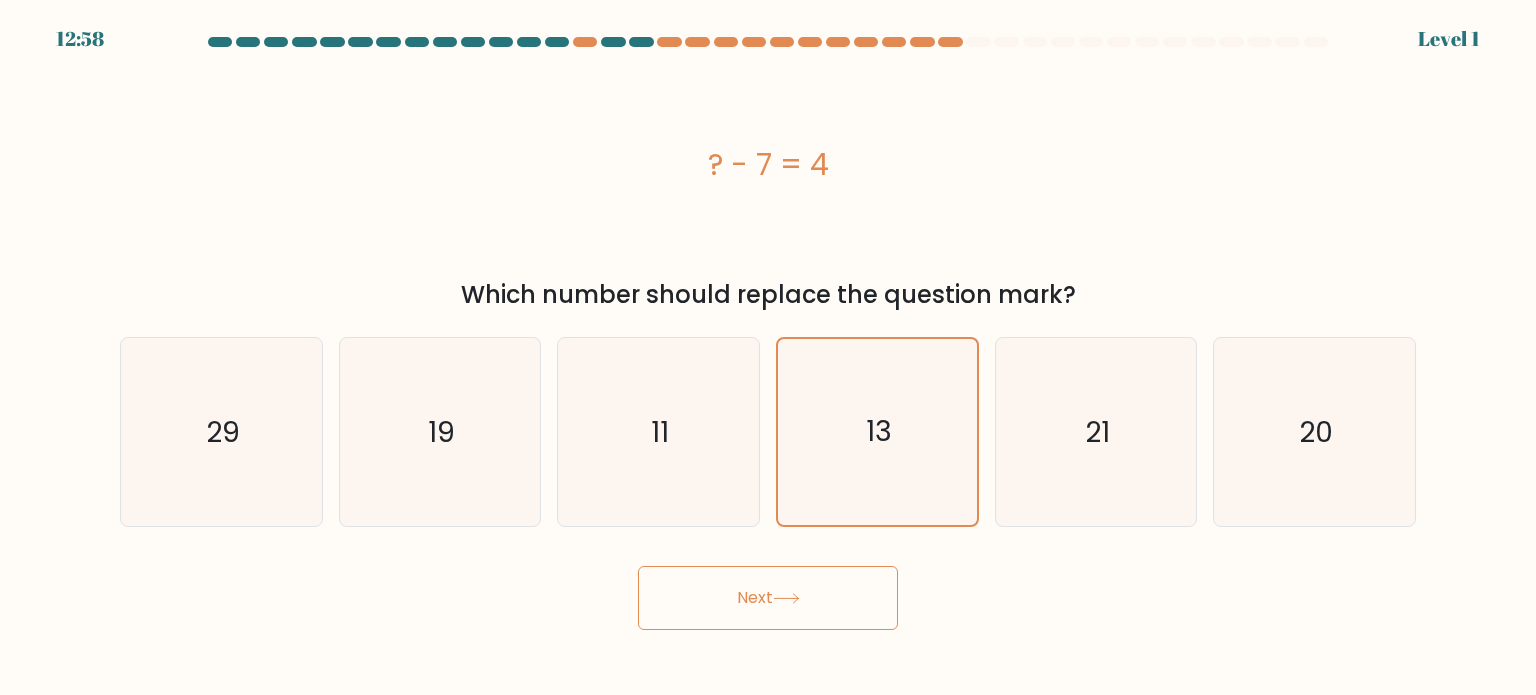 click on "Next" at bounding box center [768, 598] 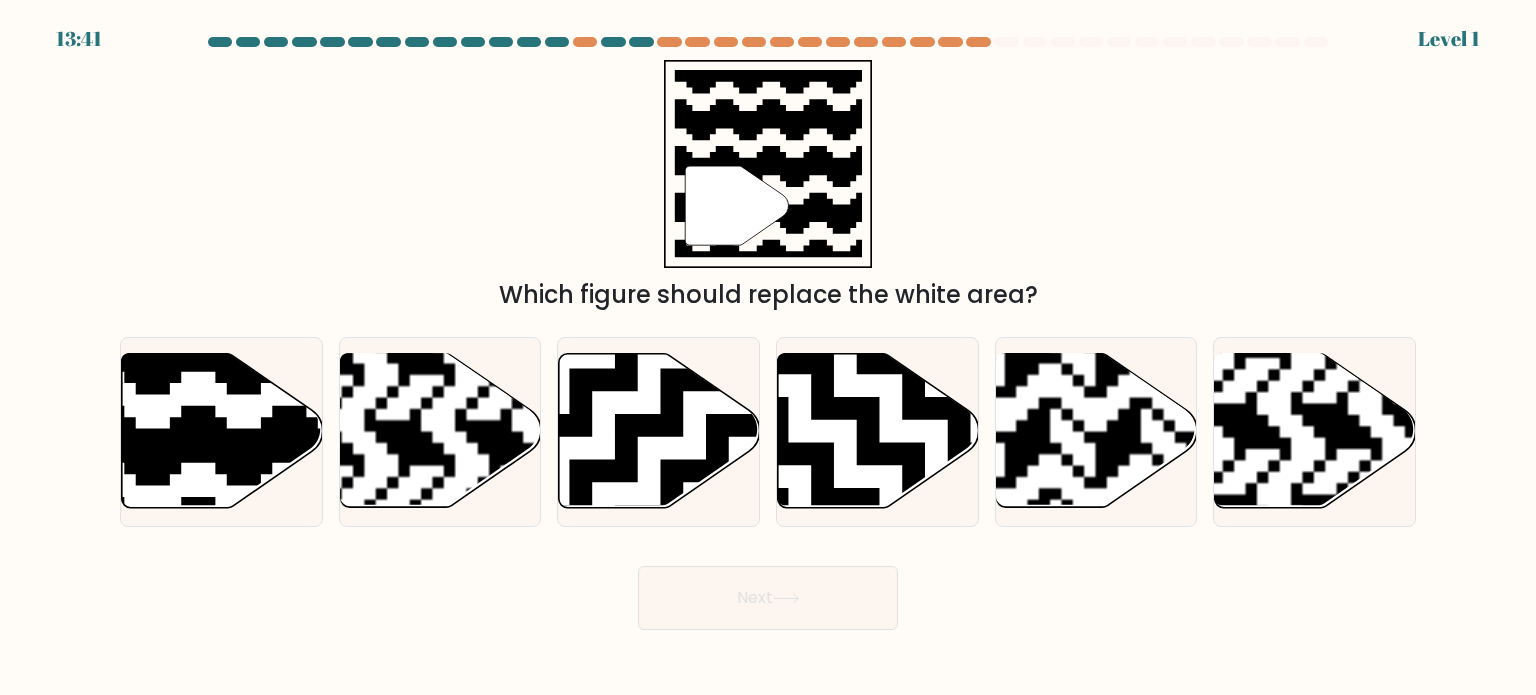 click 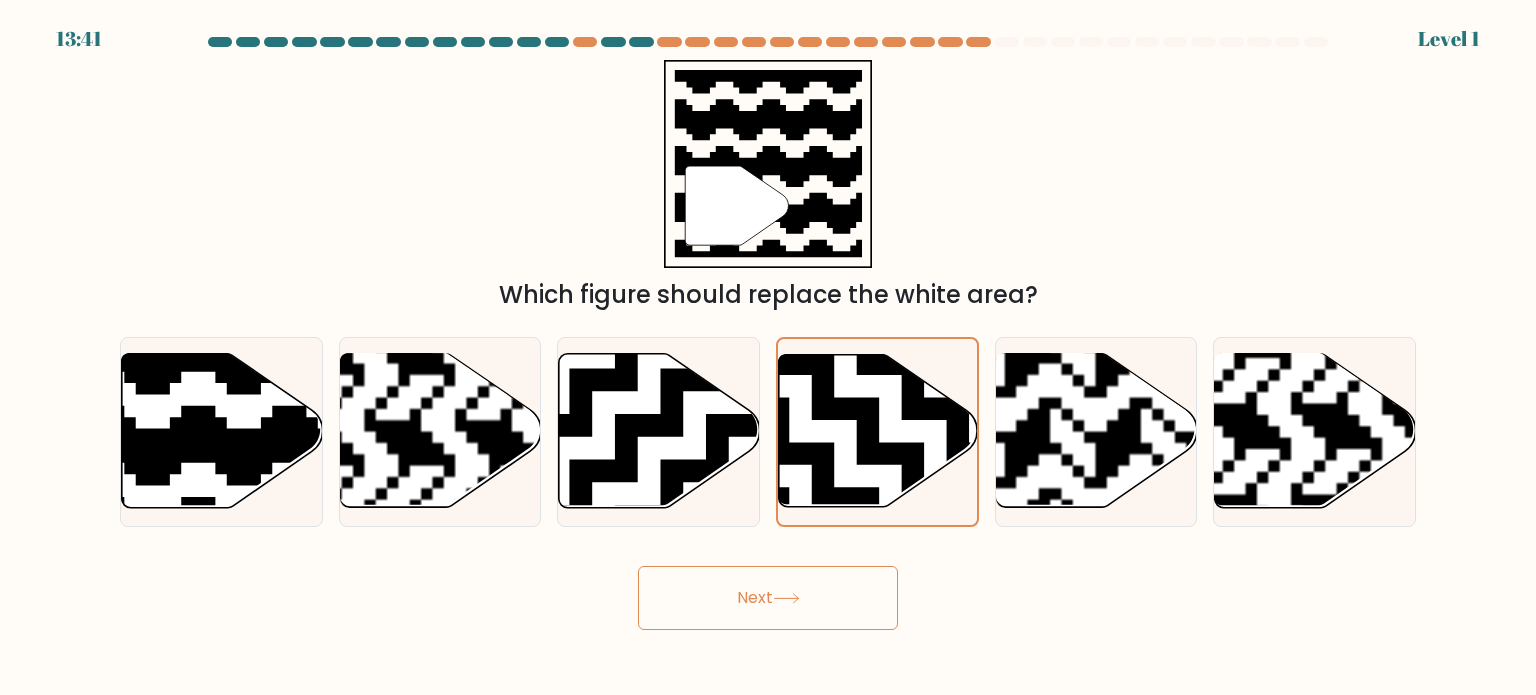 click on "Next" at bounding box center [768, 590] 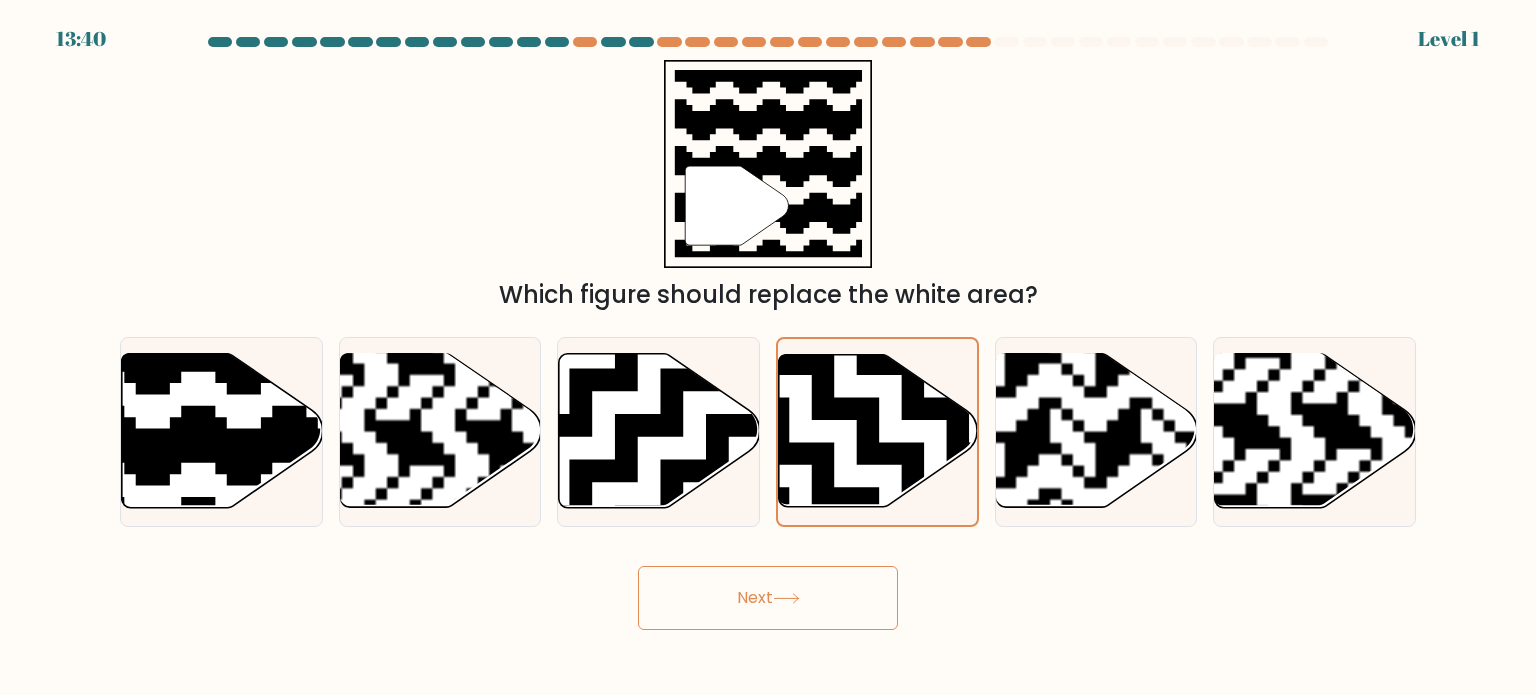 click on "Next" at bounding box center [768, 598] 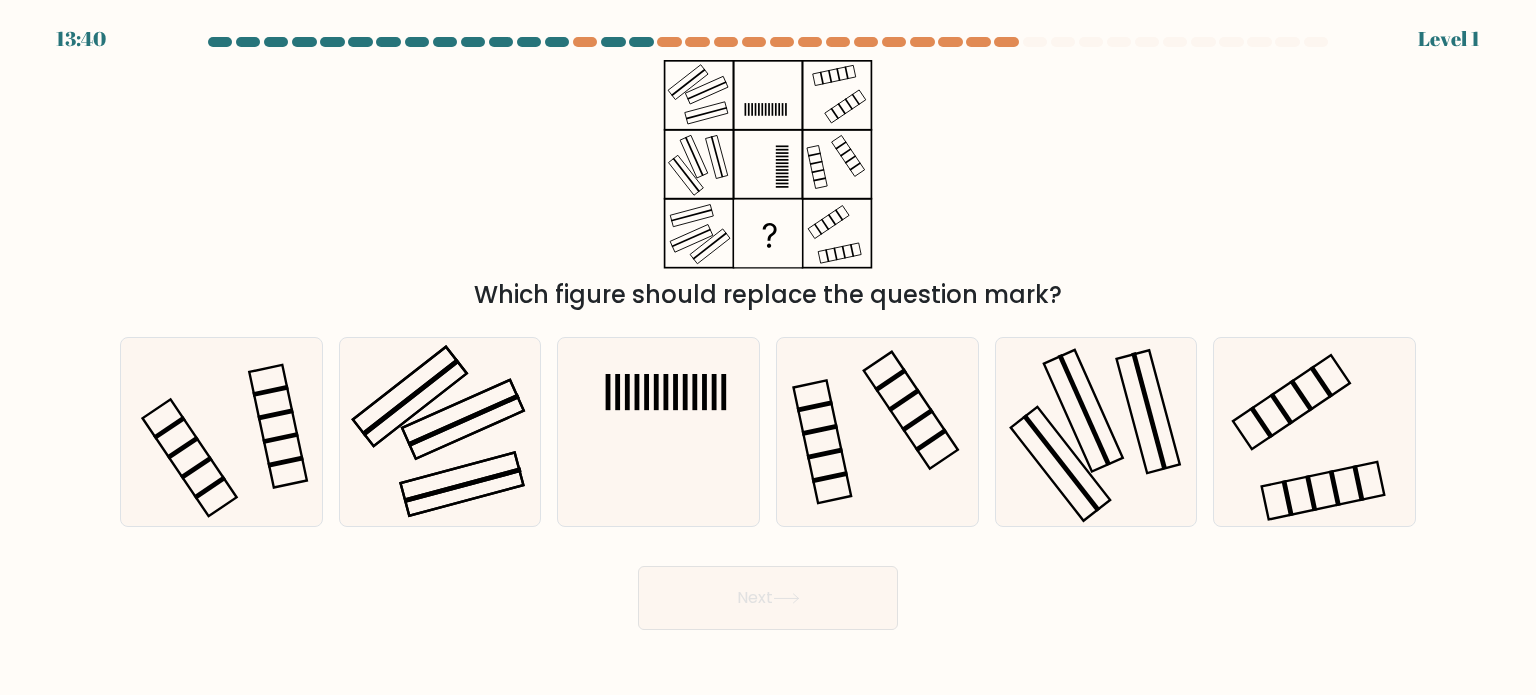 click 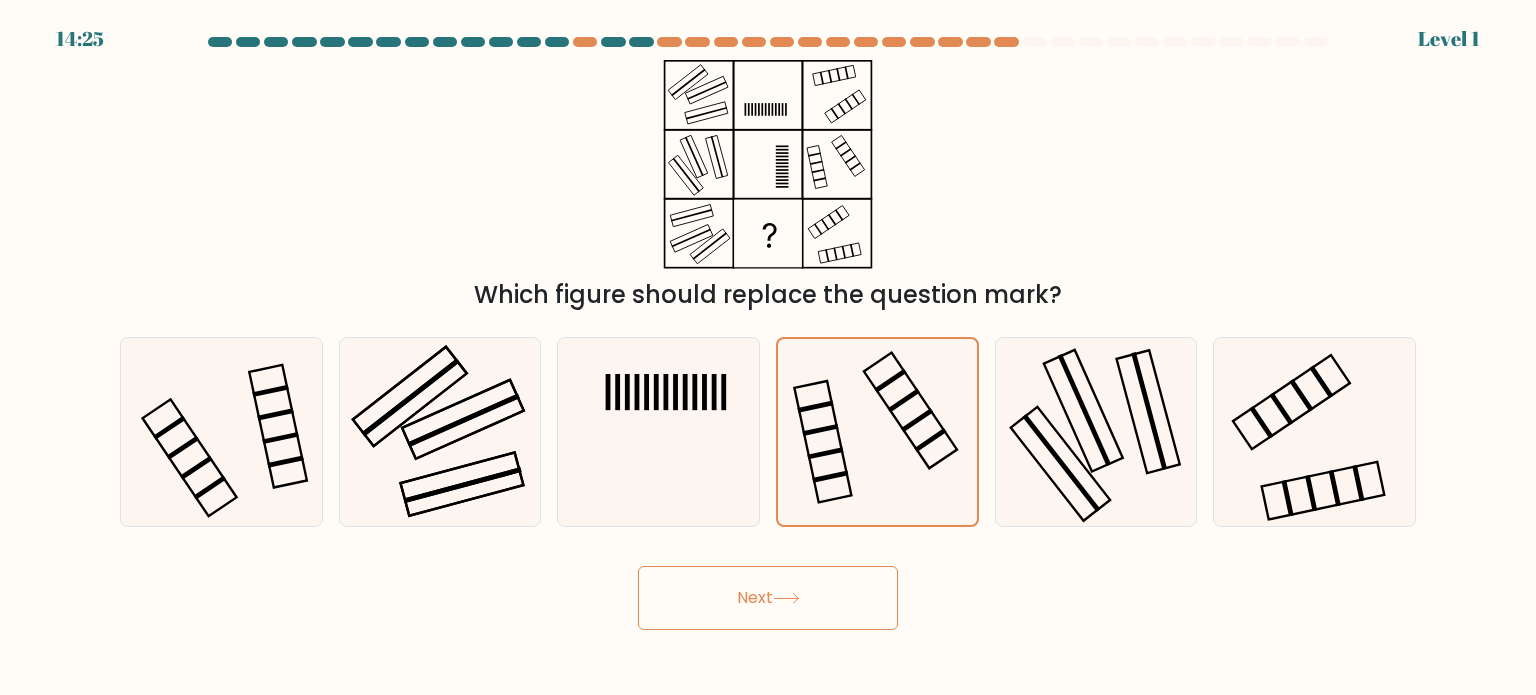 click on "Next" at bounding box center (768, 598) 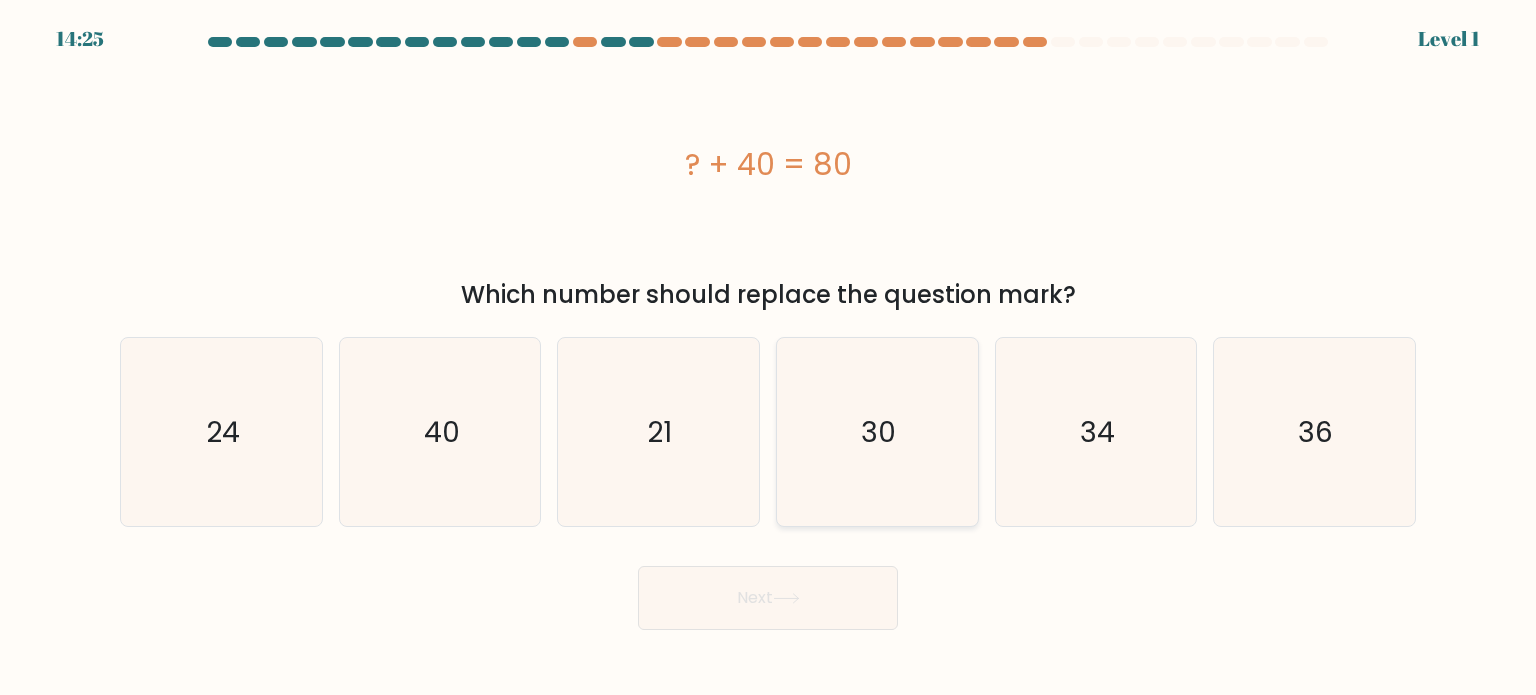 click on "30" 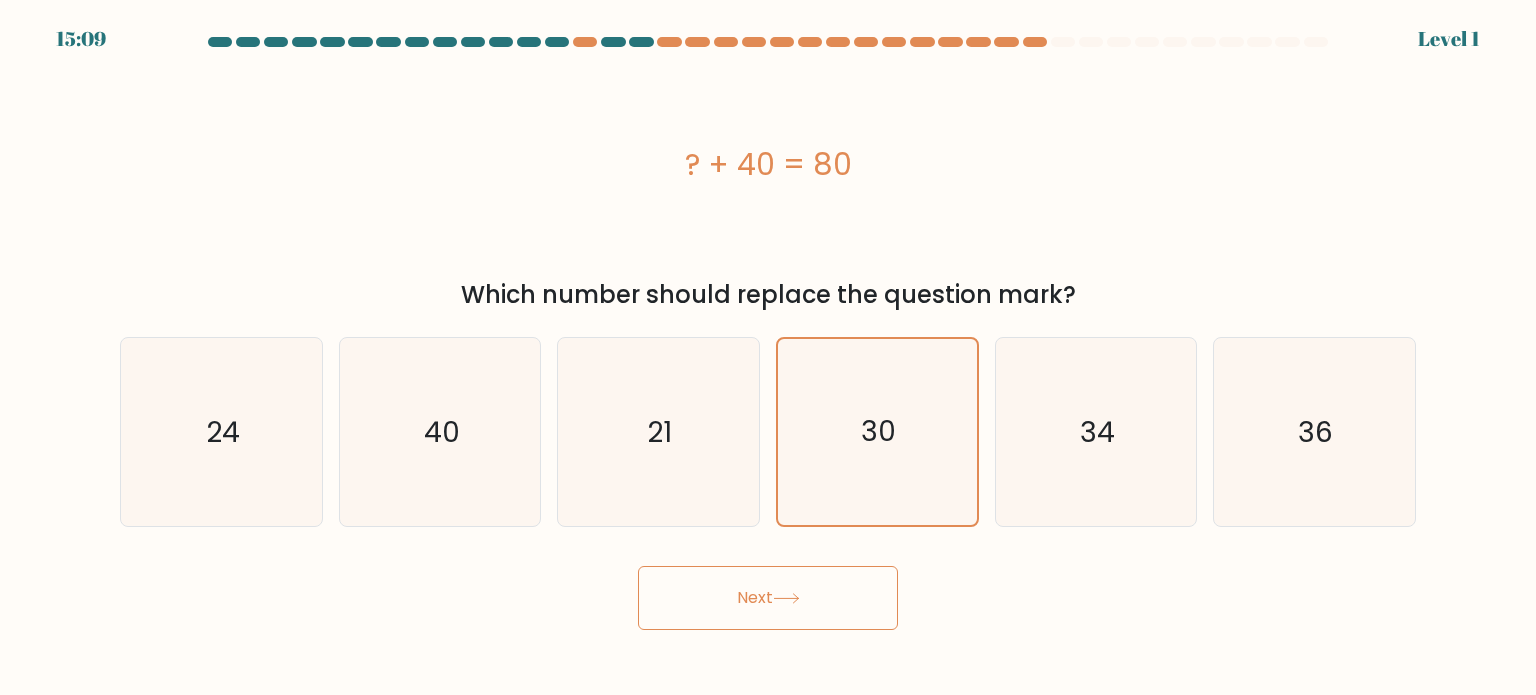 click on "Next" at bounding box center (768, 590) 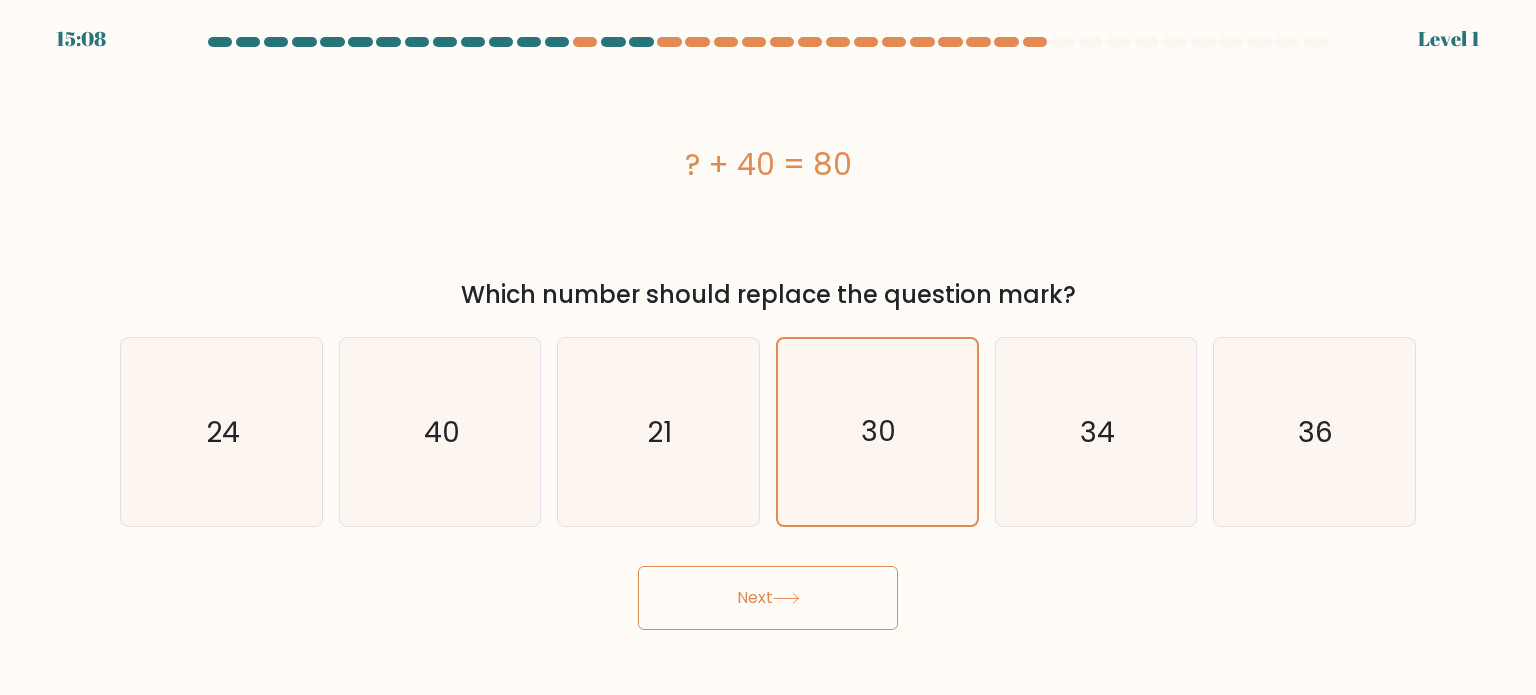 click on "15:08
Level 1" at bounding box center (768, 347) 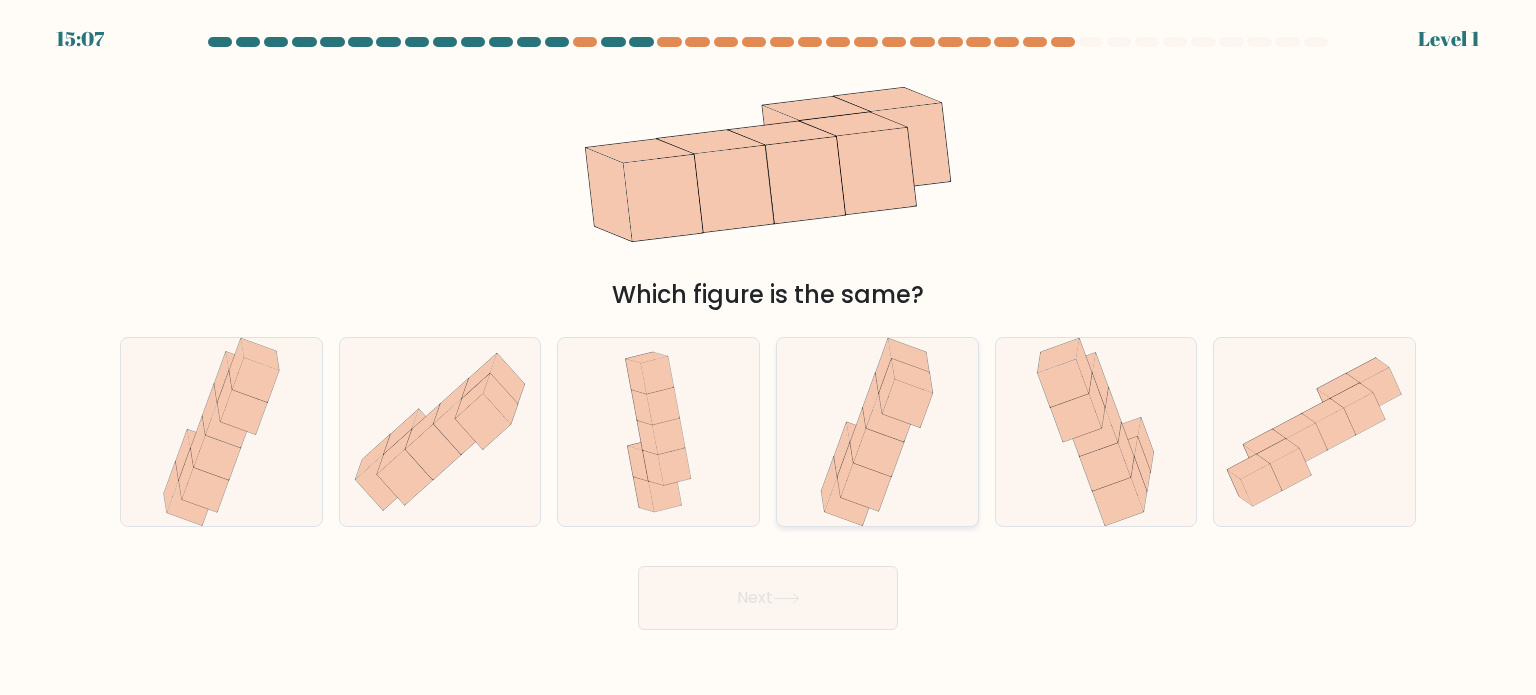 click 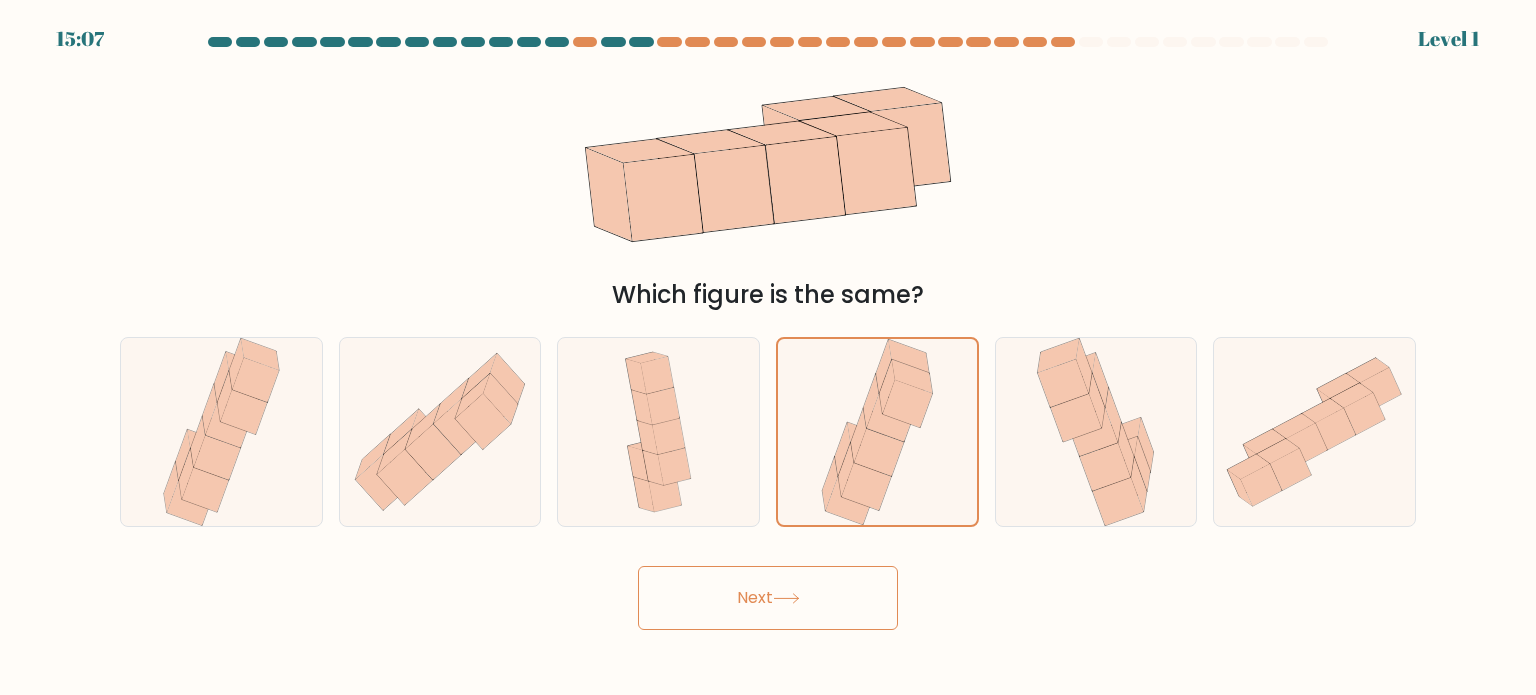 click on "15:07
Level 1" at bounding box center (768, 347) 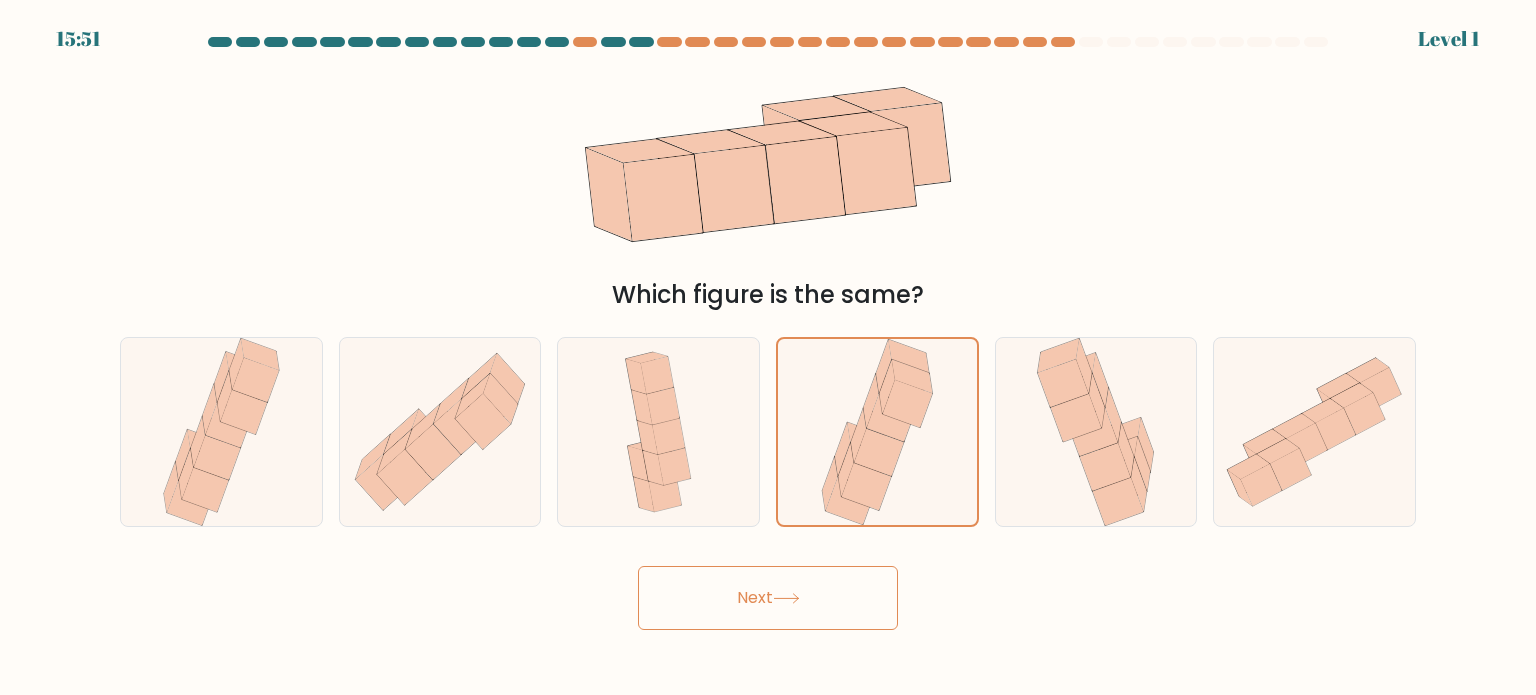 click 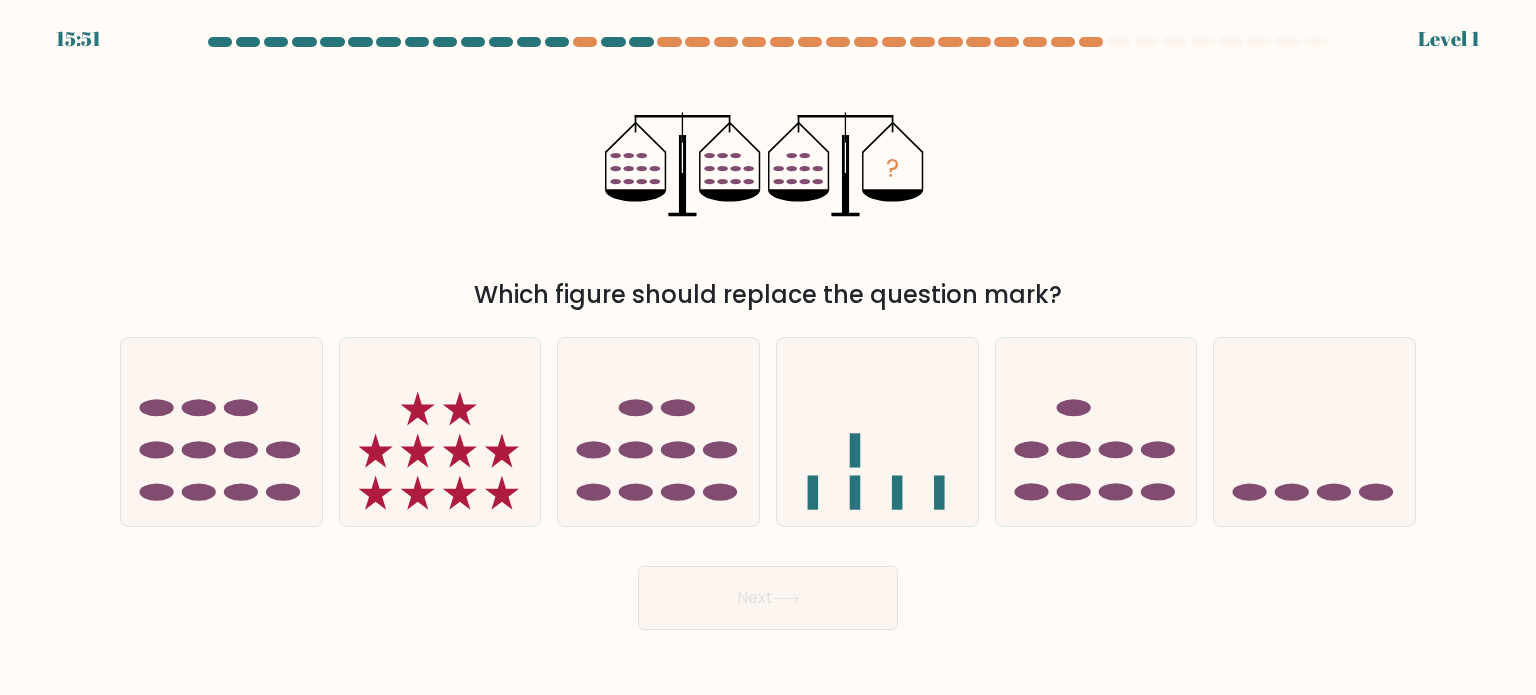 click 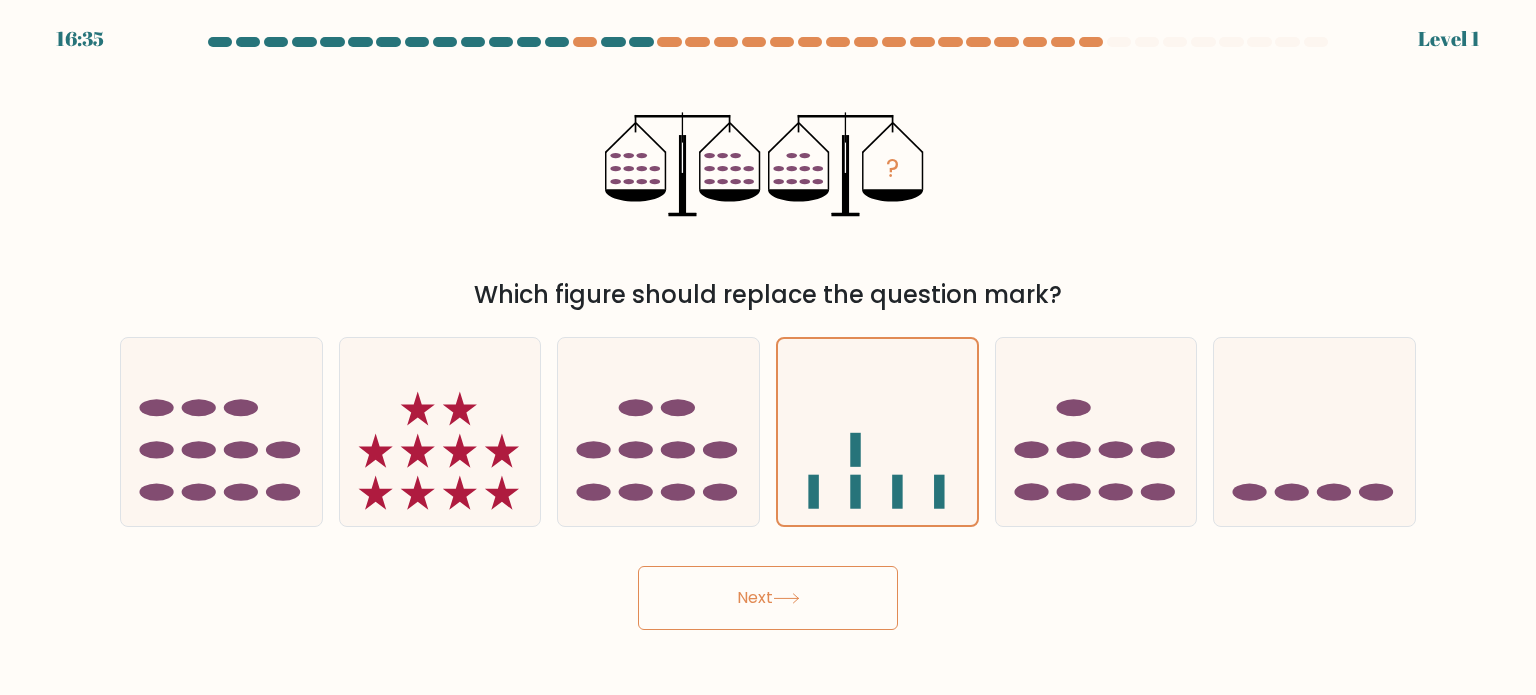 click at bounding box center [768, 333] 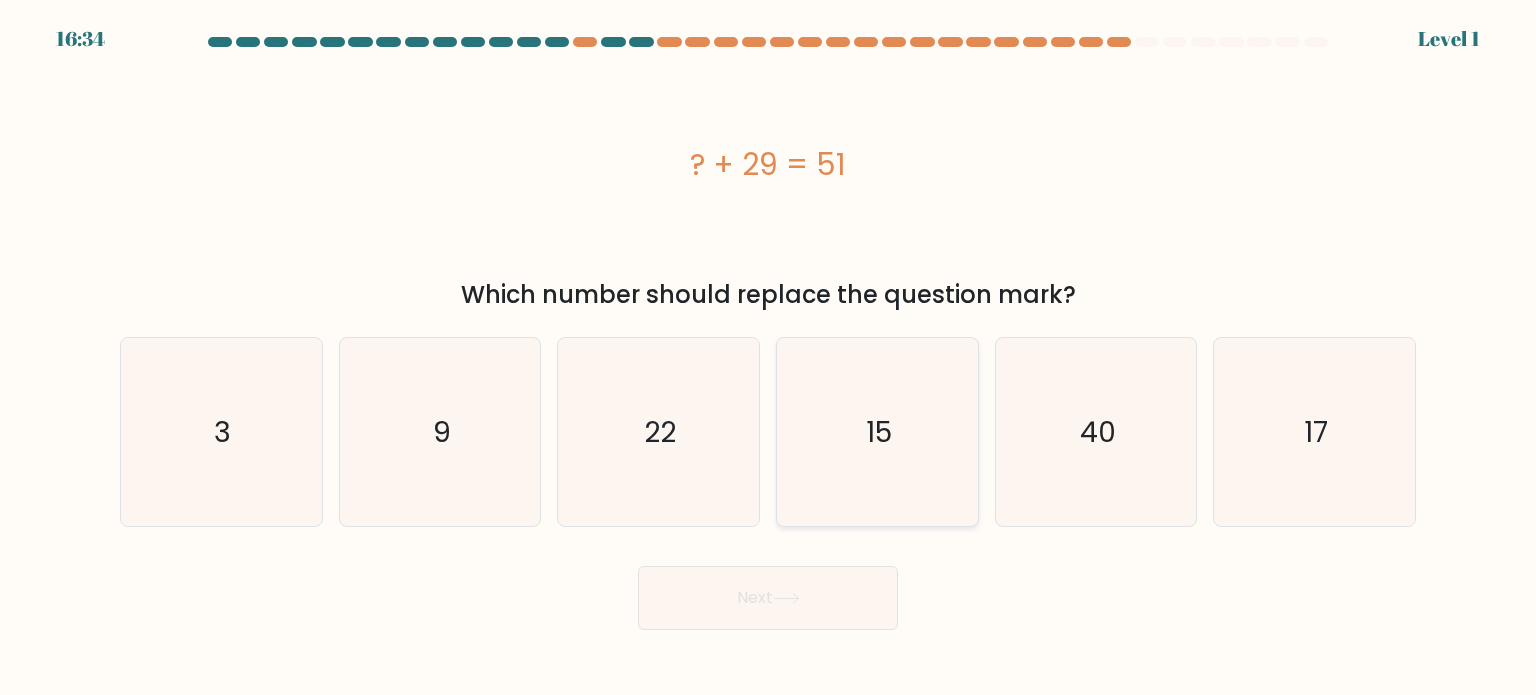 click on "15" 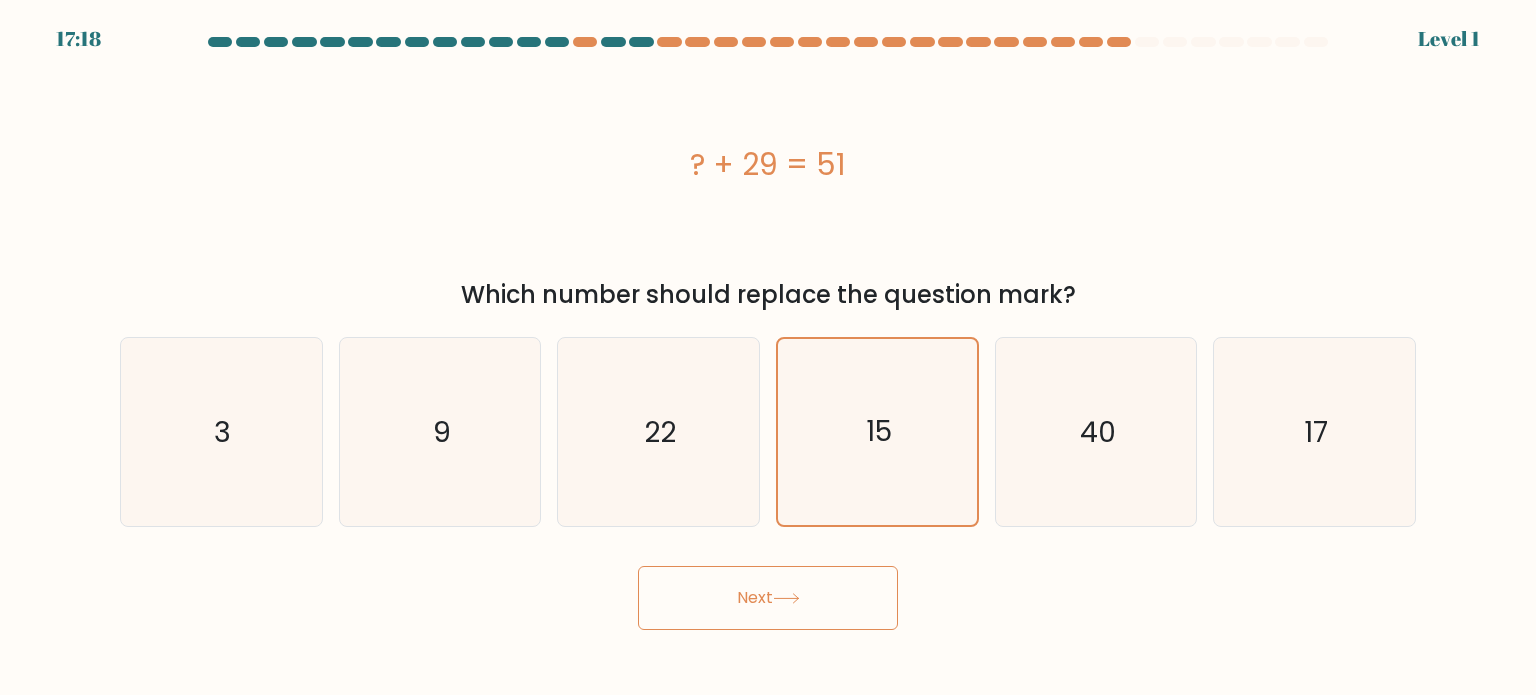 click on "Next" at bounding box center (768, 598) 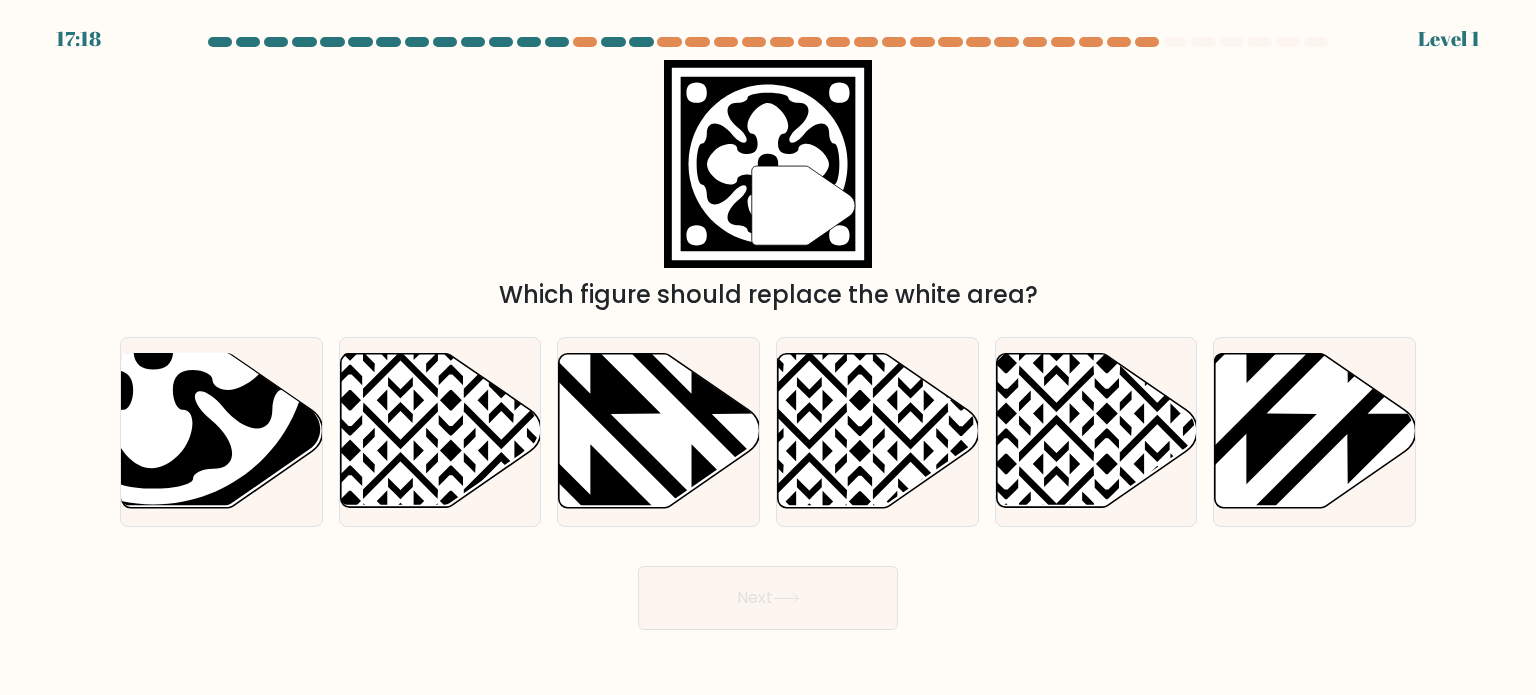 click on "Next" at bounding box center (768, 598) 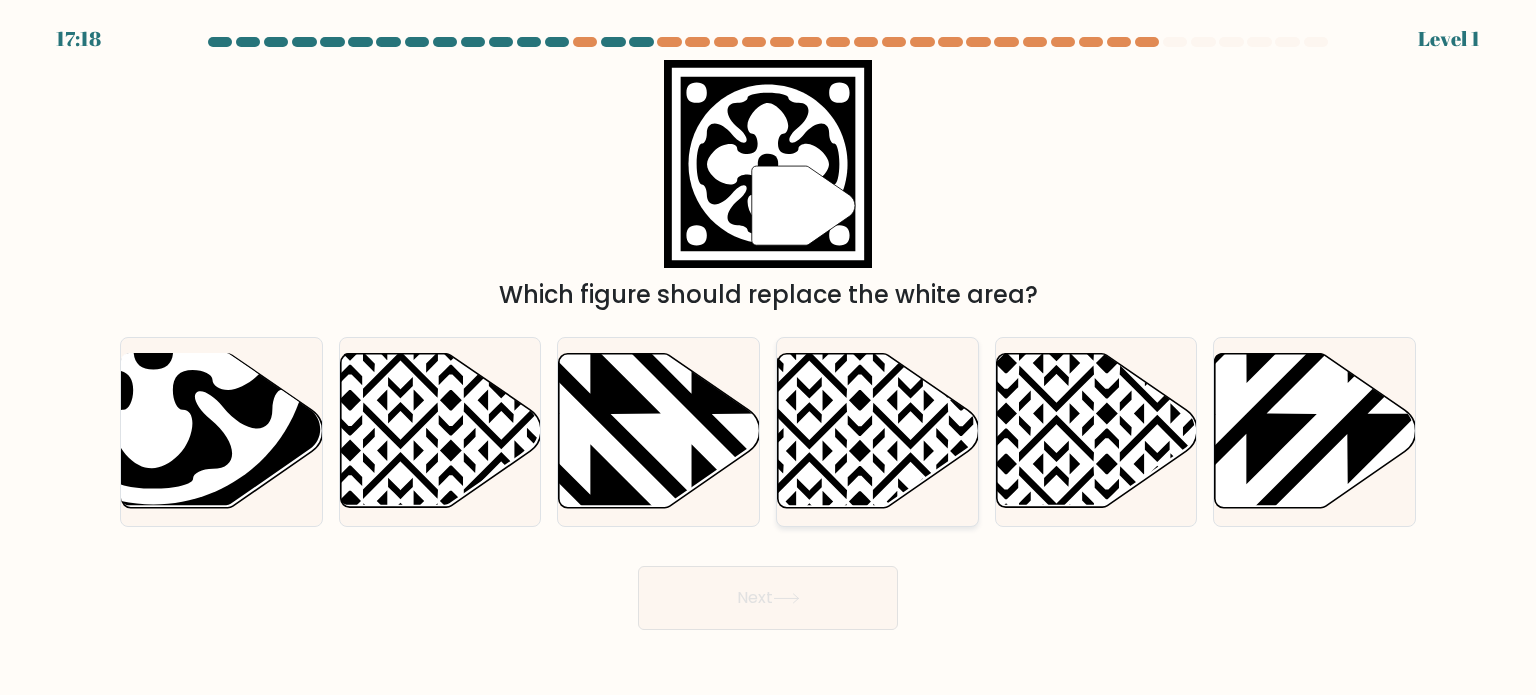 click 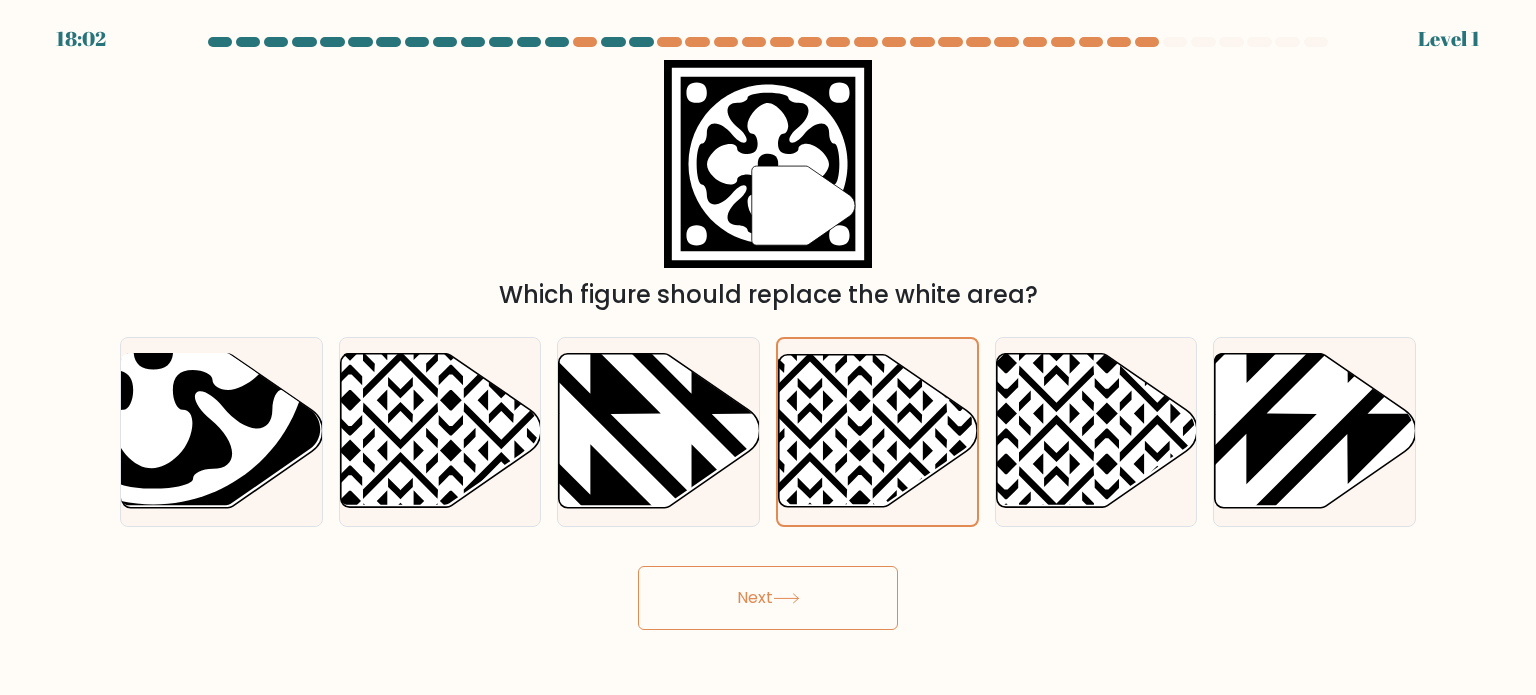click on "Next" at bounding box center [768, 598] 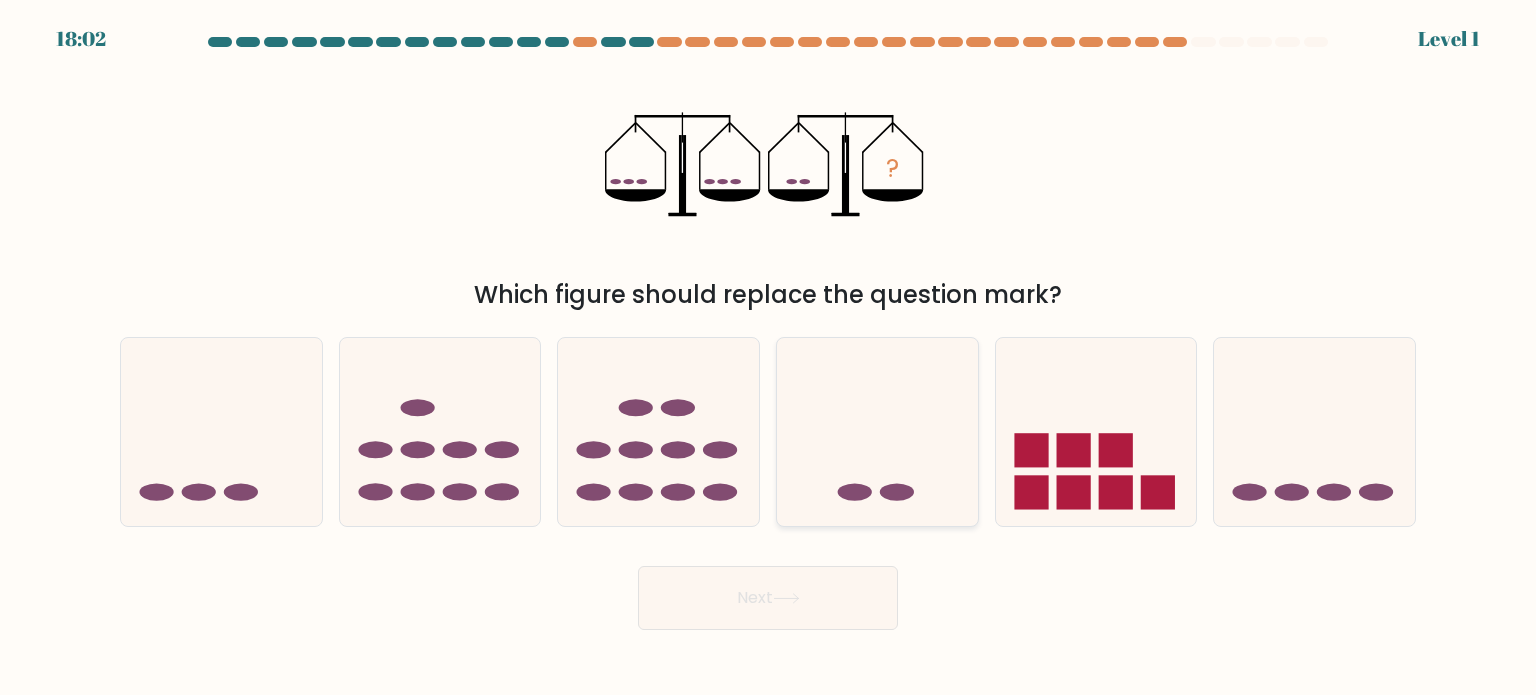 click 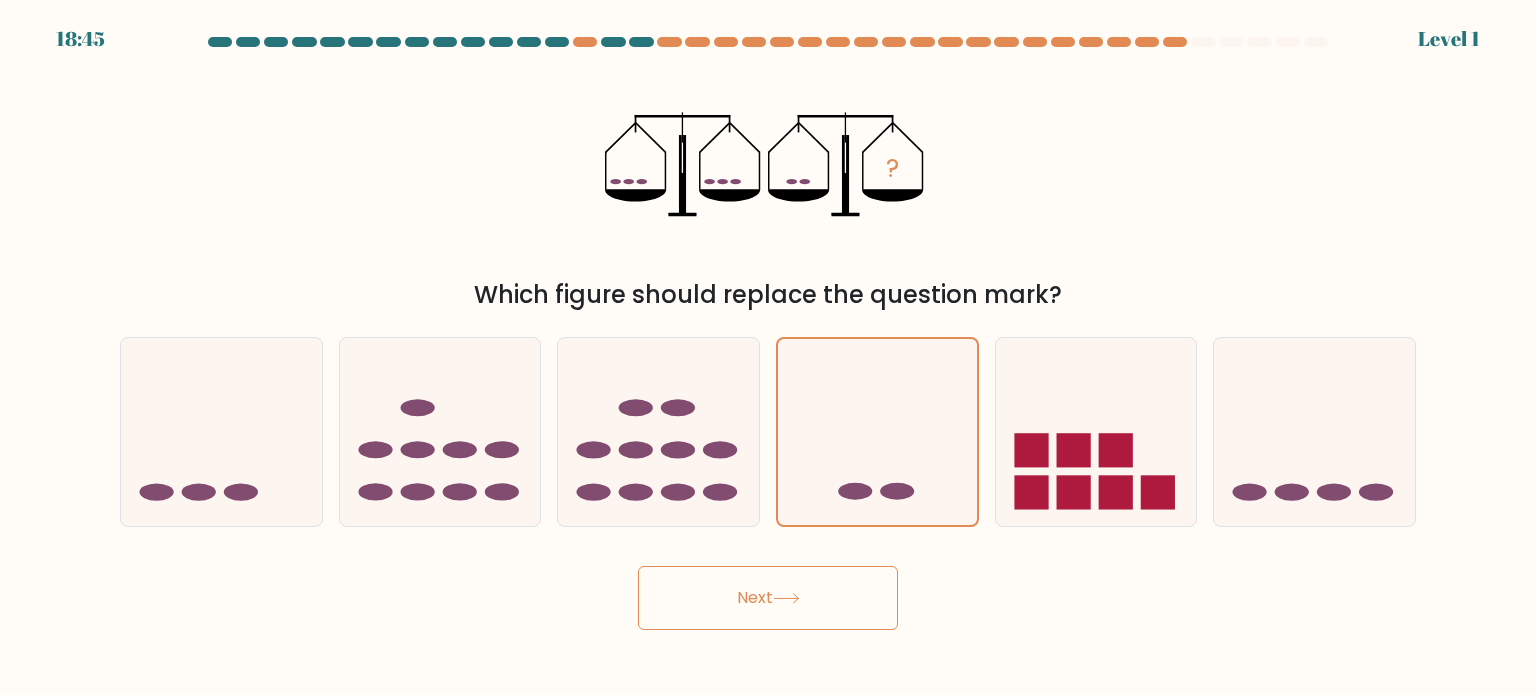 click on "Next" at bounding box center (768, 598) 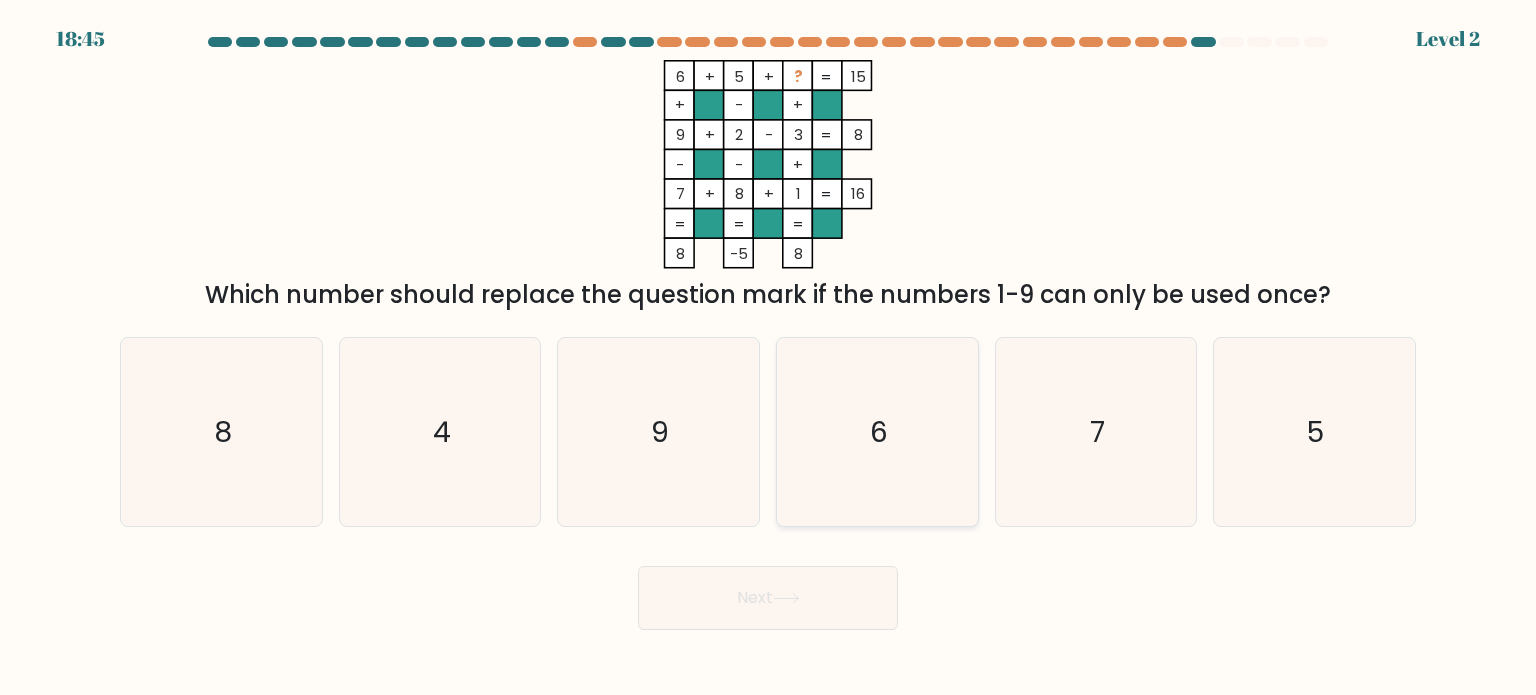 click on "6" 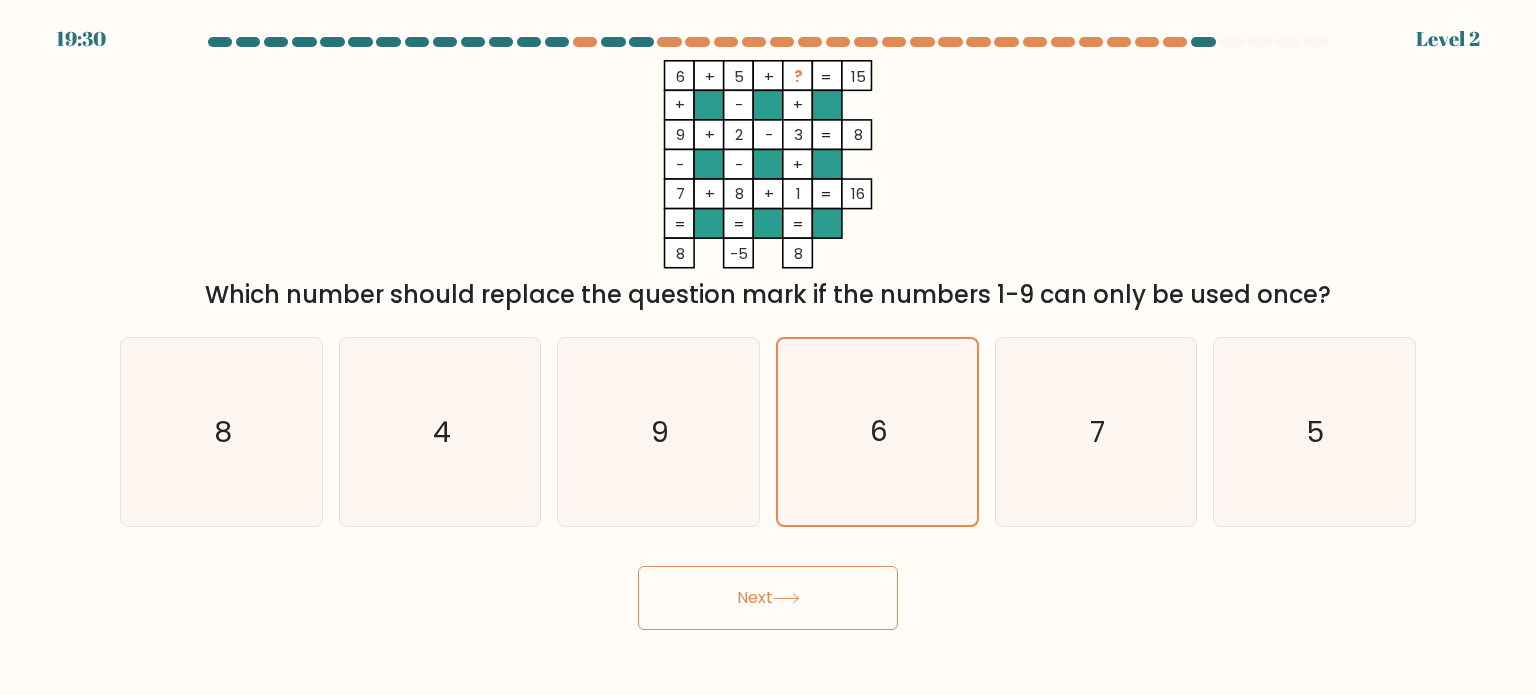 click at bounding box center [768, 333] 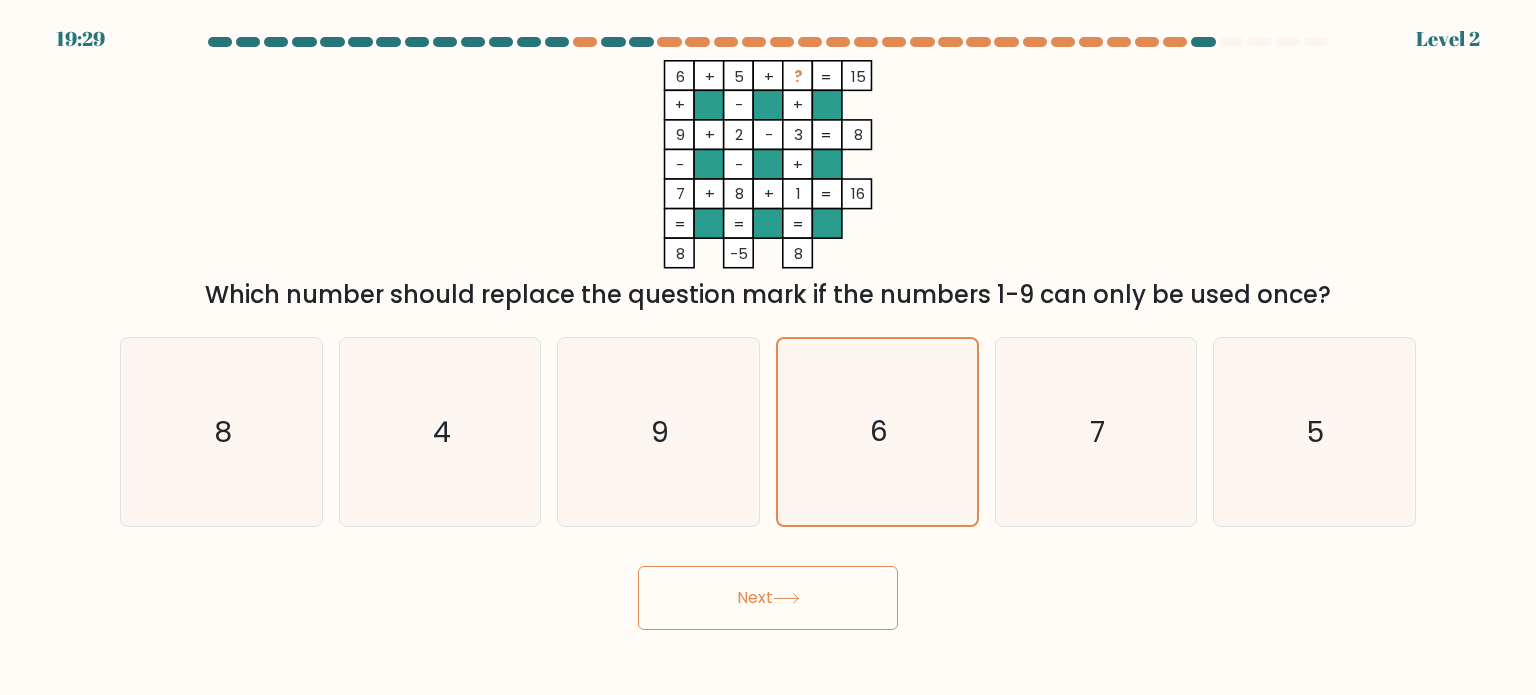click on "Next" at bounding box center (768, 598) 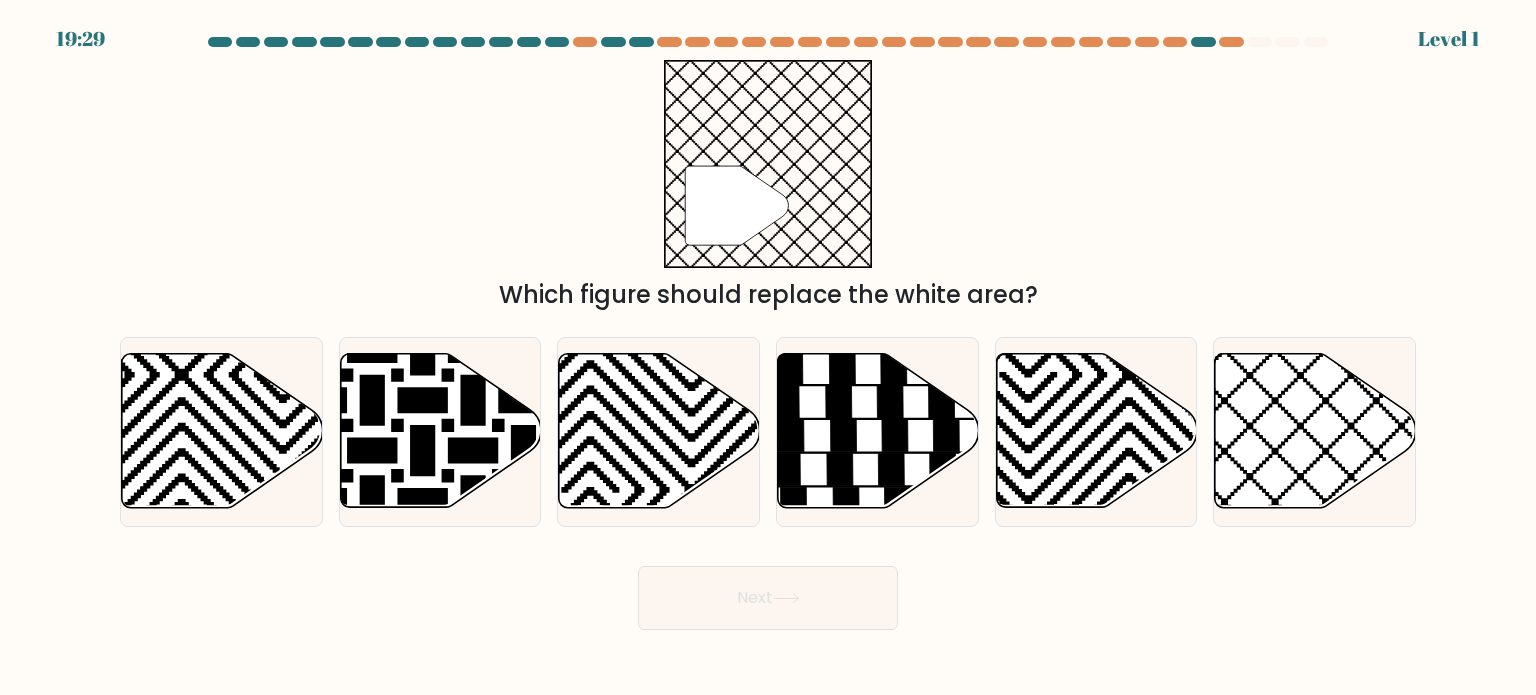 click 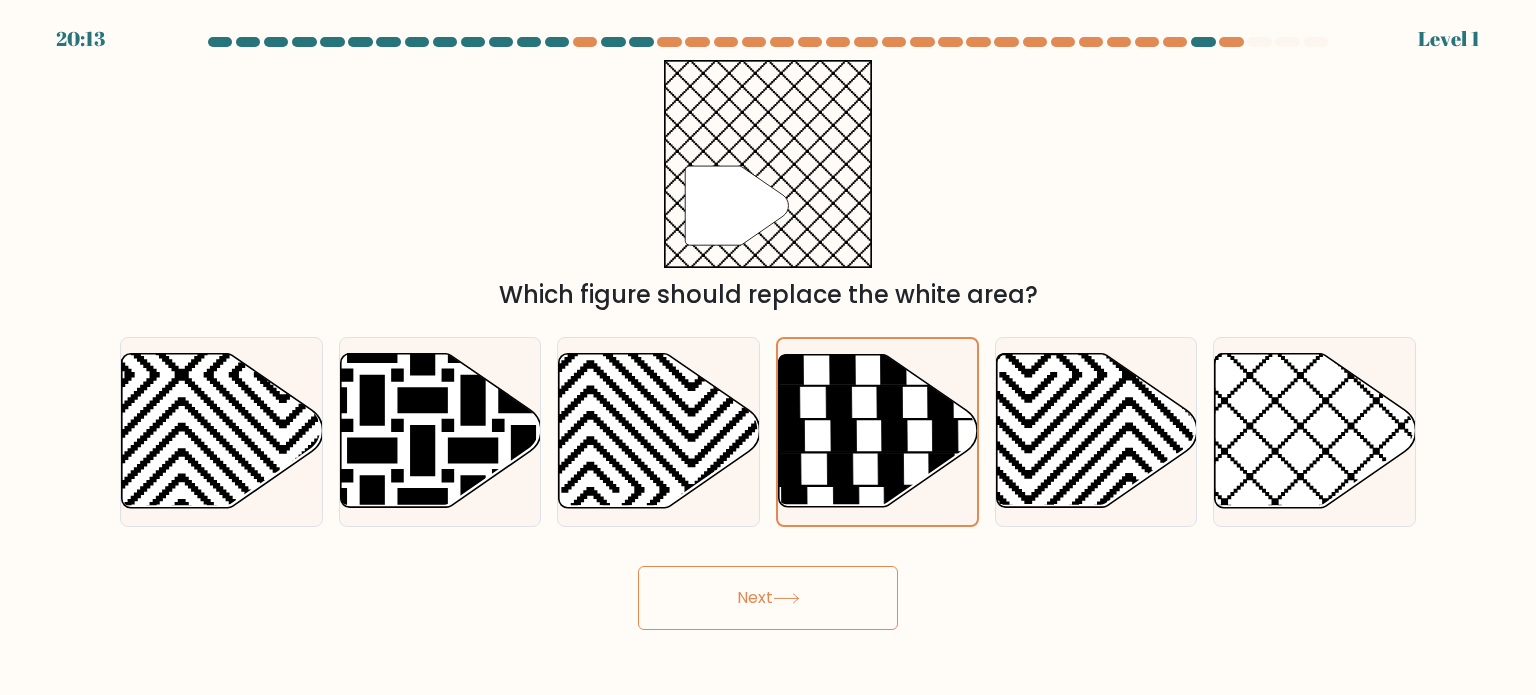 click on "Next" at bounding box center [768, 598] 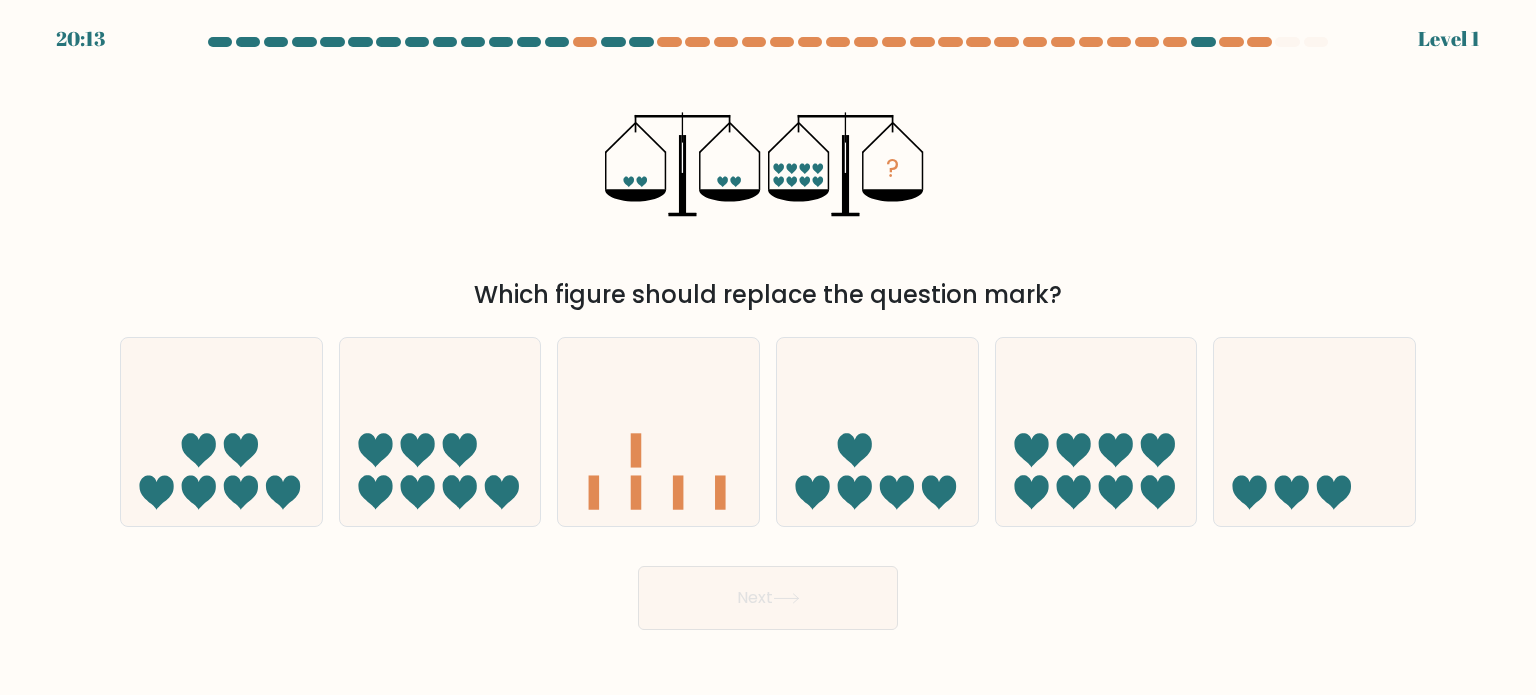 click 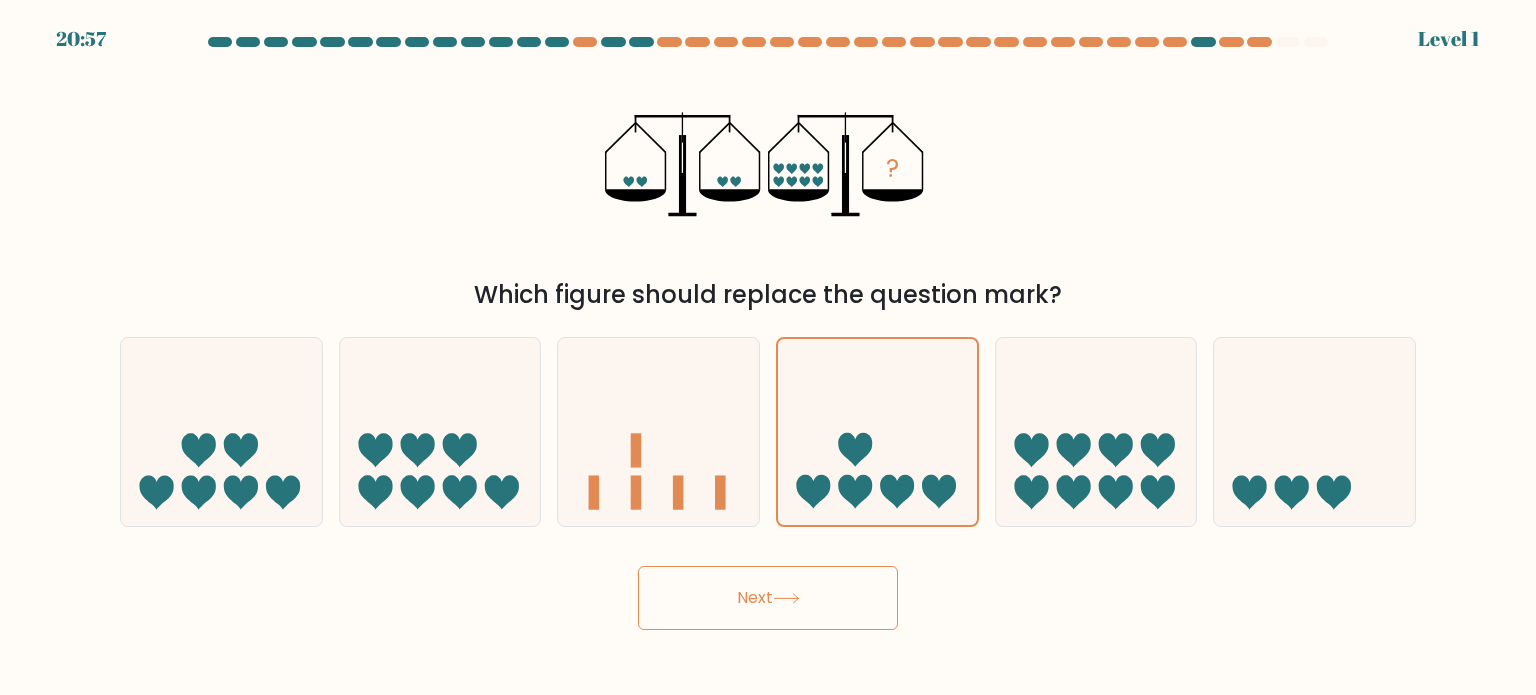click 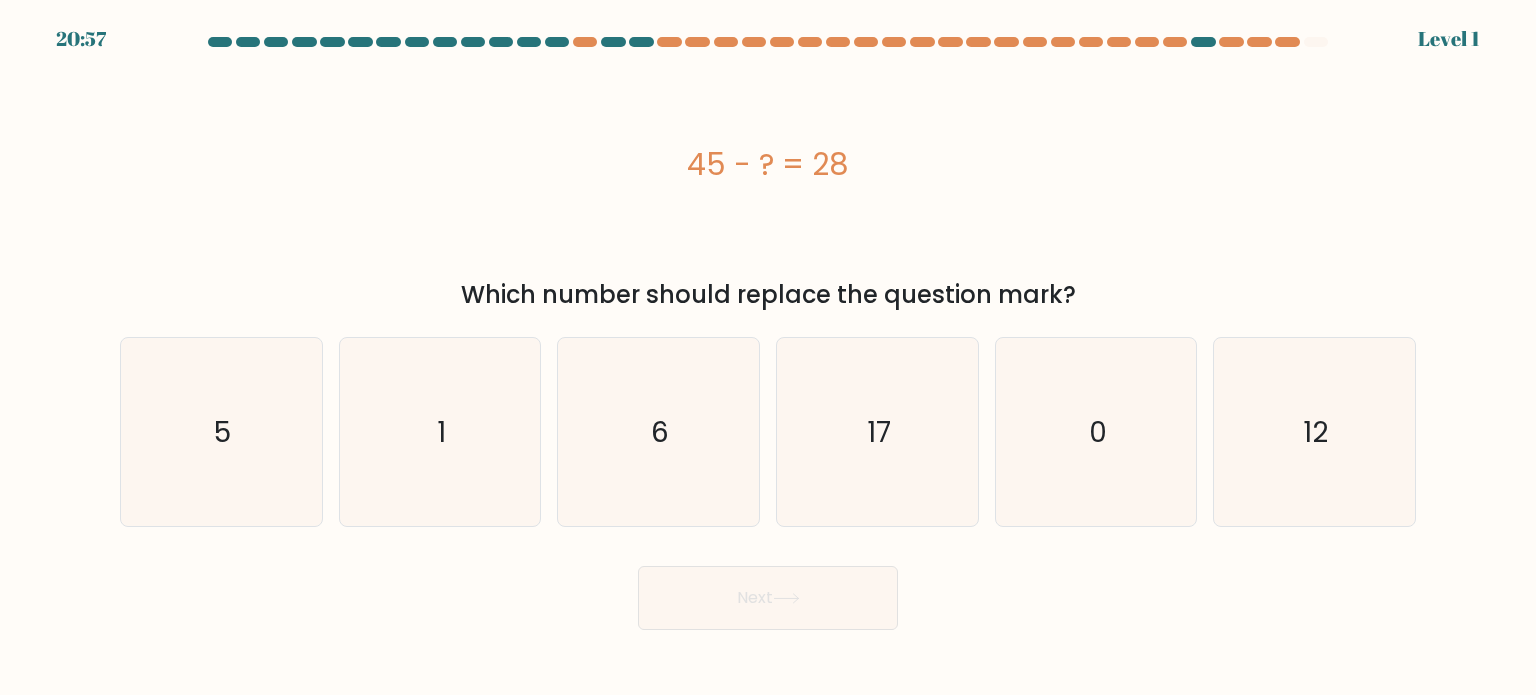 click on "Next" at bounding box center (768, 598) 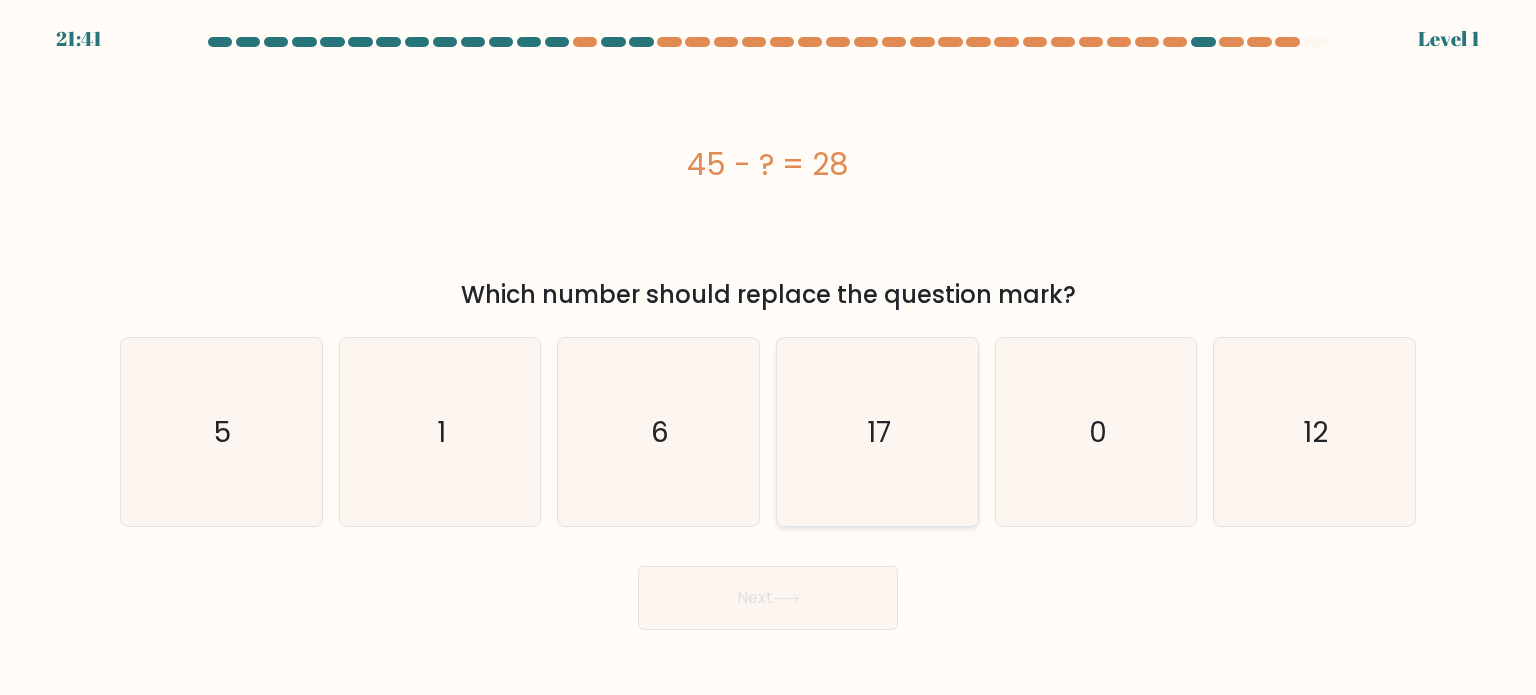click on "17" 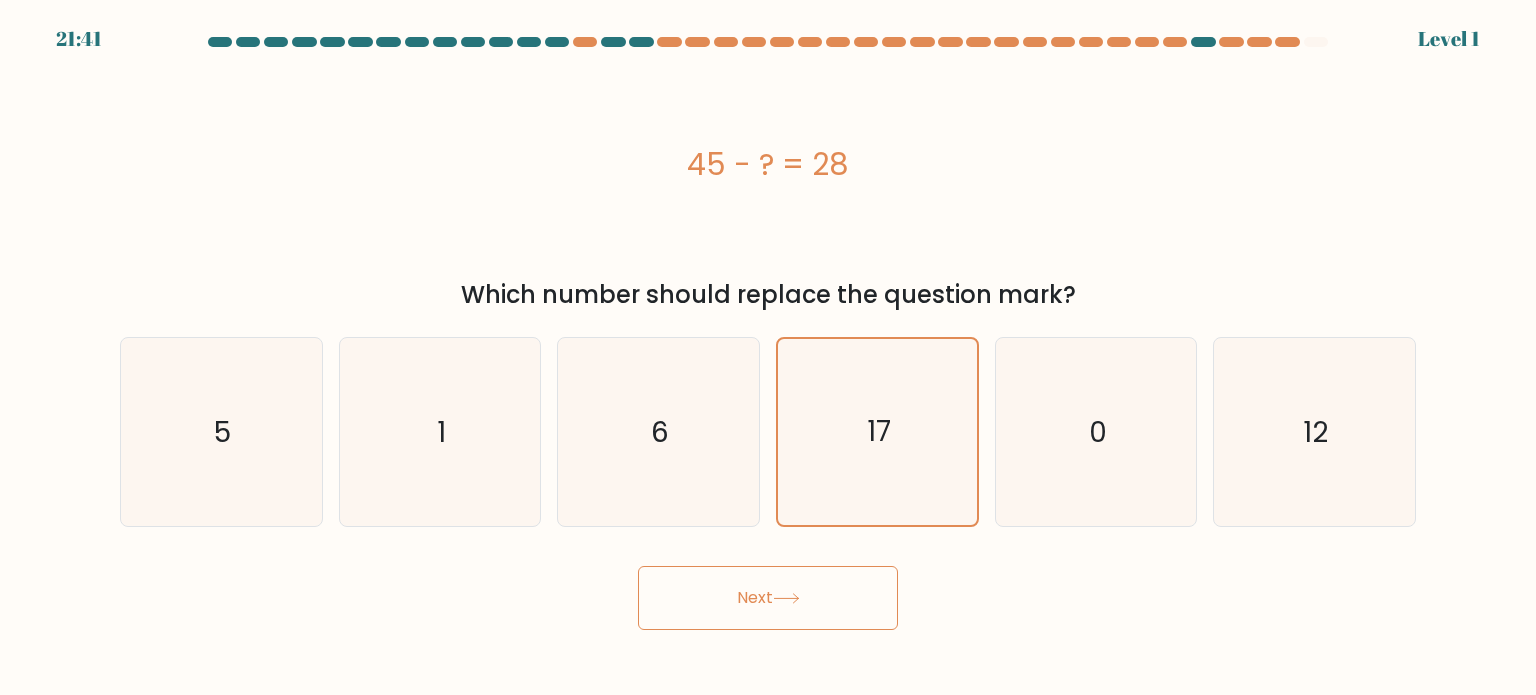 click on "Next" at bounding box center (768, 598) 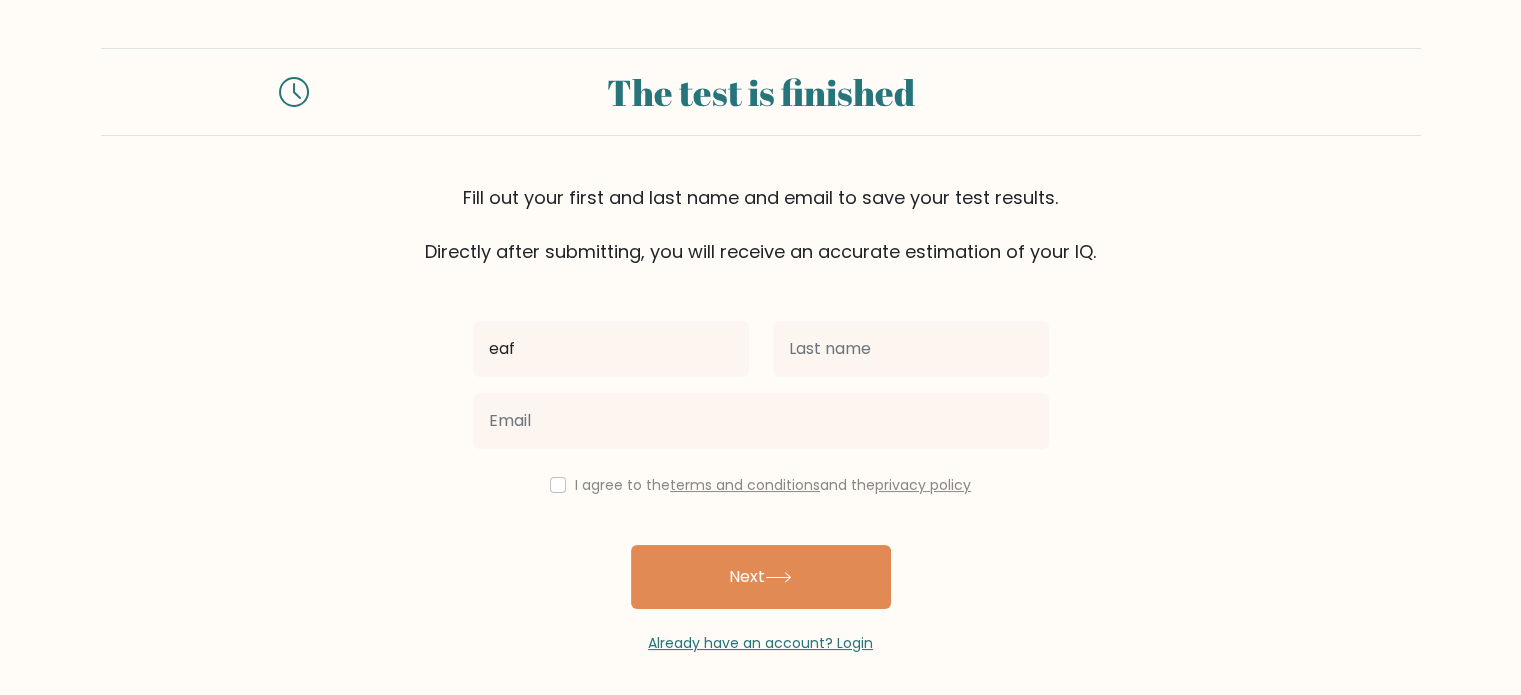 scroll, scrollTop: 6, scrollLeft: 0, axis: vertical 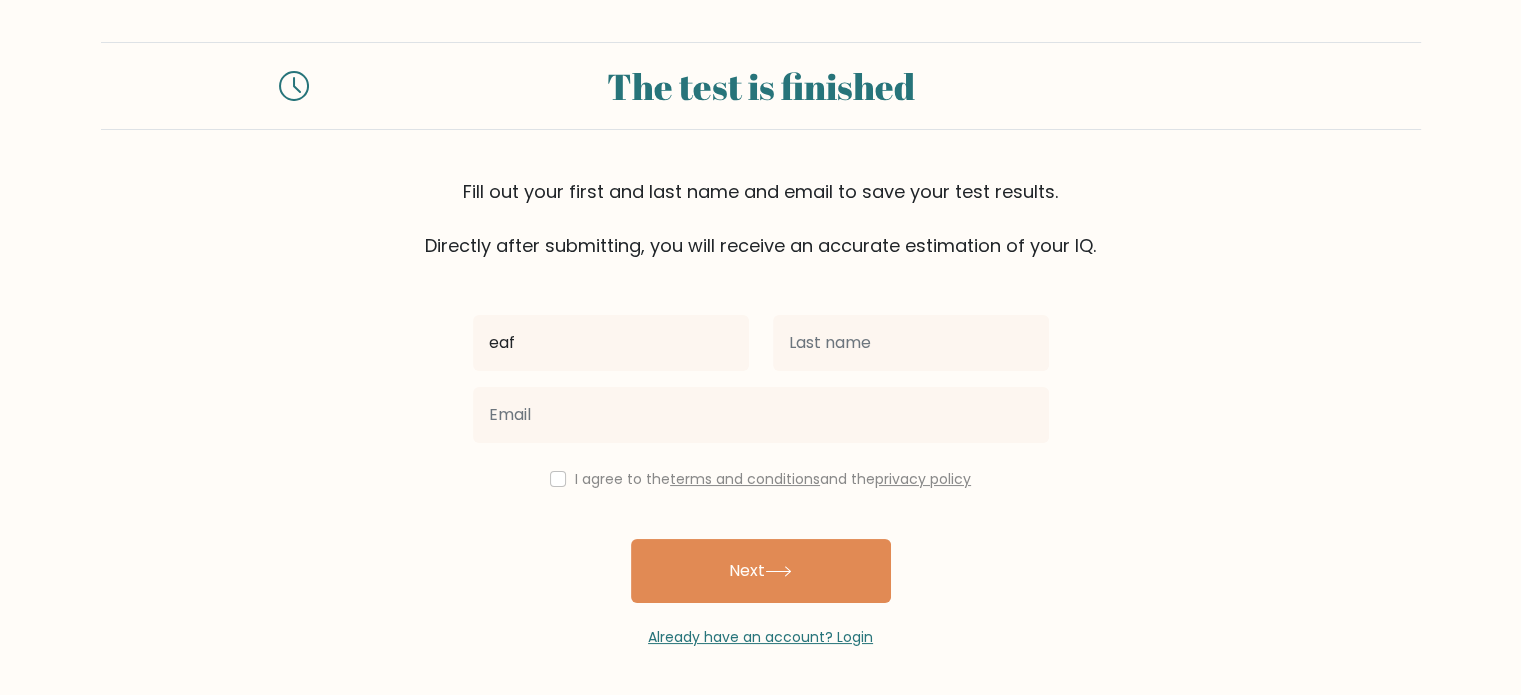type on "eaf" 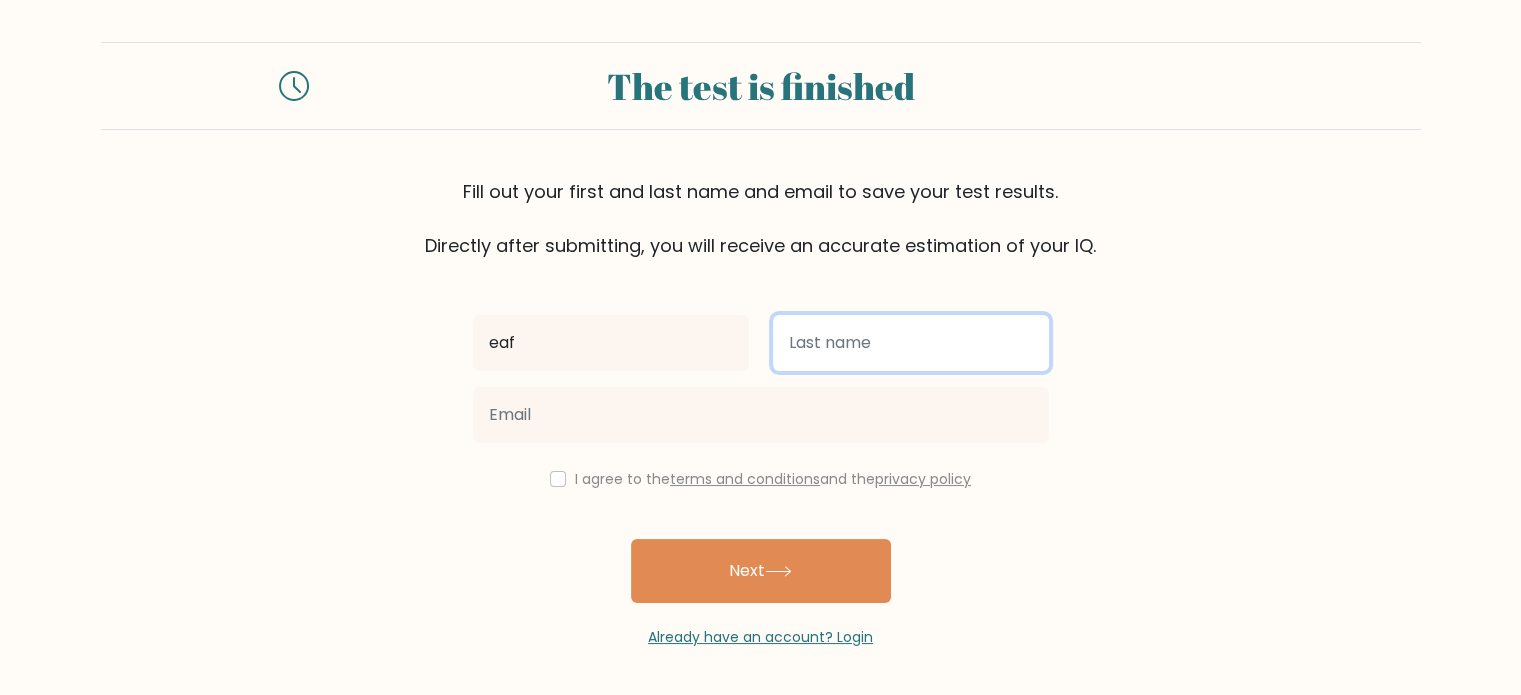 click at bounding box center [911, 343] 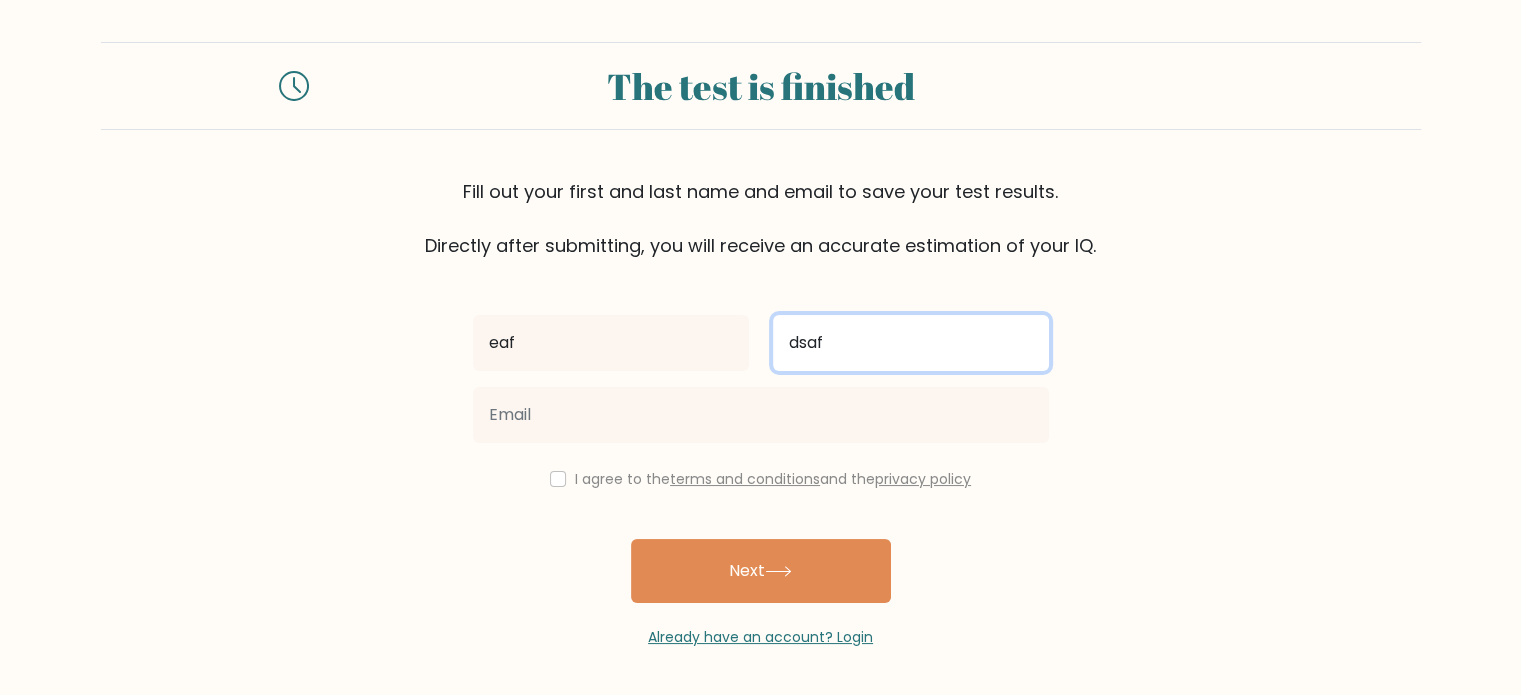 type on "dsaf" 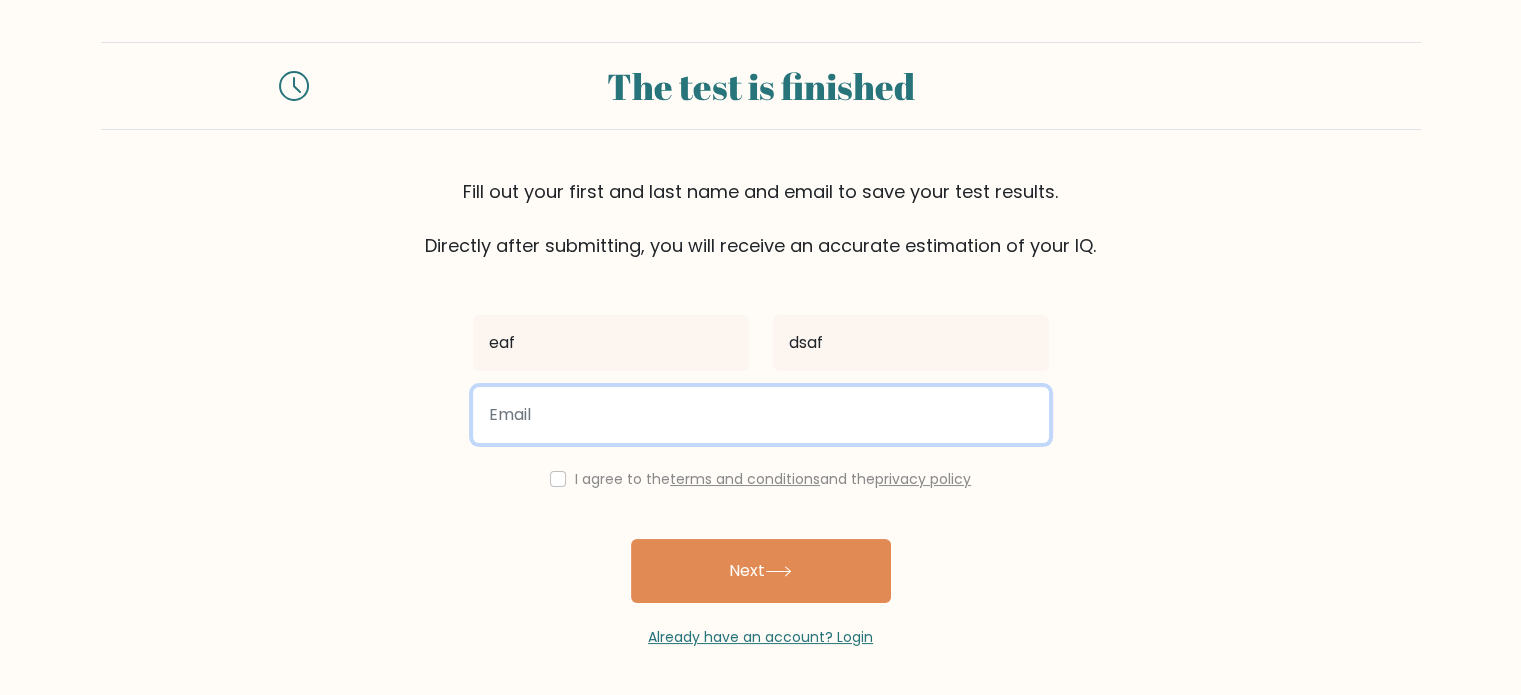 click at bounding box center (761, 415) 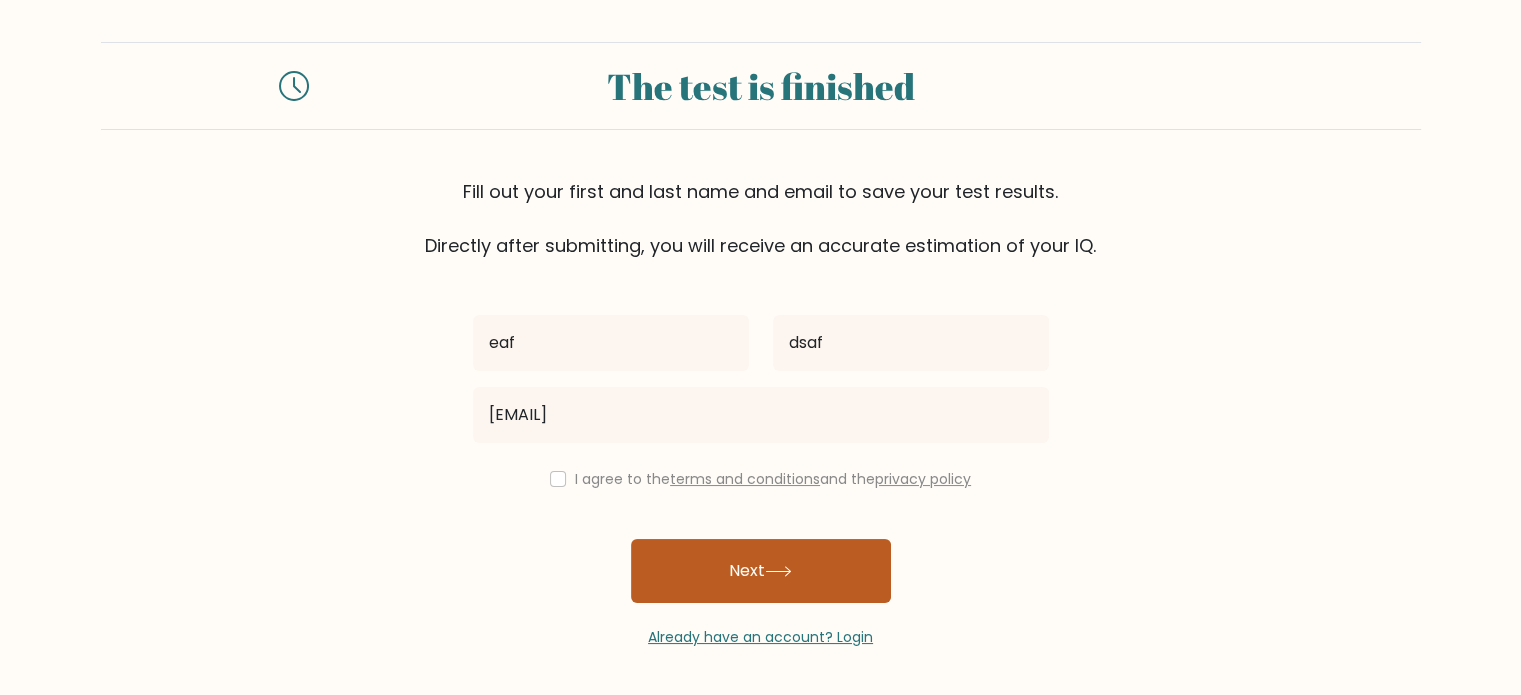 click on "Next" at bounding box center (761, 571) 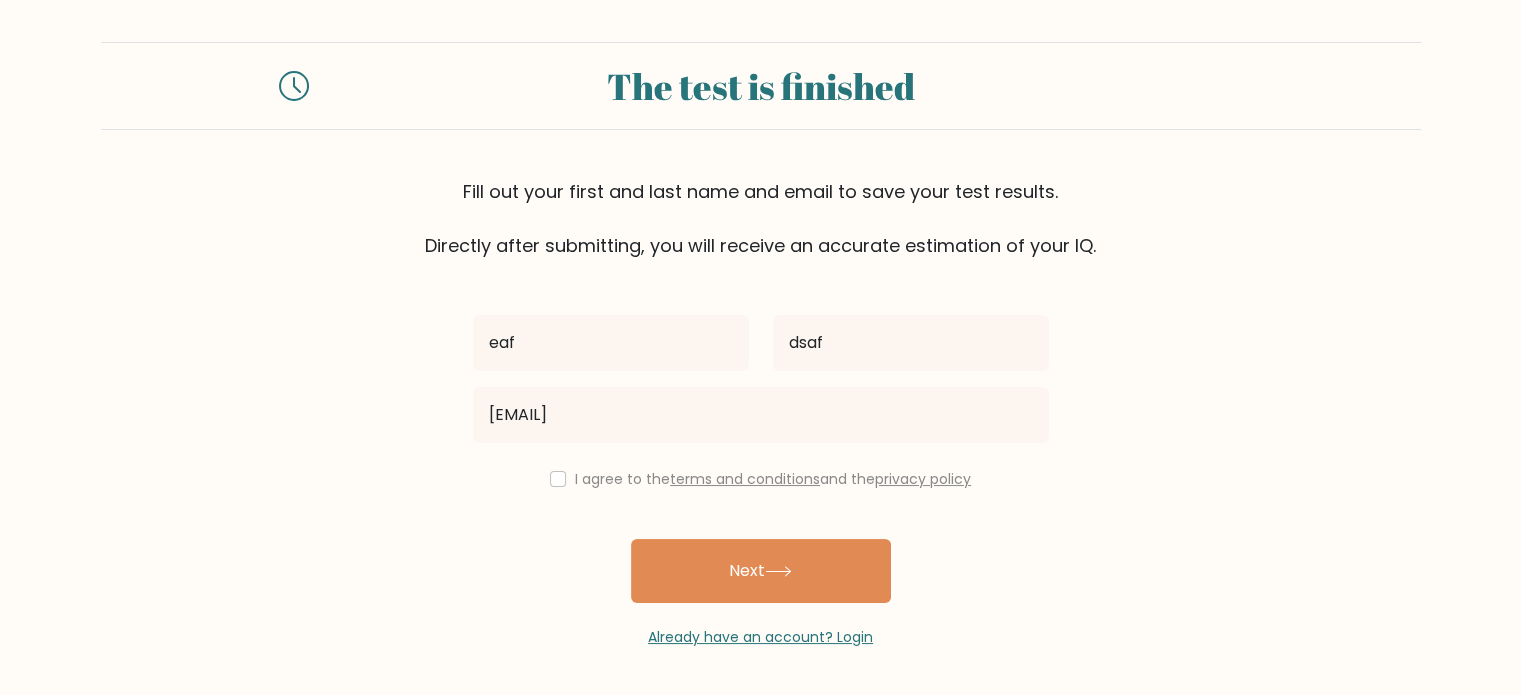click on "I agree to the  terms and conditions  and the  privacy policy" at bounding box center (773, 479) 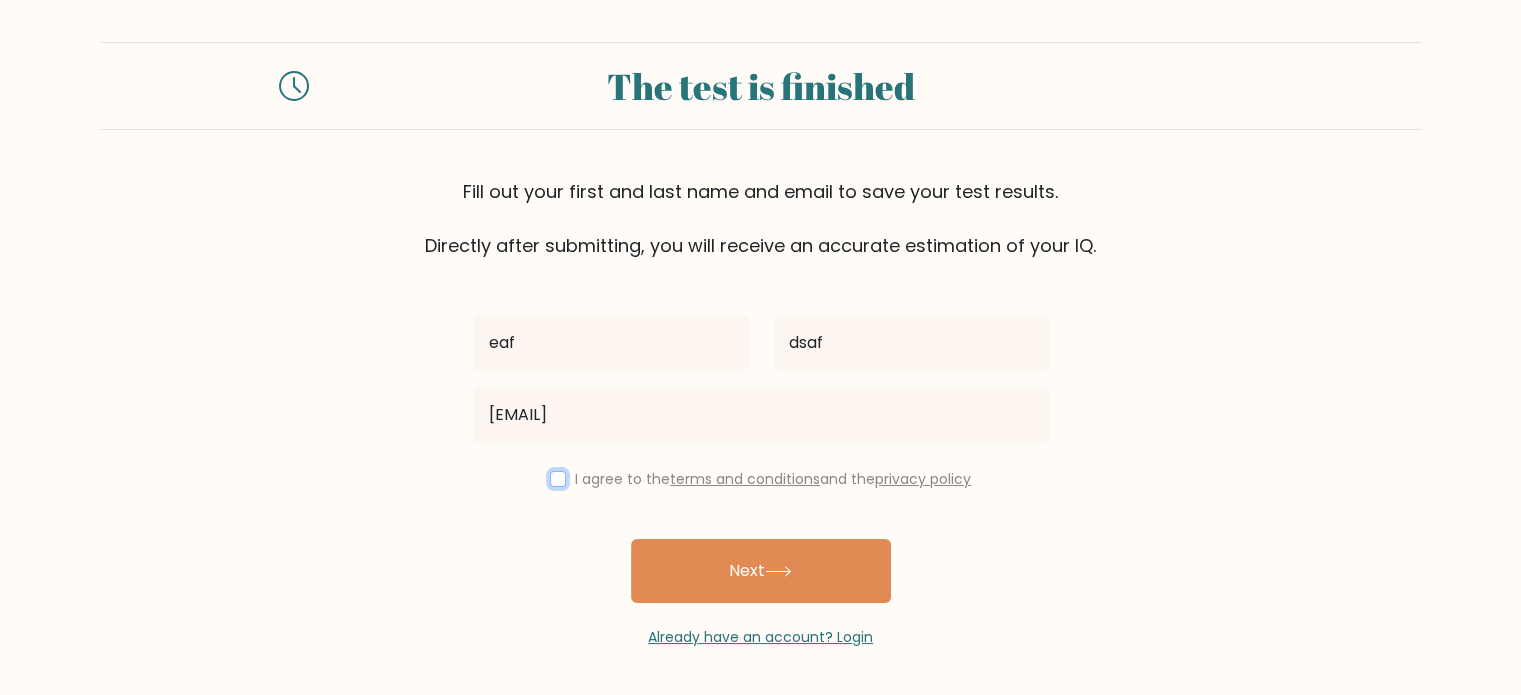 click at bounding box center (558, 479) 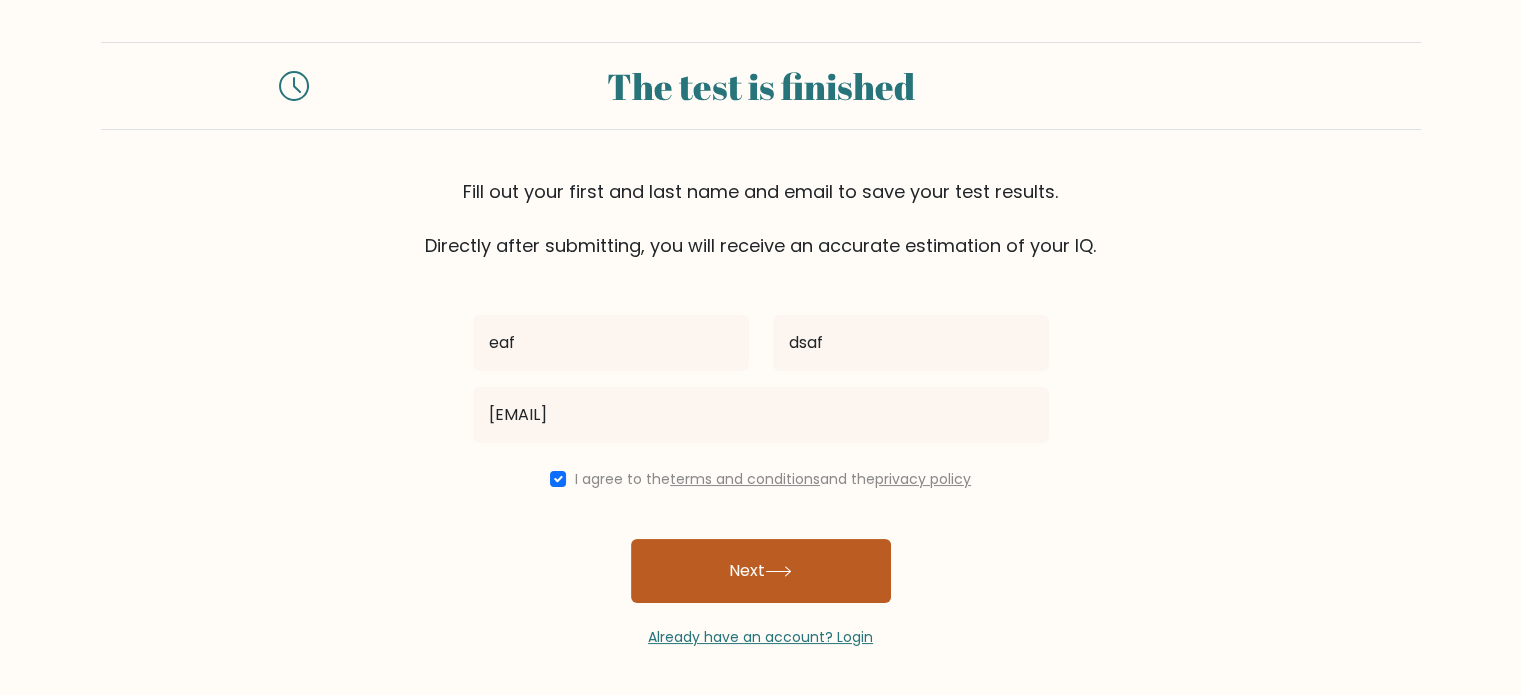 click on "Next" at bounding box center [761, 571] 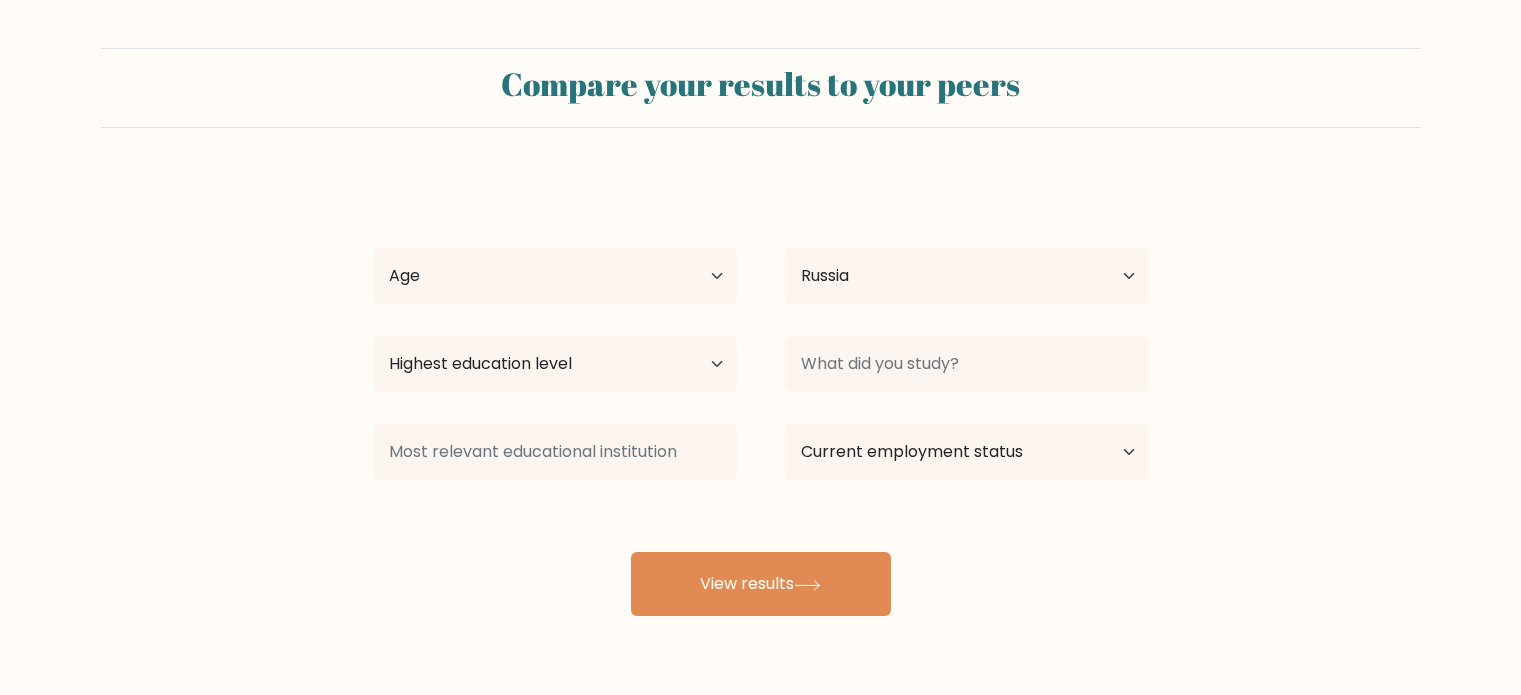 select on "RU" 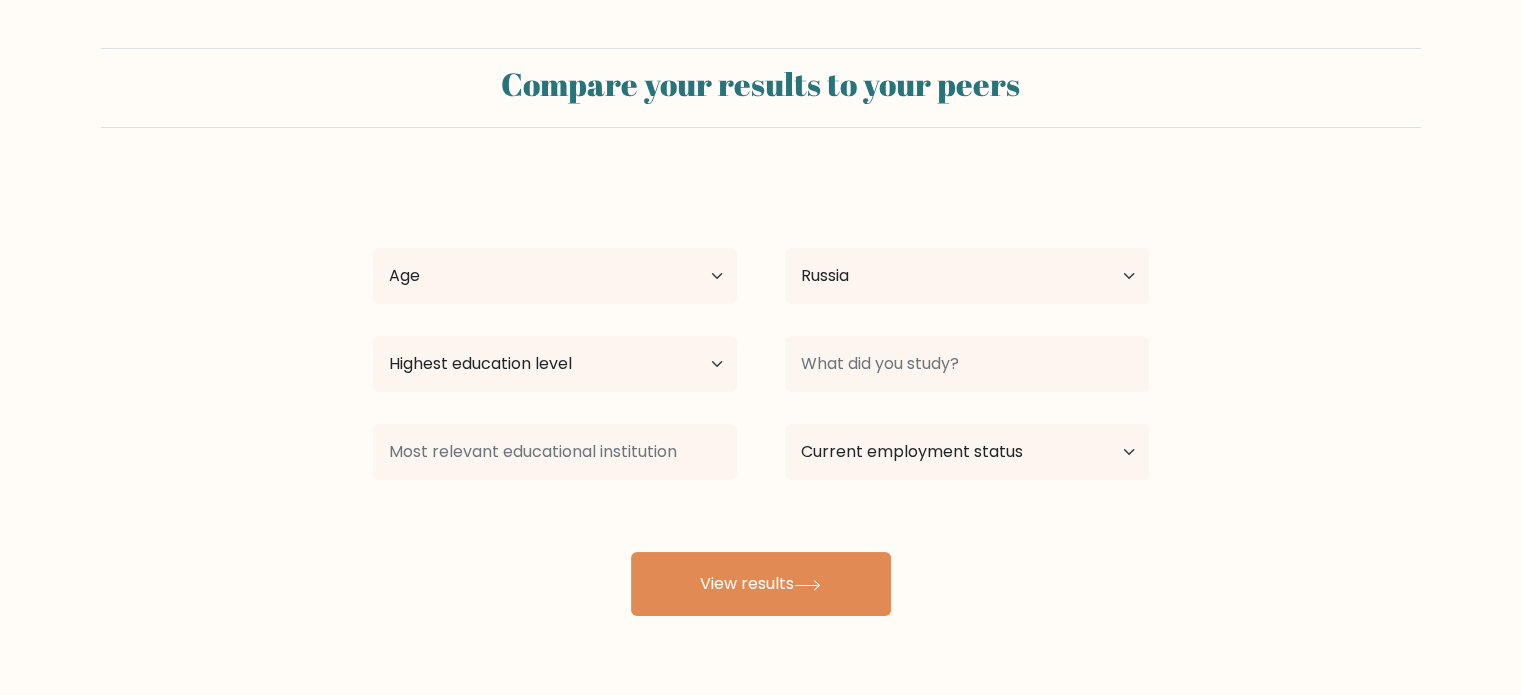 click on "eaf
dsaf
Age
Under 18 years old
18-24 years old
25-34 years old
35-44 years old
45-54 years old
55-64 years old
65 years old and above
Country
Afghanistan
Albania
Algeria
American Samoa
Andorra
Angola
Anguilla
Antarctica
Antigua and Barbuda
Argentina
Armenia
Aruba
Australia
Austria
Azerbaijan
Bahamas
Bahrain
Bangladesh
Barbados
Belarus
Belgium
Belize
Benin
Bermuda
Bhutan
Bolivia
Bonaire, Sint Eustatius and Saba
Bosnia and Herzegovina
Botswana
Bouvet Island
Brazil
Brunei" at bounding box center [761, 396] 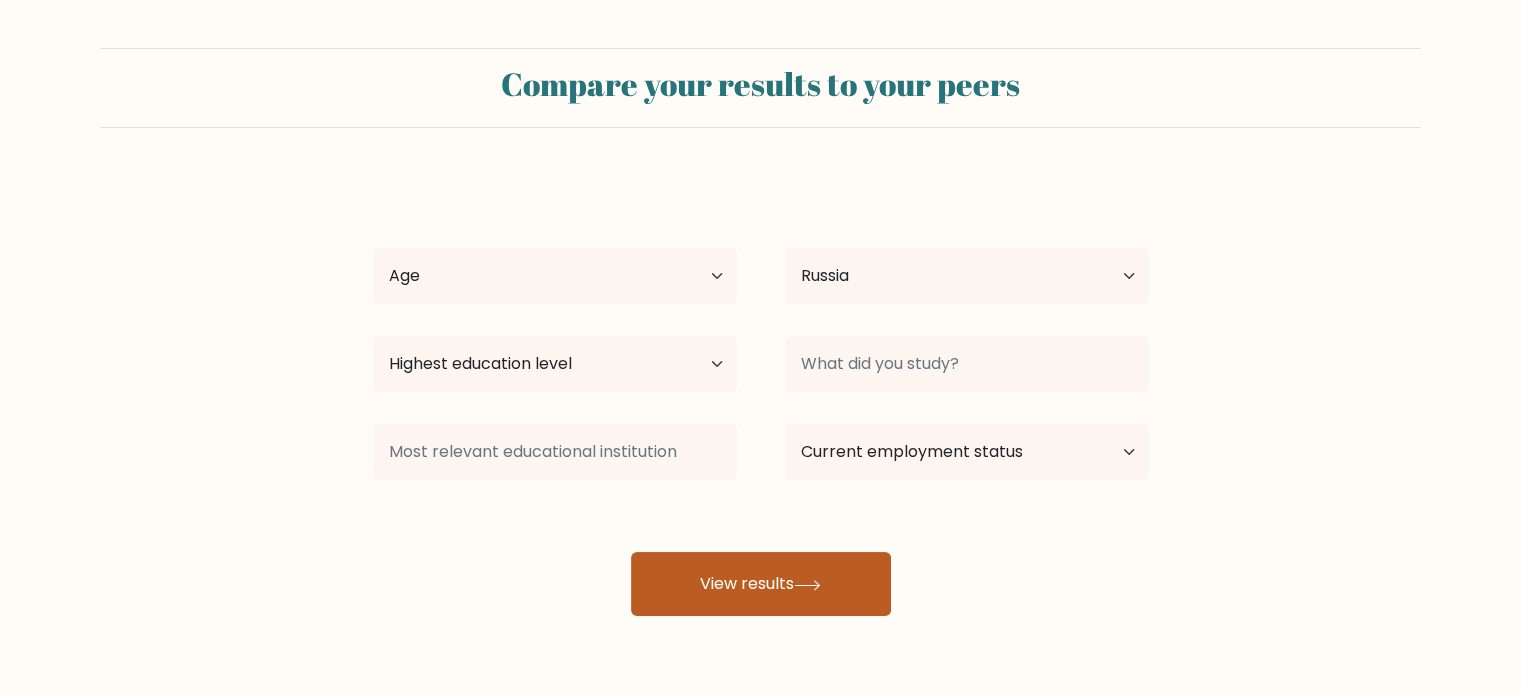click on "View results" at bounding box center (761, 584) 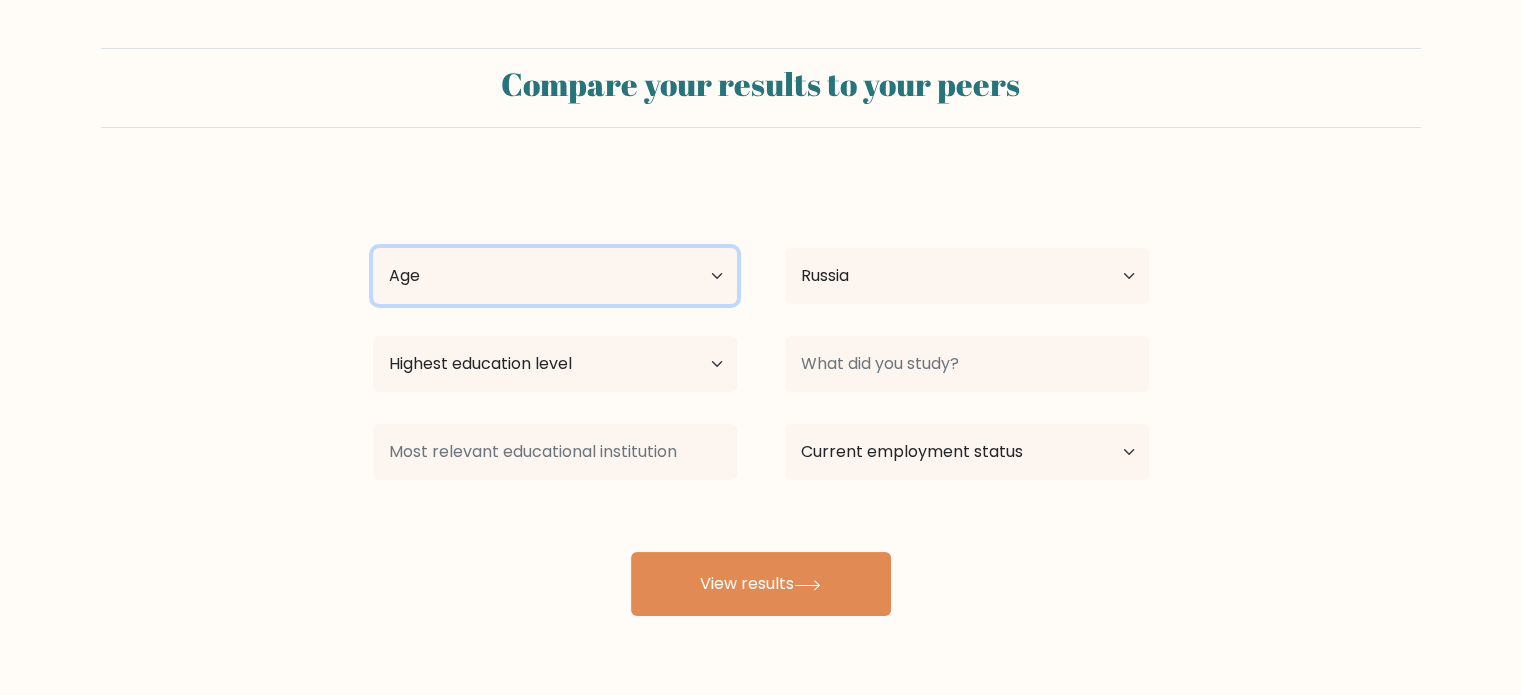 click on "Age
Under 18 years old
18-24 years old
25-34 years old
35-44 years old
45-54 years old
55-64 years old
65 years old and above" at bounding box center (555, 276) 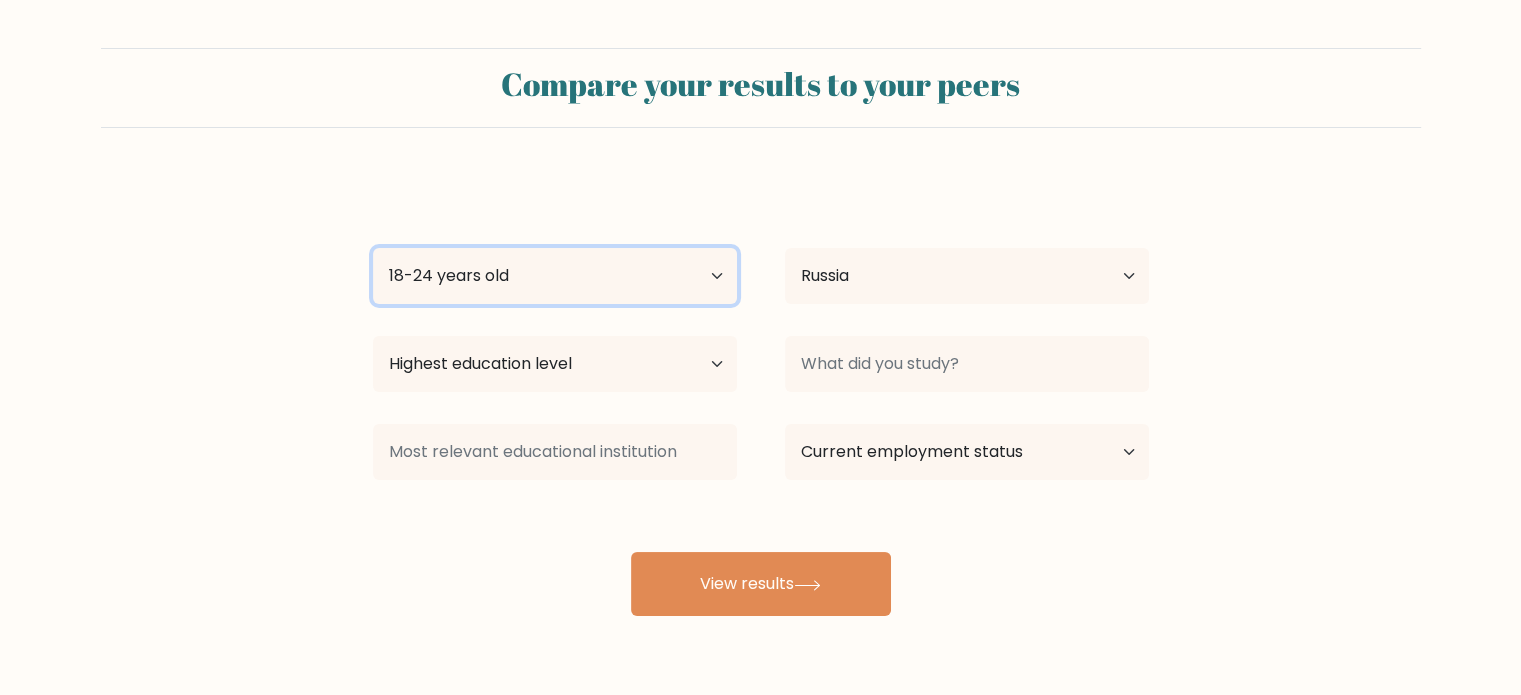click on "Age
Under 18 years old
18-24 years old
25-34 years old
35-44 years old
45-54 years old
55-64 years old
65 years old and above" at bounding box center [555, 276] 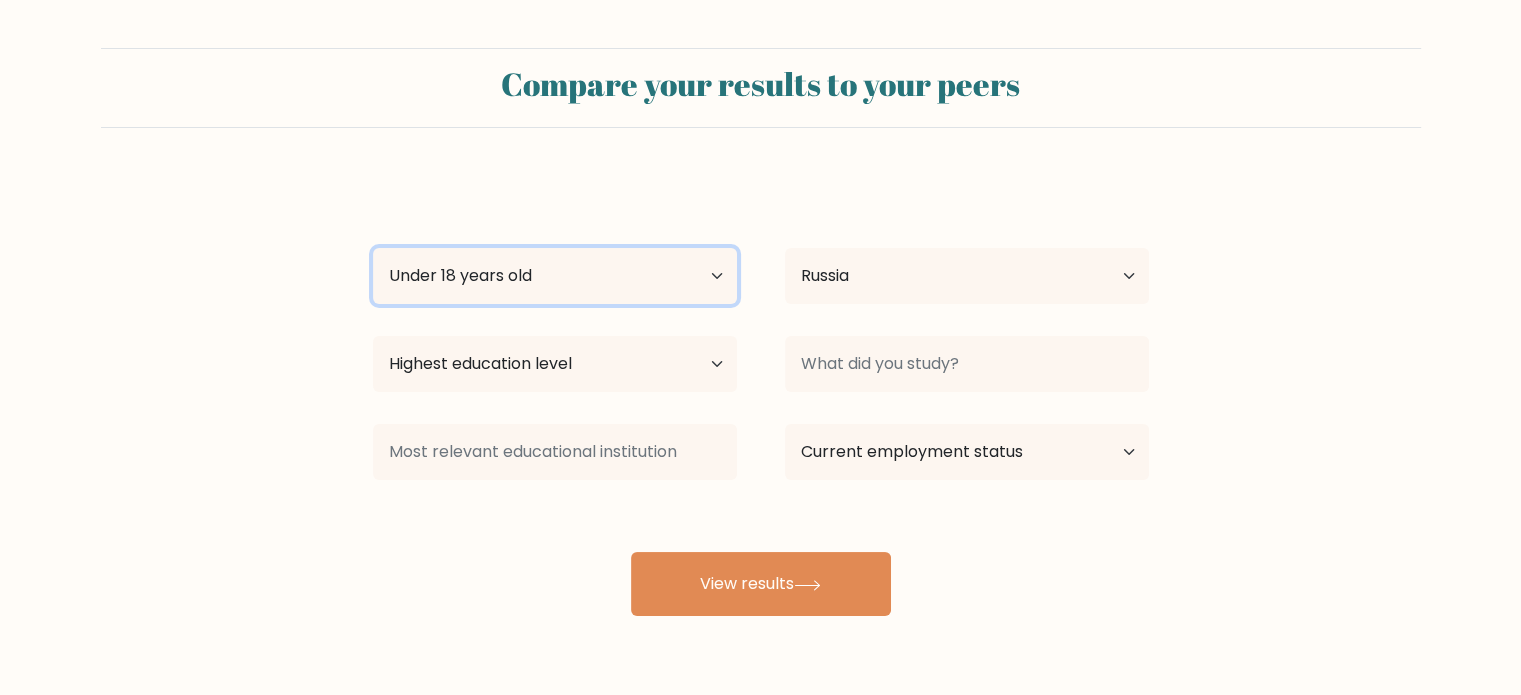 click on "Age
Under 18 years old
18-24 years old
25-34 years old
35-44 years old
45-54 years old
55-64 years old
65 years old and above" at bounding box center [555, 276] 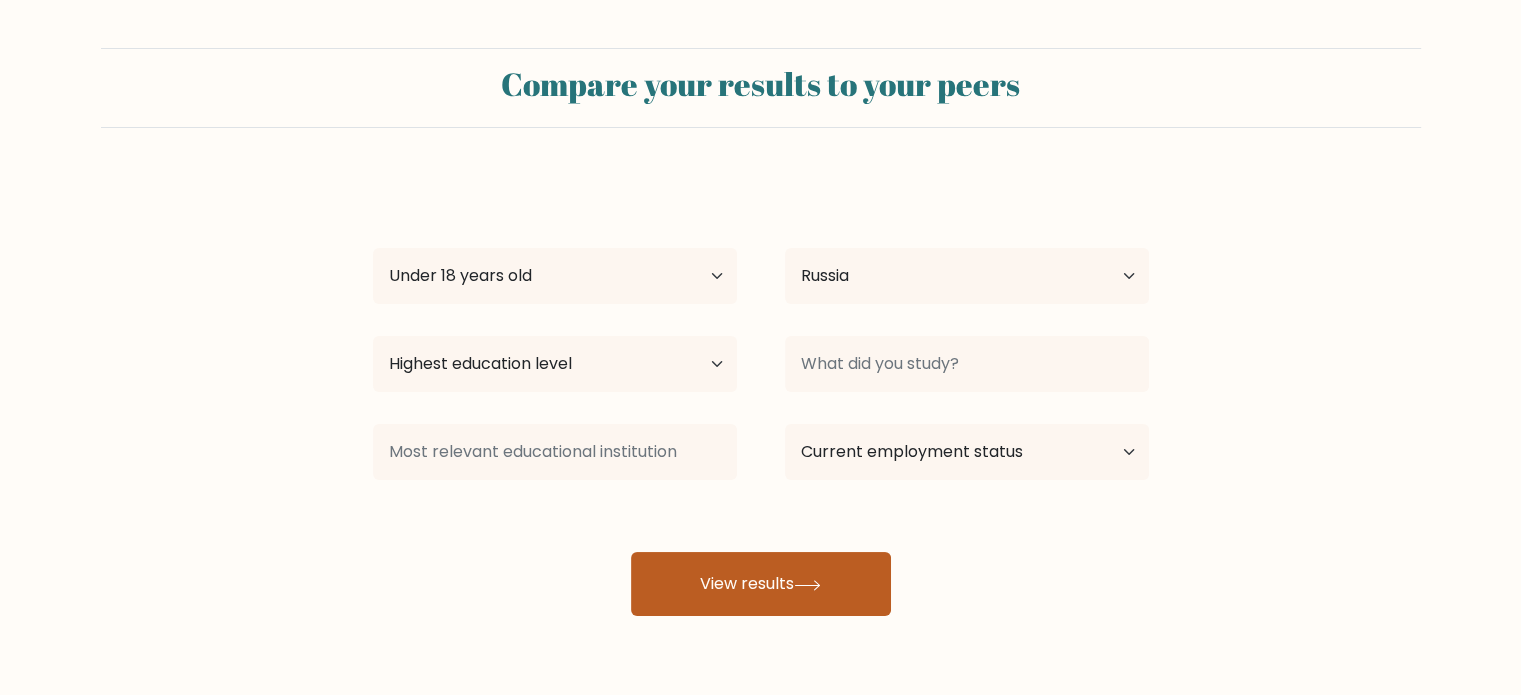 click on "View results" at bounding box center [761, 584] 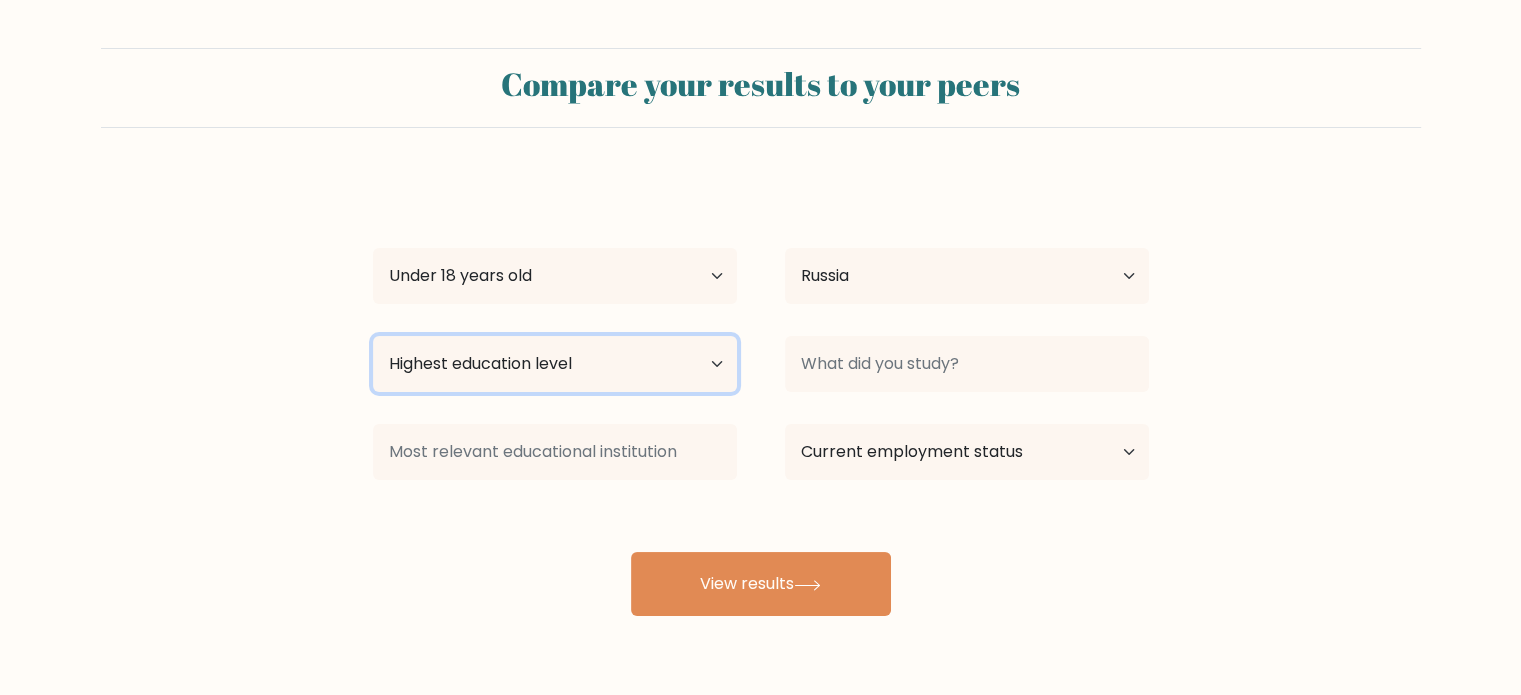click on "Highest education level
No schooling
Primary
Lower Secondary
Upper Secondary
Occupation Specific
Bachelor's degree
Master's degree
Doctoral degree" at bounding box center [555, 364] 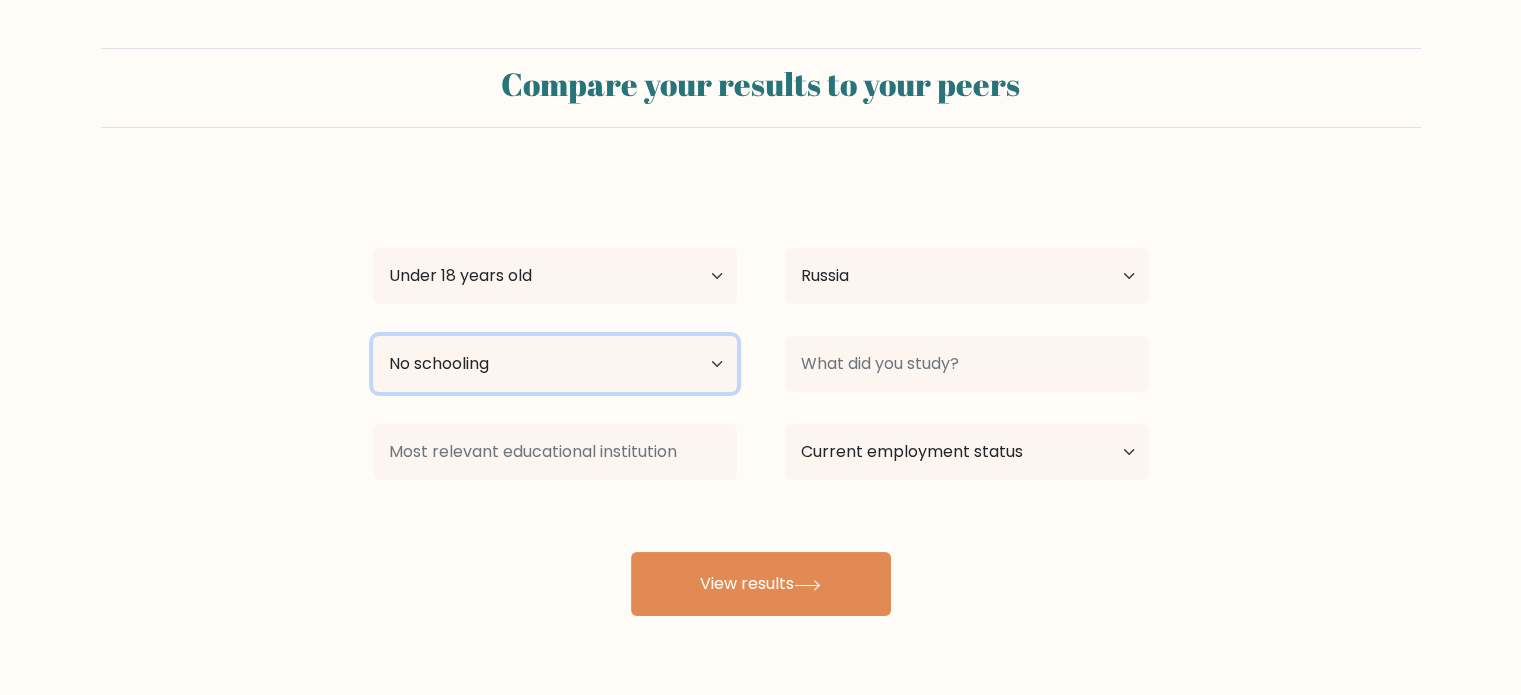 click on "Highest education level
No schooling
Primary
Lower Secondary
Upper Secondary
Occupation Specific
Bachelor's degree
Master's degree
Doctoral degree" at bounding box center [555, 364] 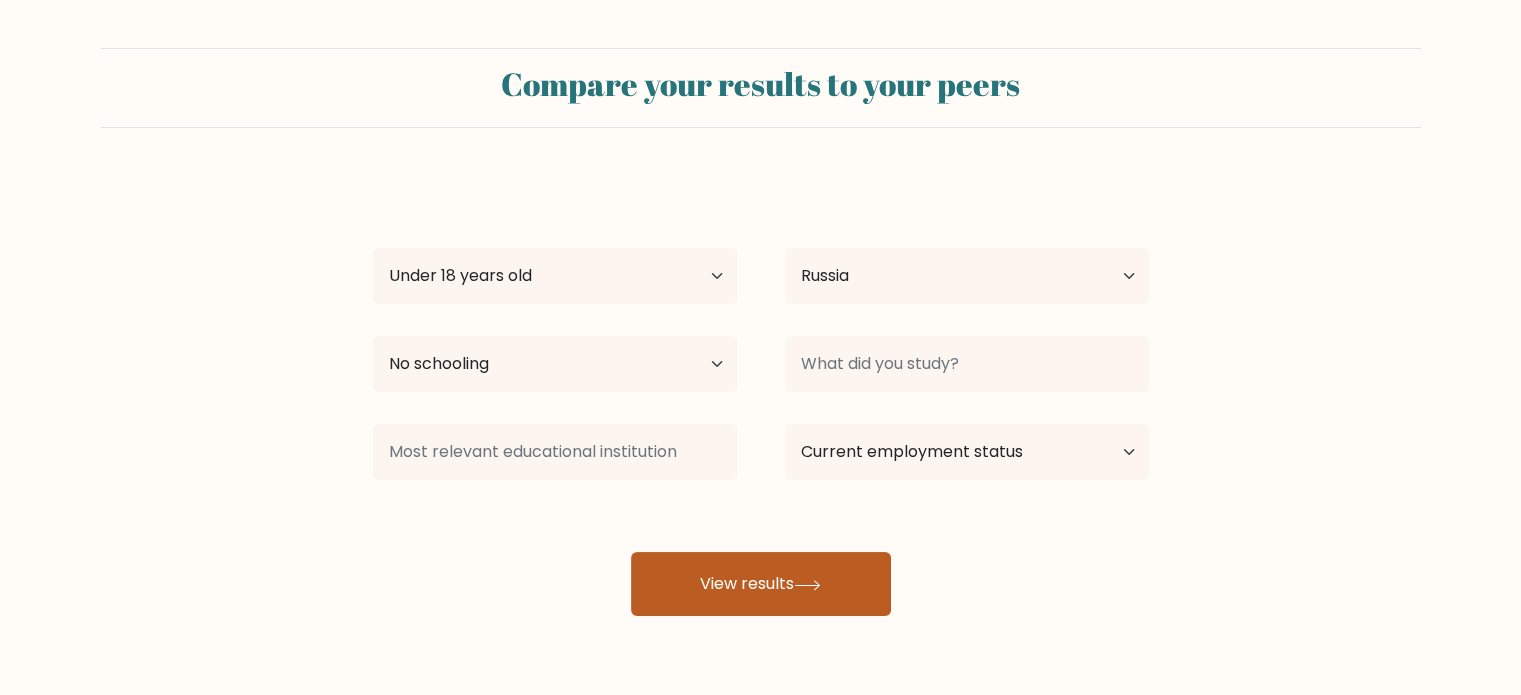 click on "View results" at bounding box center [761, 584] 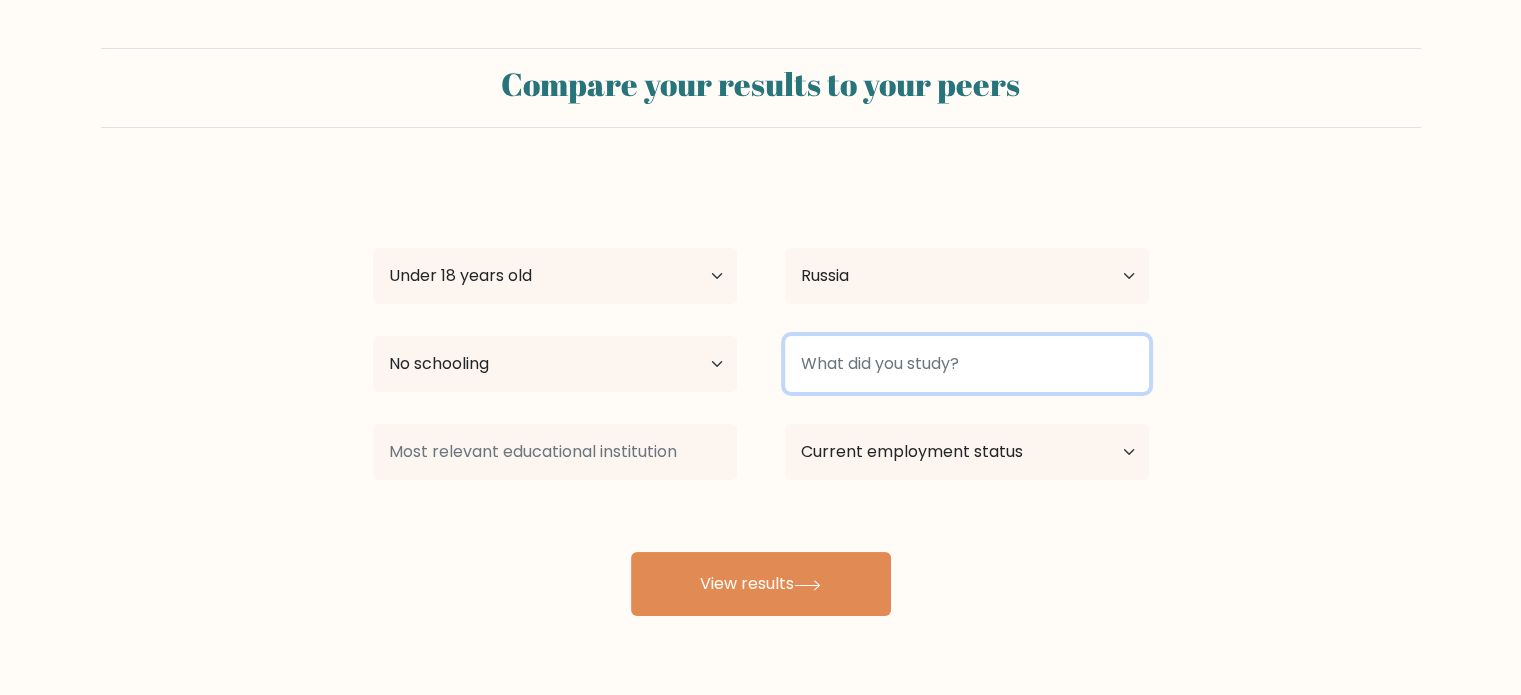 click at bounding box center (967, 364) 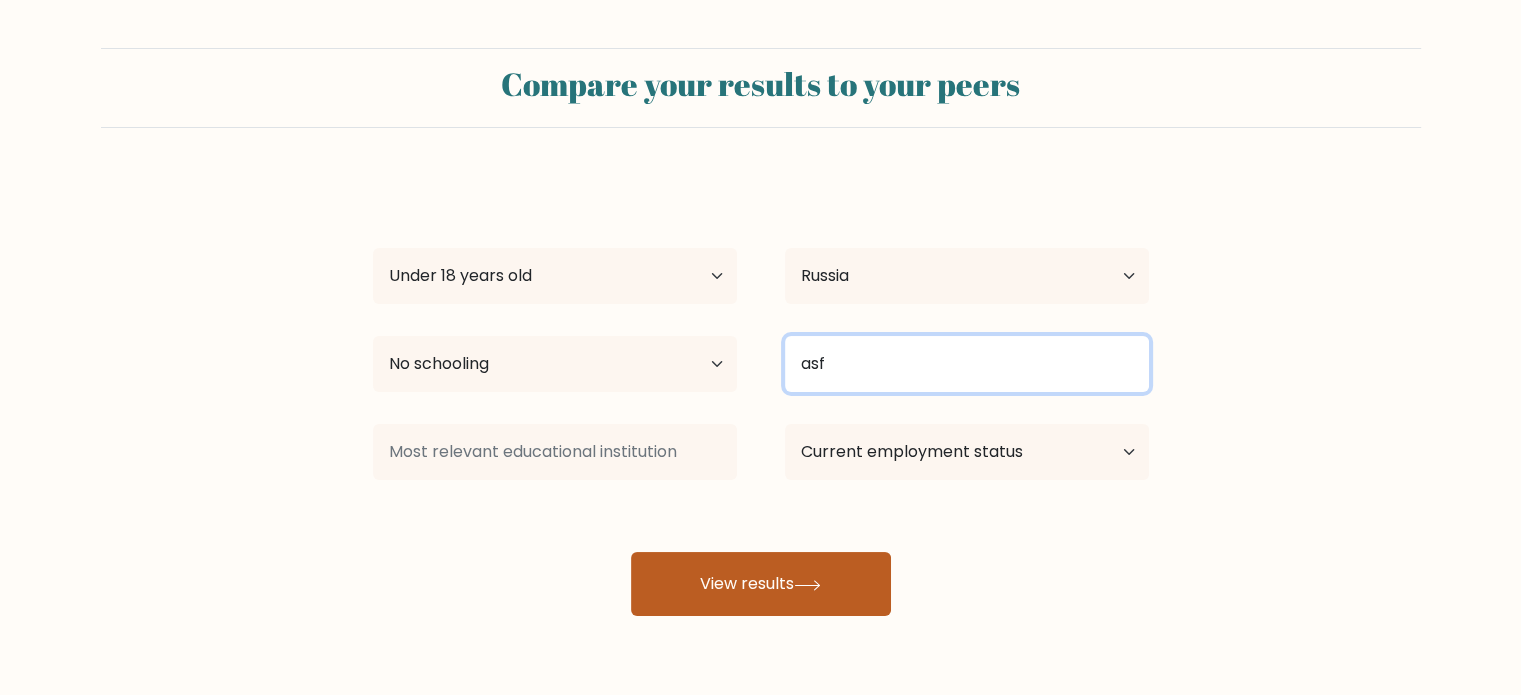 type on "asf" 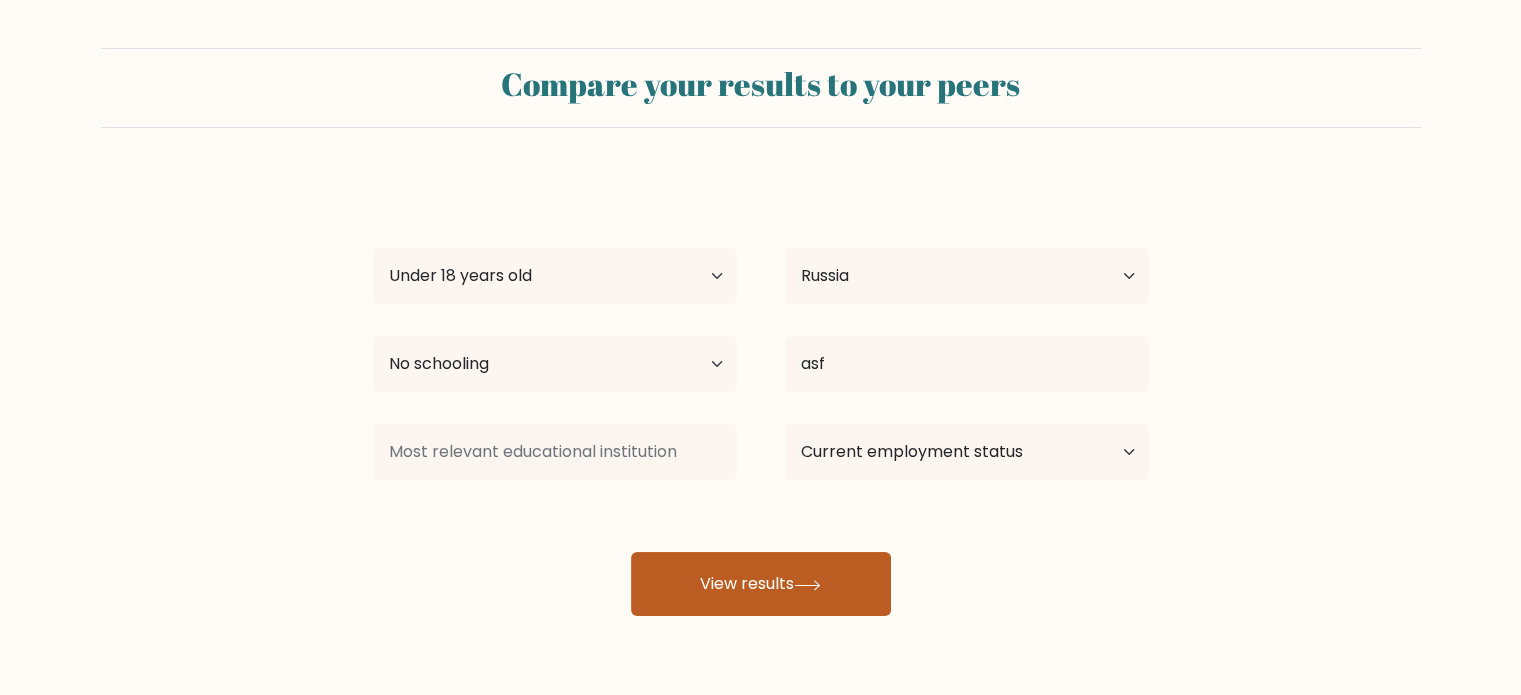 click on "View results" at bounding box center [761, 584] 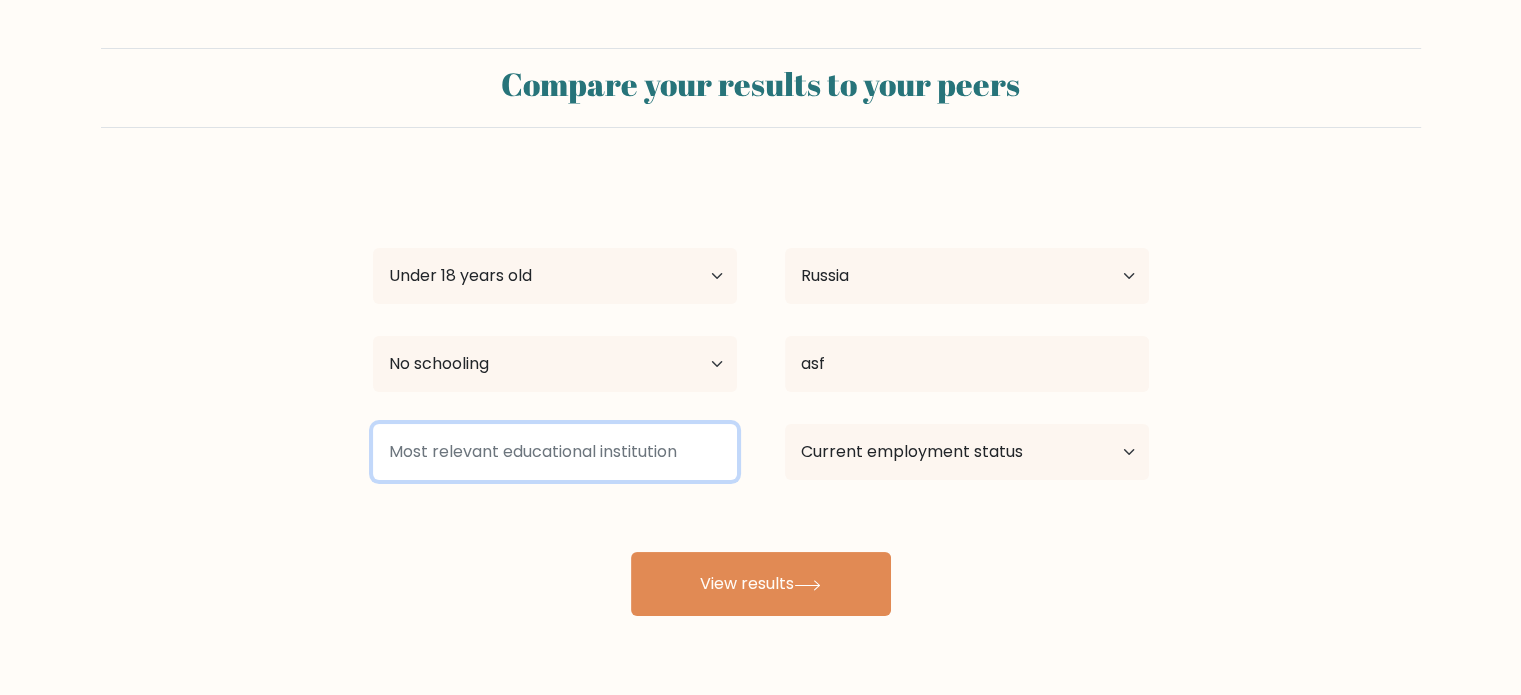 click at bounding box center [555, 452] 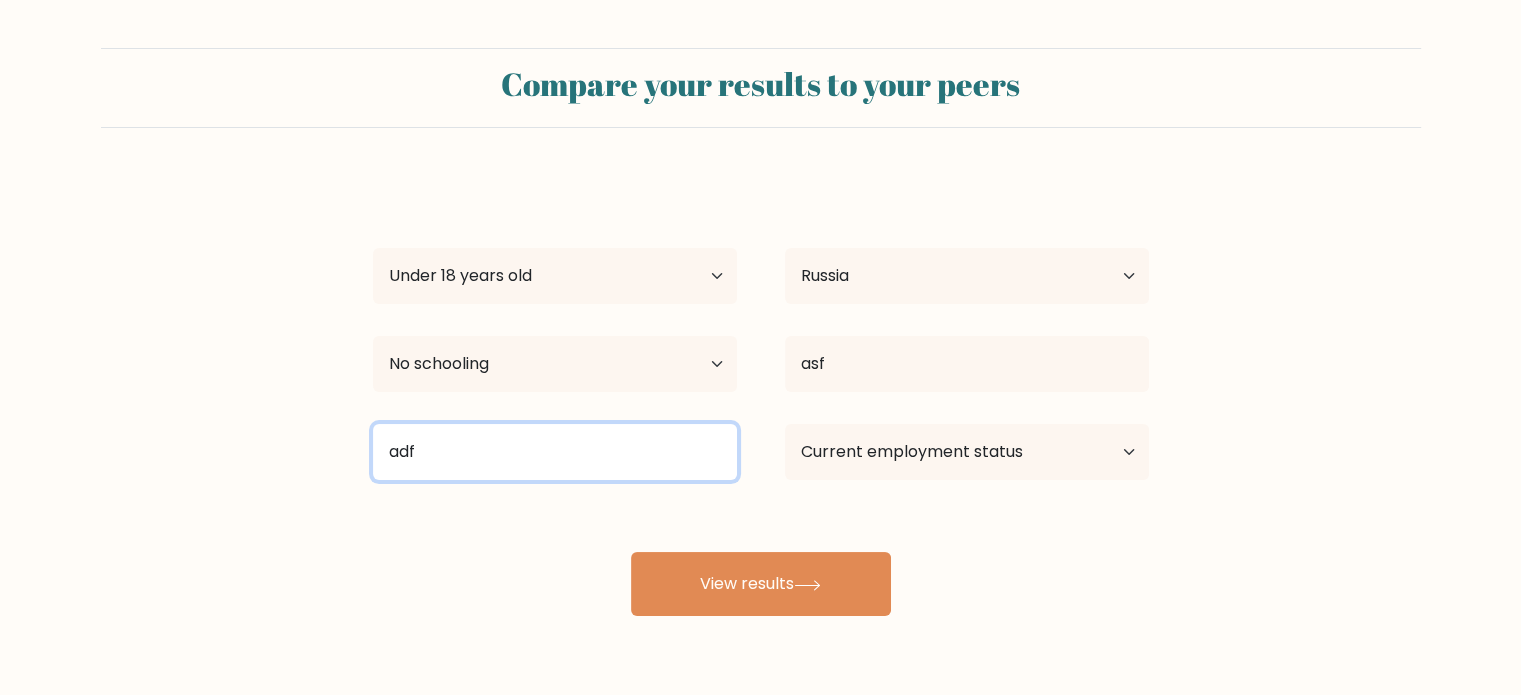 type on "adf" 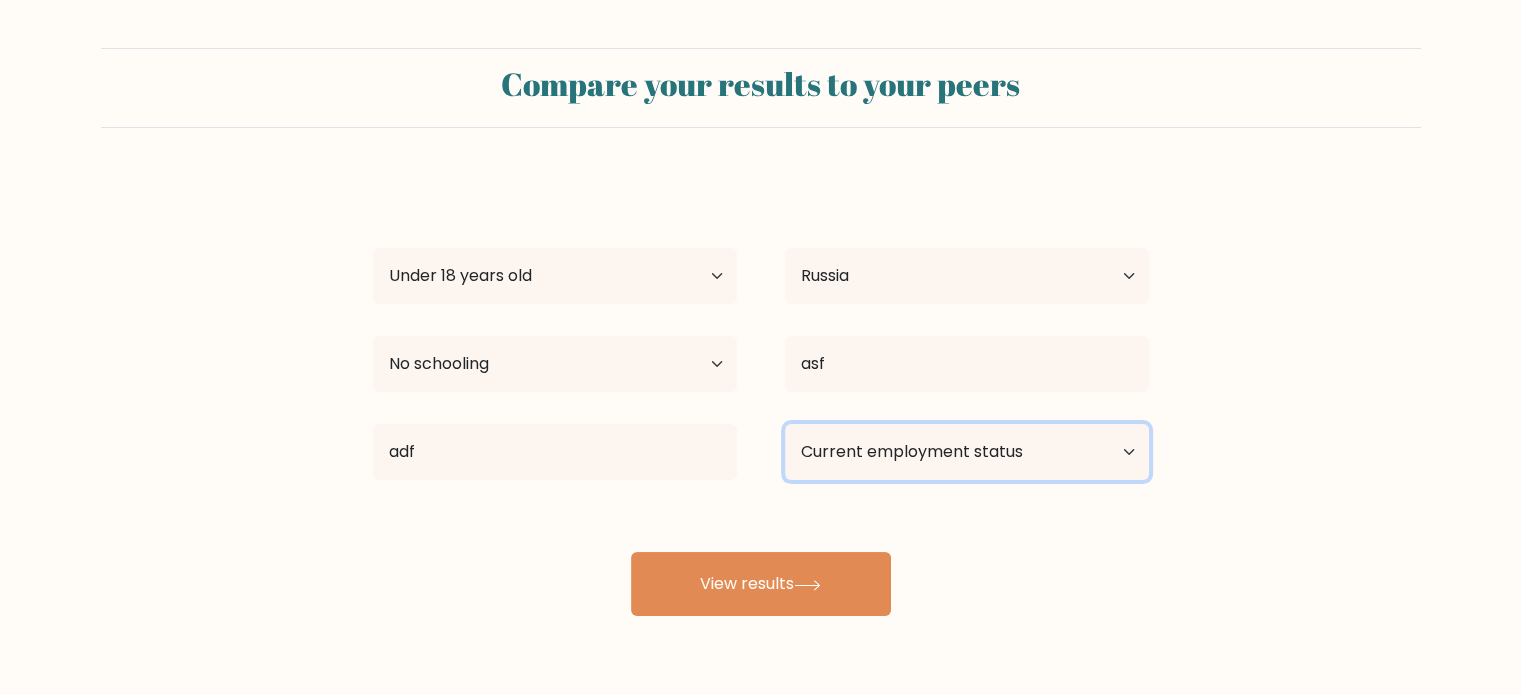 click on "Current employment status
Employed
Student
Retired
Other / prefer not to answer" at bounding box center (967, 452) 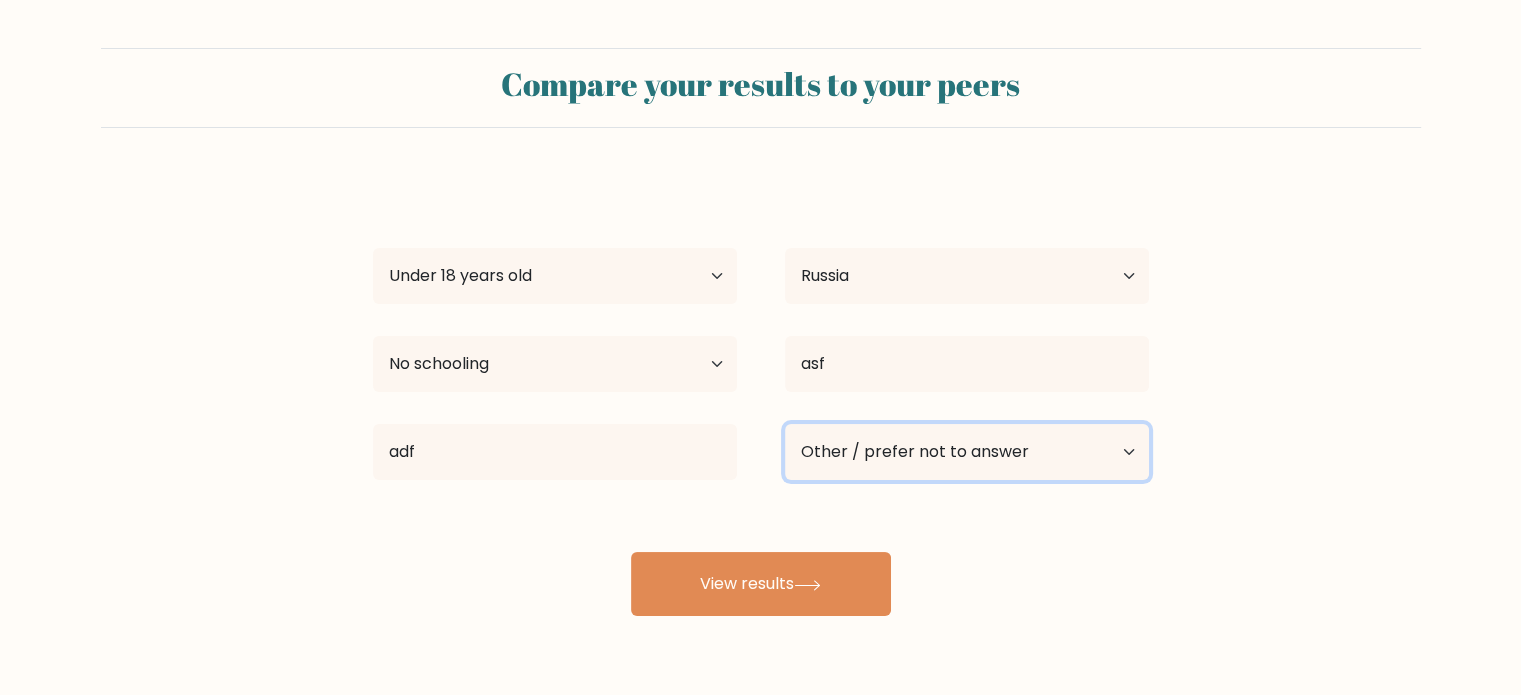 click on "Current employment status
Employed
Student
Retired
Other / prefer not to answer" at bounding box center [967, 452] 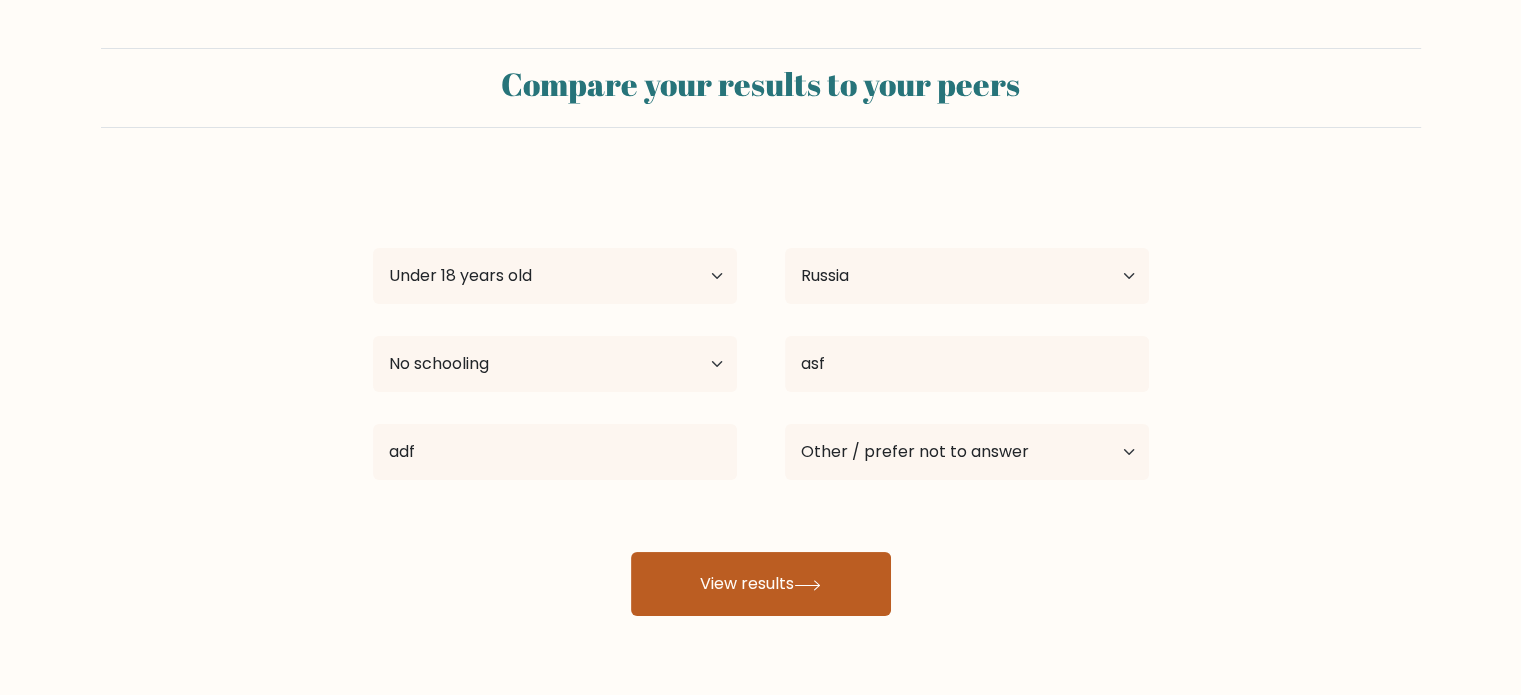 click on "View results" at bounding box center [761, 584] 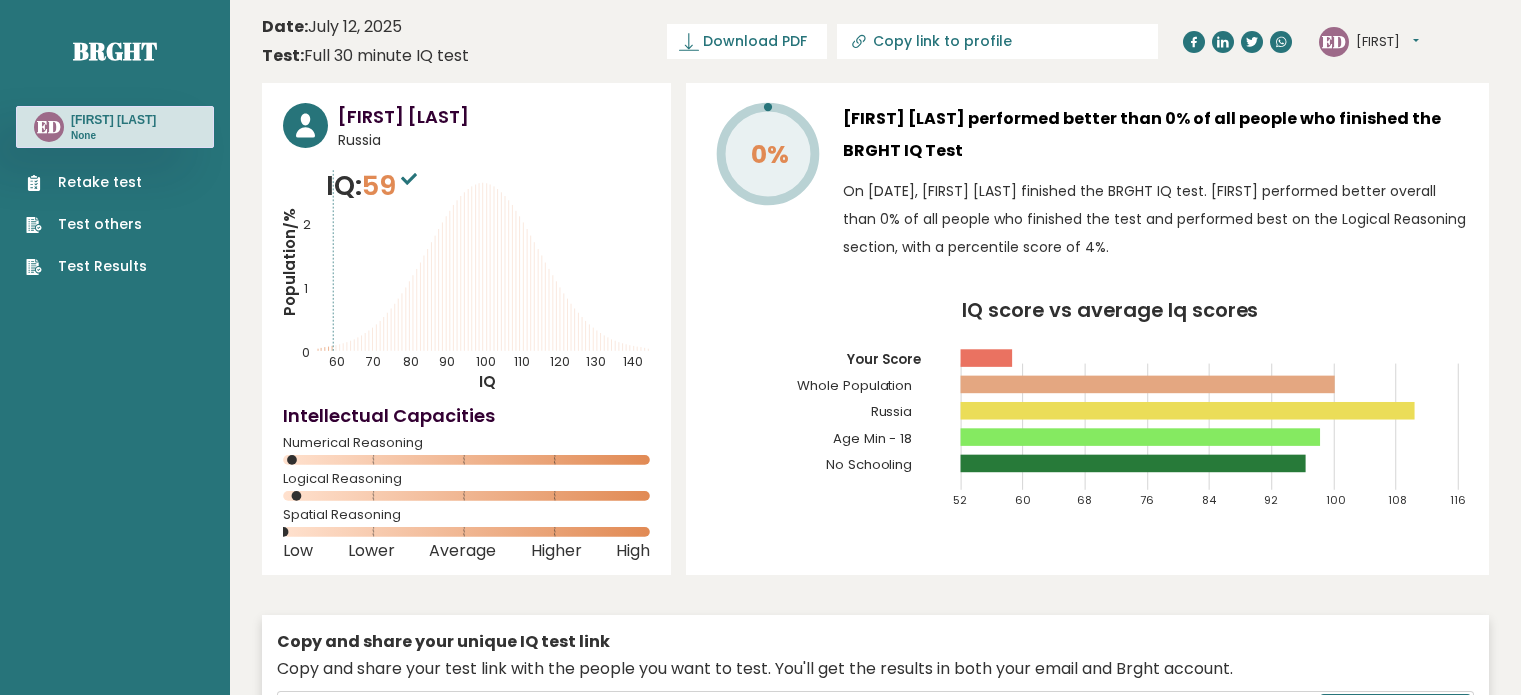 scroll, scrollTop: 0, scrollLeft: 0, axis: both 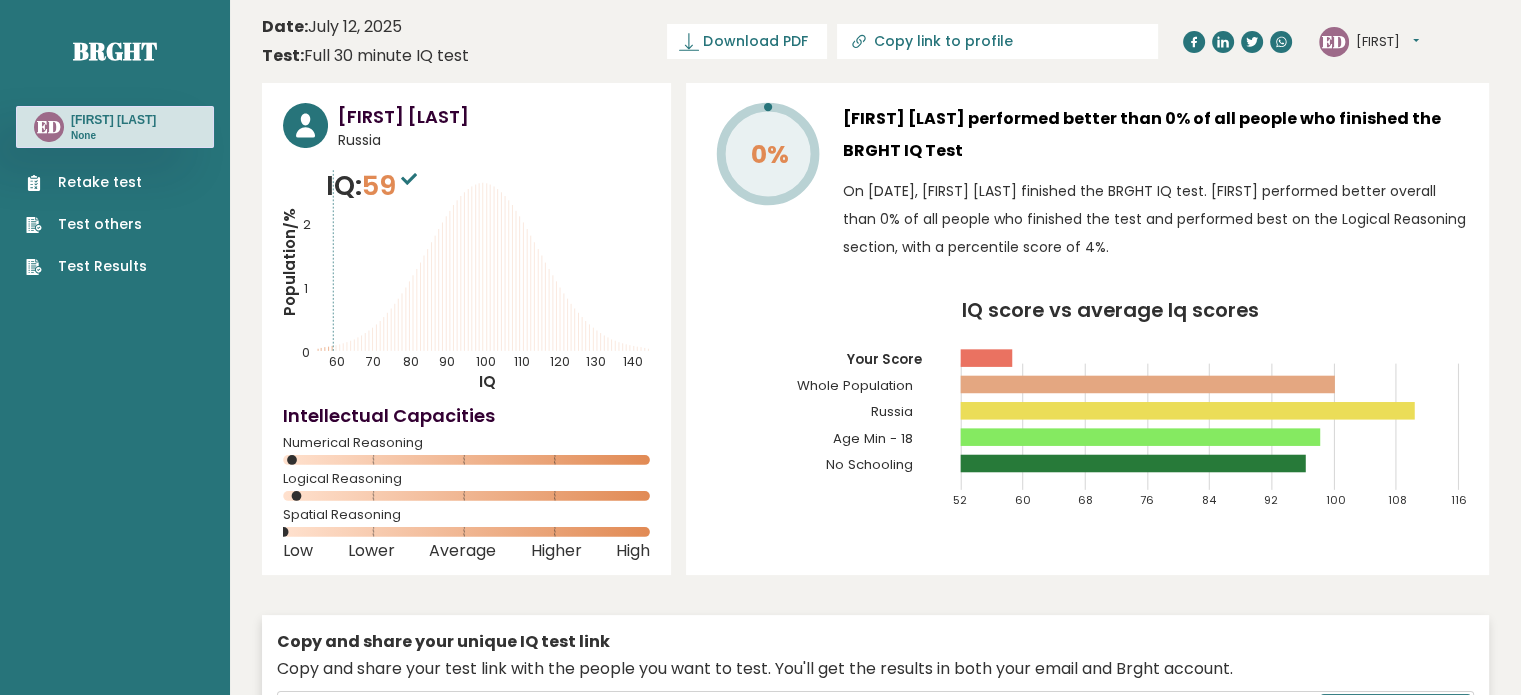 click 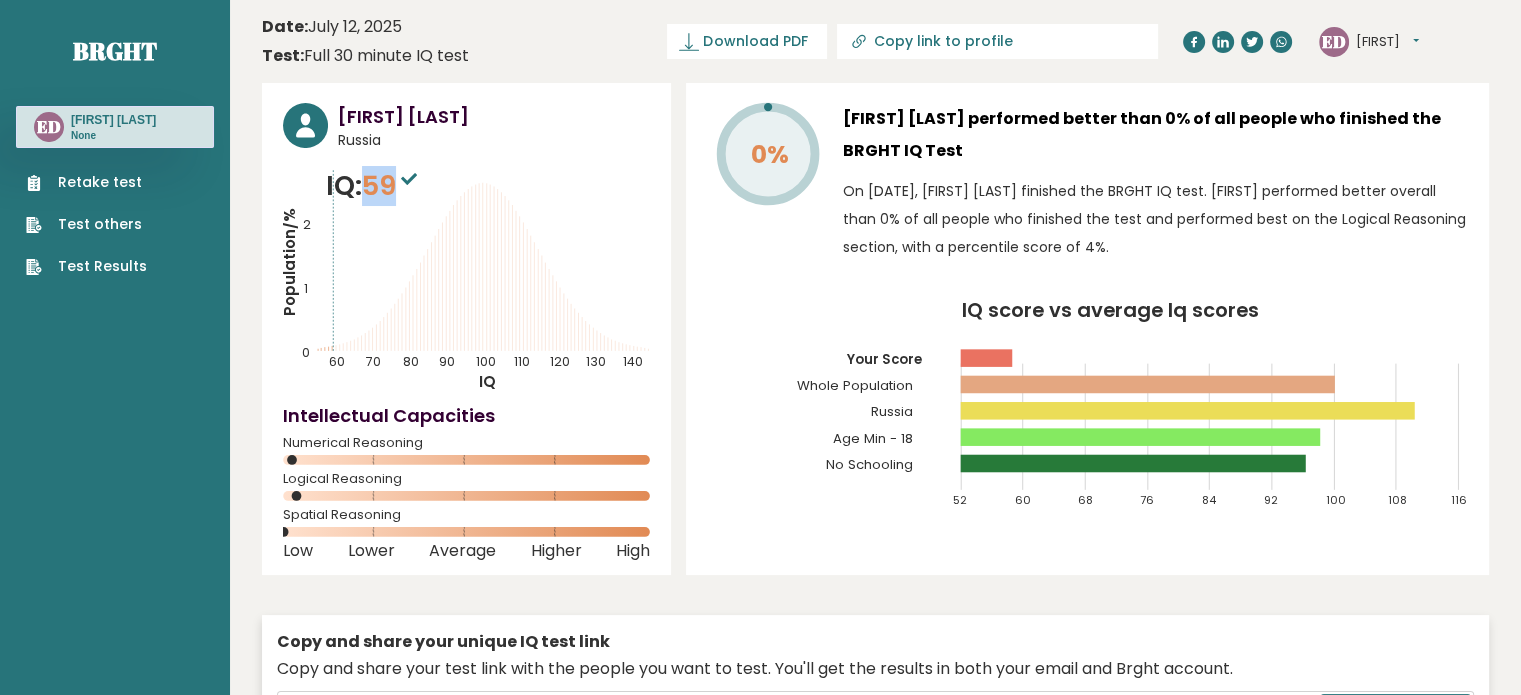 drag, startPoint x: 403, startPoint y: 190, endPoint x: 372, endPoint y: 190, distance: 31 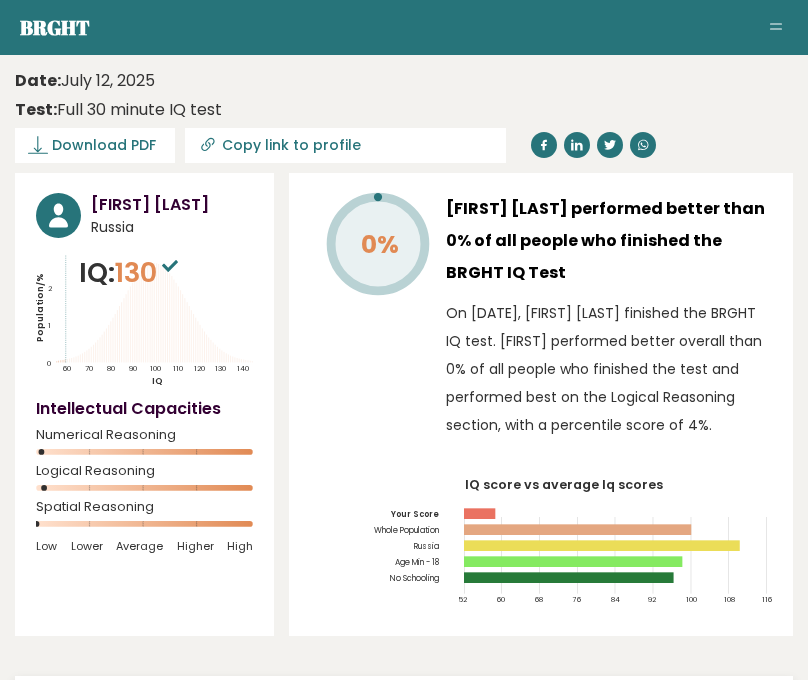 click on "[FIRST] [LAST]" at bounding box center (172, 205) 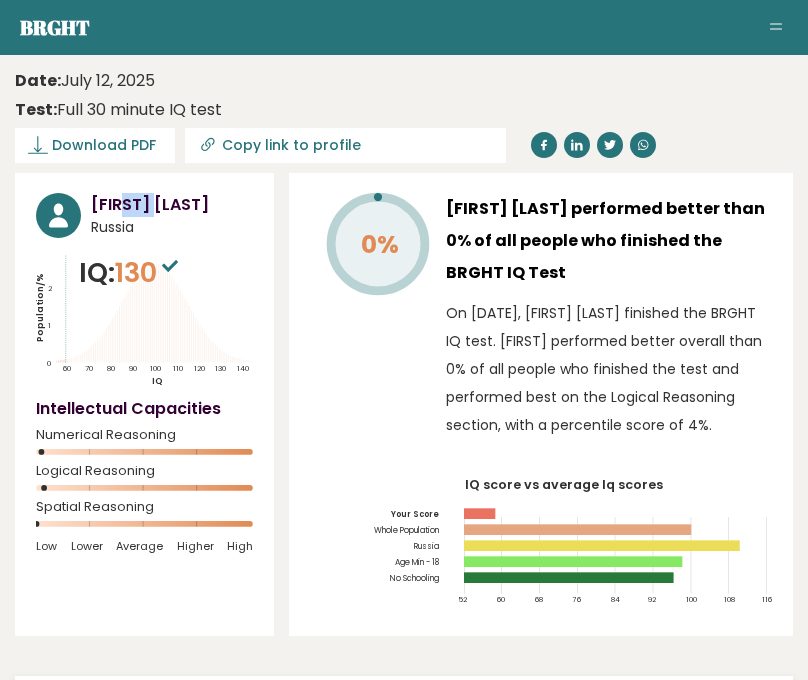 click on "[FIRST] [LAST]" at bounding box center (172, 205) 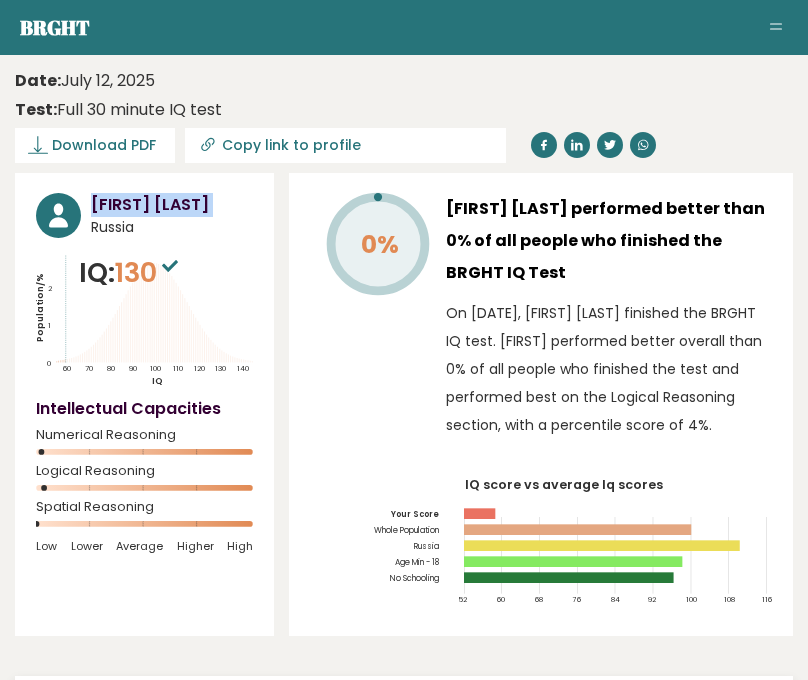 click on "[FIRST] [LAST]" at bounding box center [172, 205] 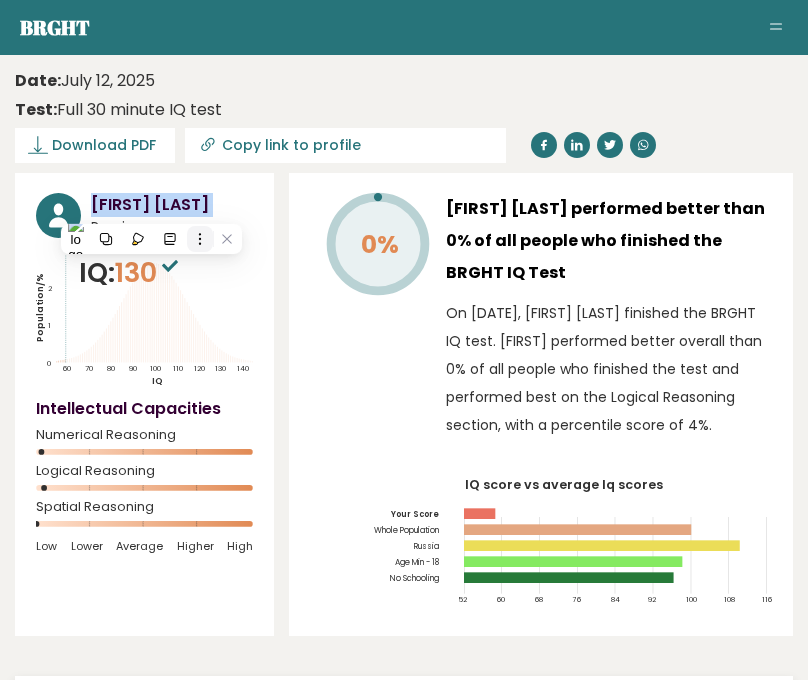 click 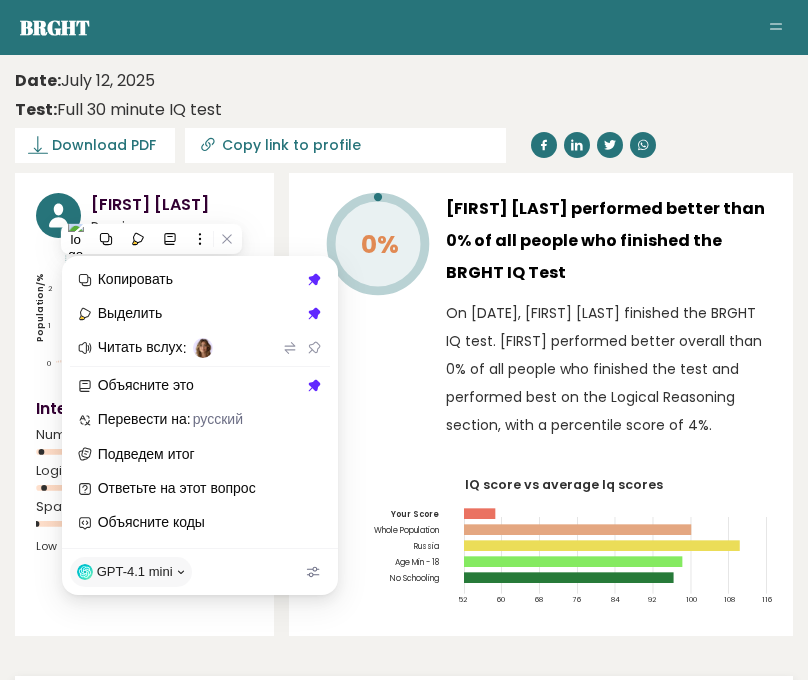 click on "0%" at bounding box center (370, 321) 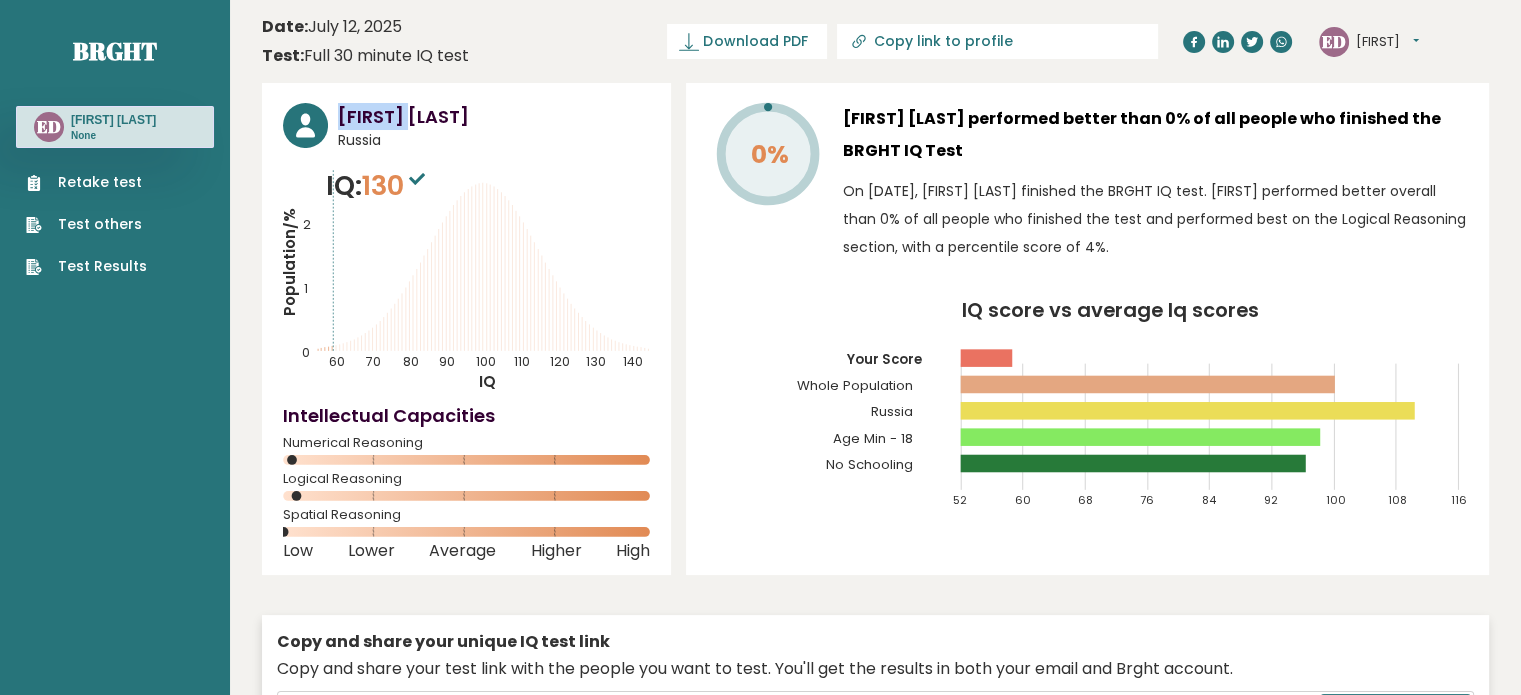 drag, startPoint x: 409, startPoint y: 115, endPoint x: 339, endPoint y: 121, distance: 70.256676 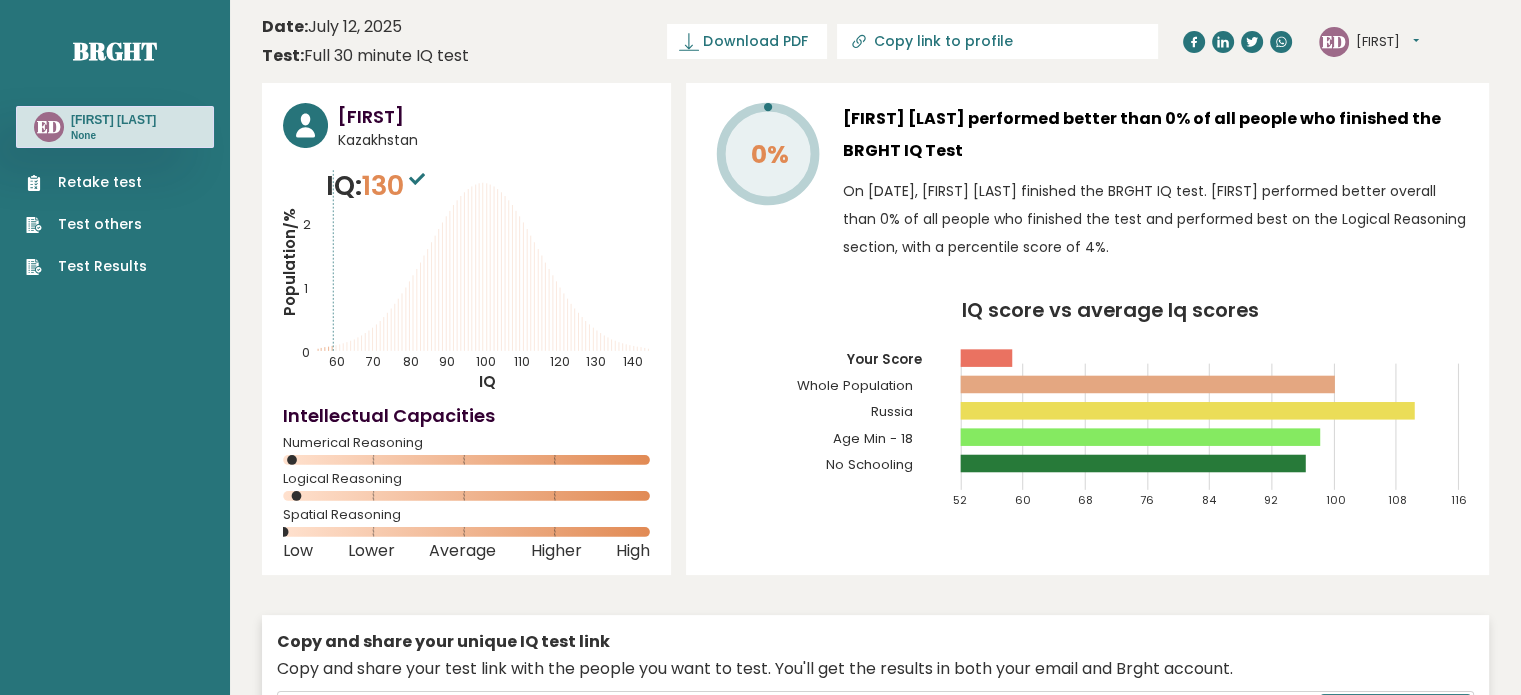 click 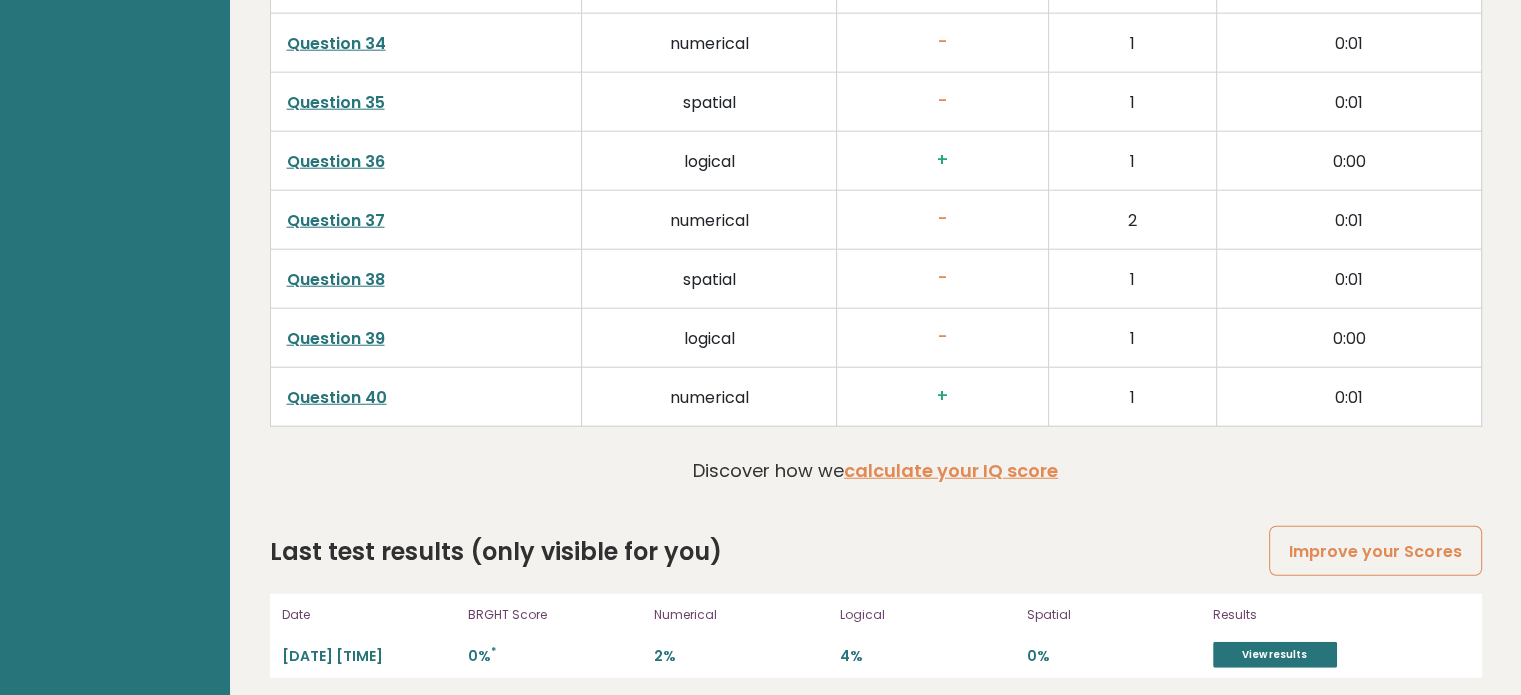 scroll, scrollTop: 5138, scrollLeft: 0, axis: vertical 